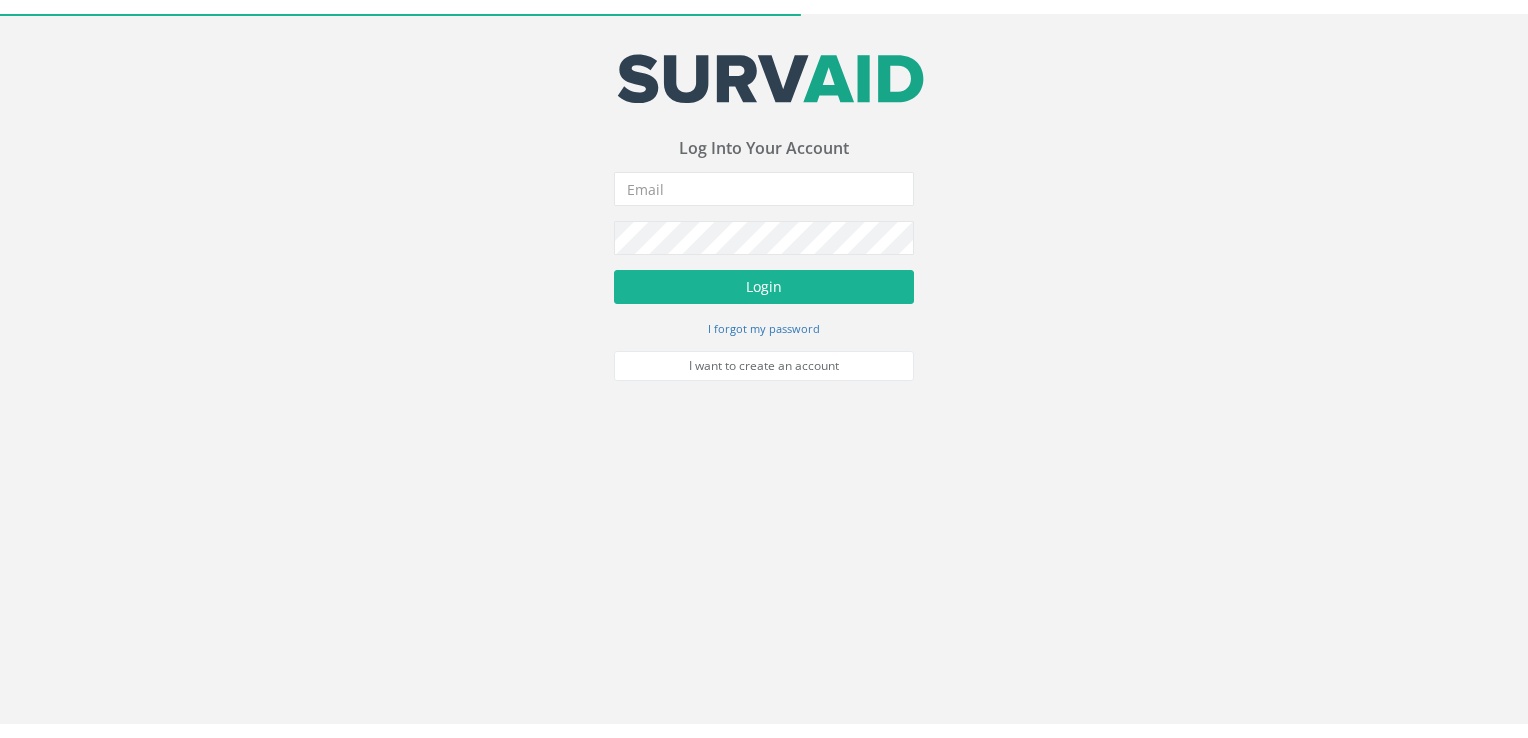 scroll, scrollTop: 0, scrollLeft: 0, axis: both 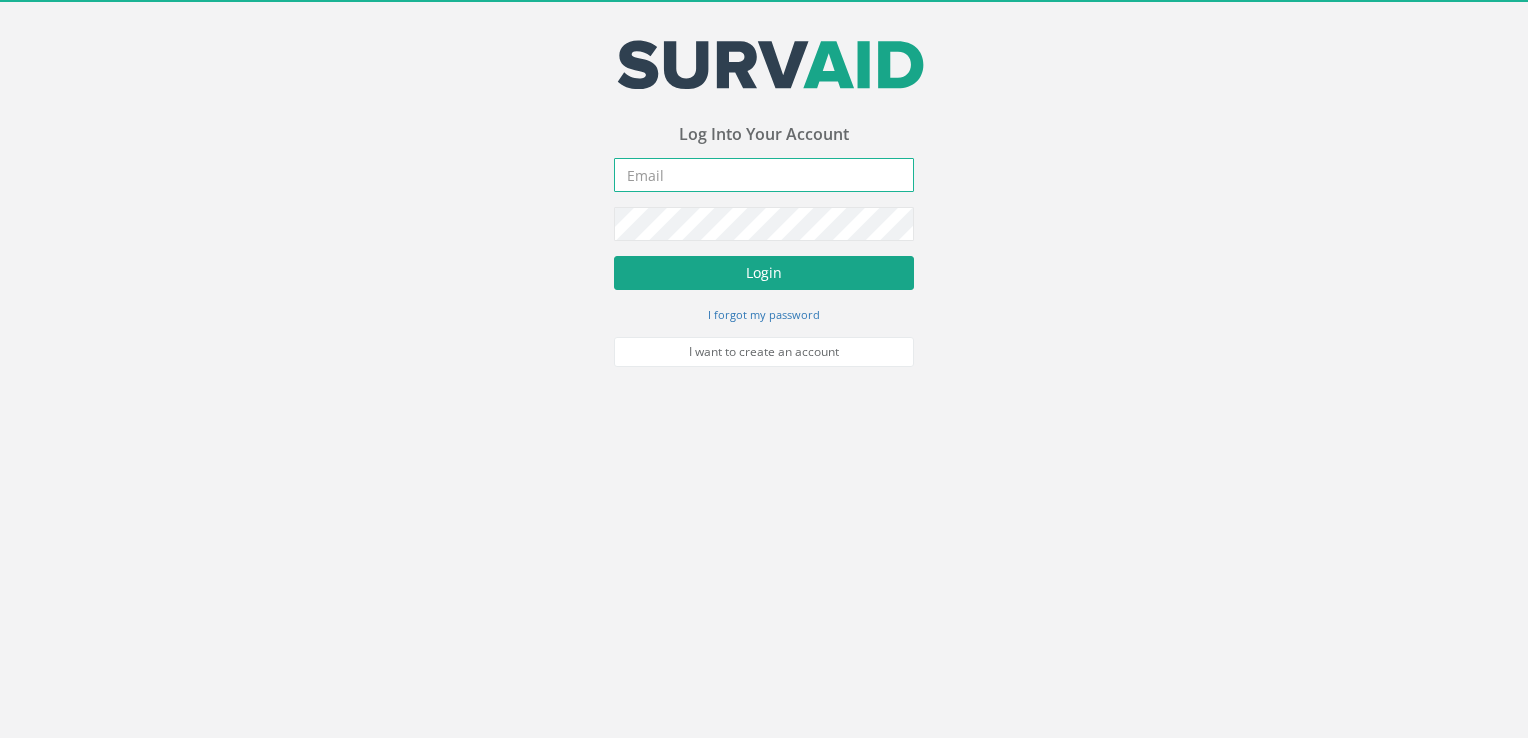 type on "[EMAIL]" 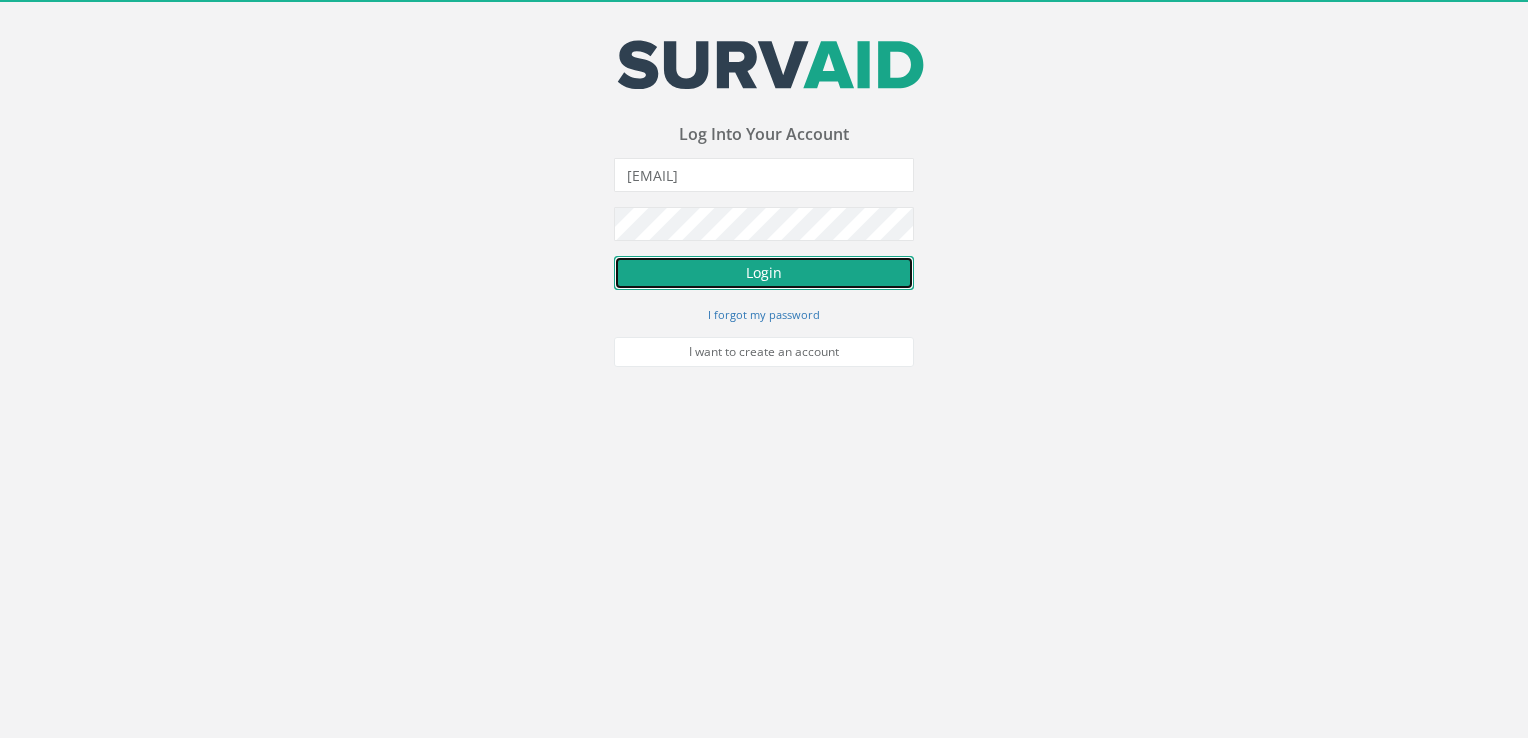 drag, startPoint x: 761, startPoint y: 285, endPoint x: 754, endPoint y: 298, distance: 14.764823 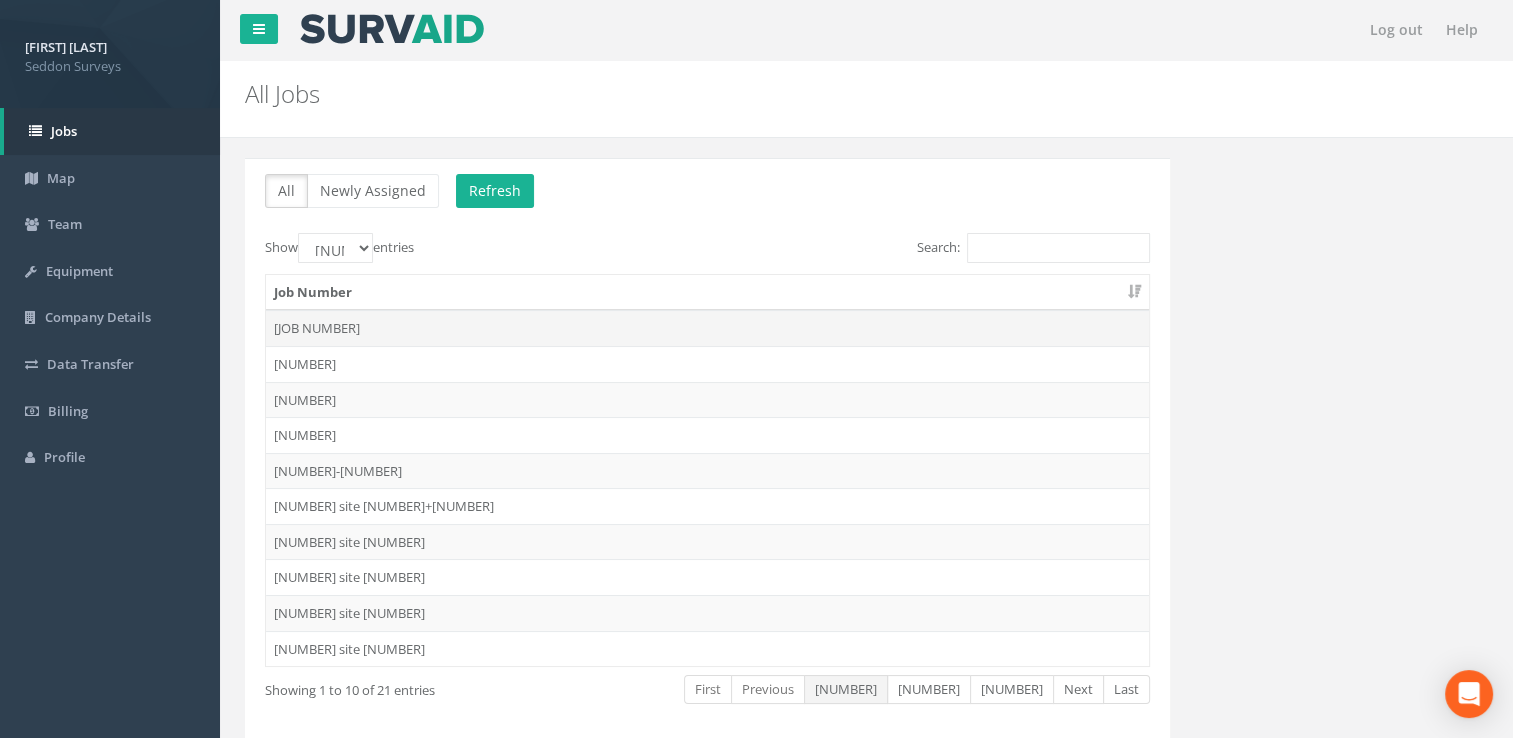 click on "[JOB NUMBER]" at bounding box center (707, 328) 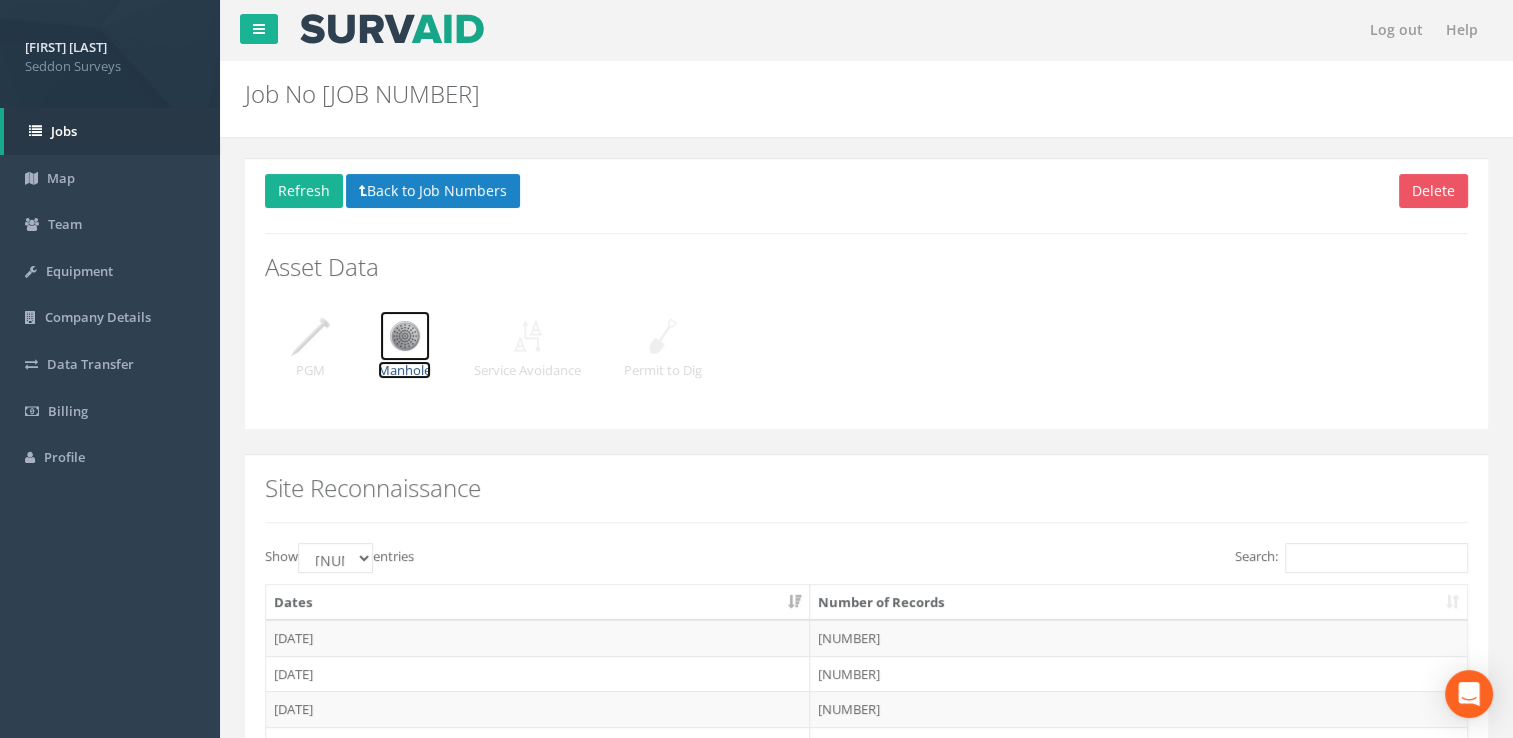 click on "Manhole" at bounding box center (404, 370) 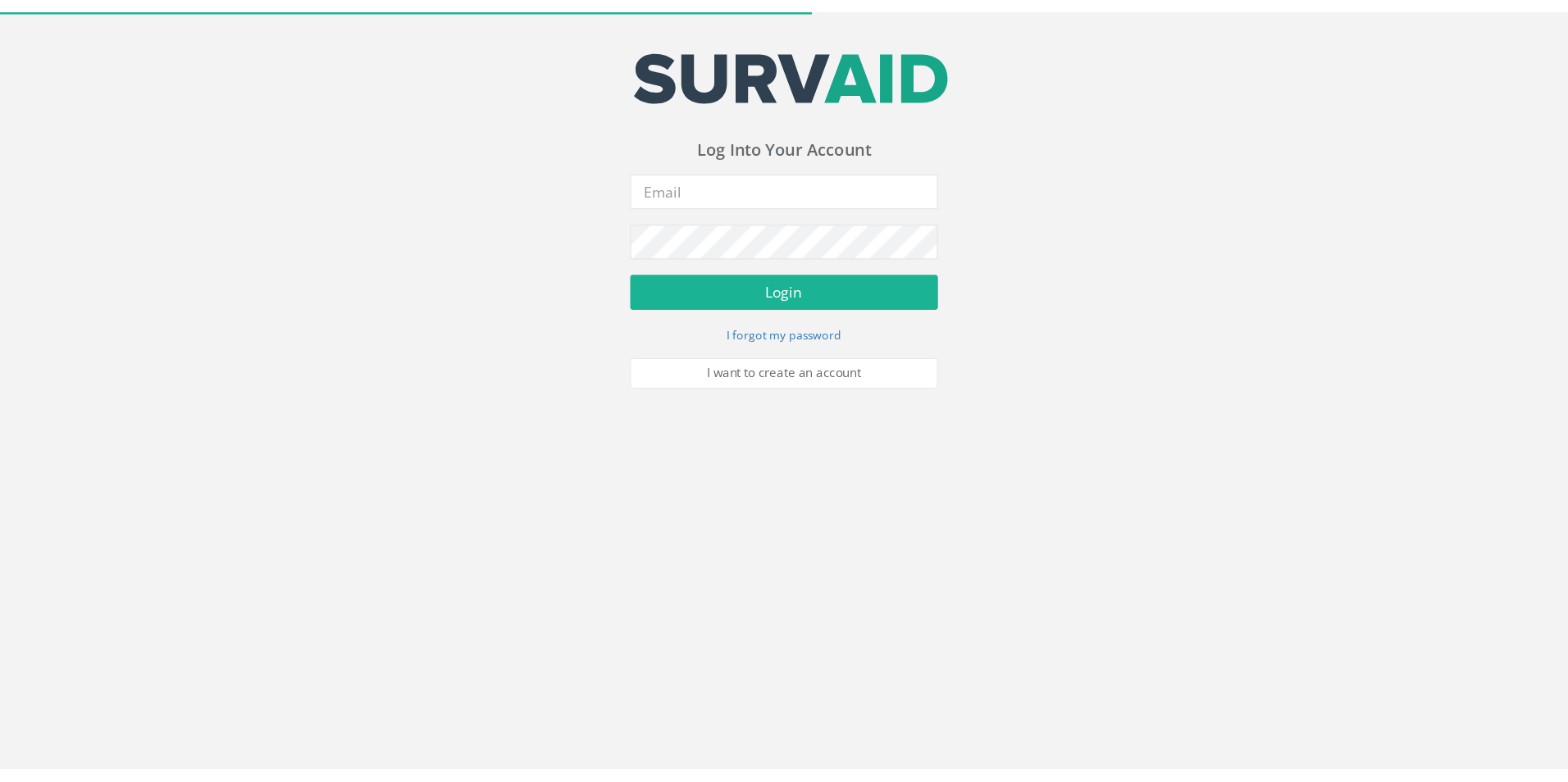 scroll, scrollTop: 0, scrollLeft: 0, axis: both 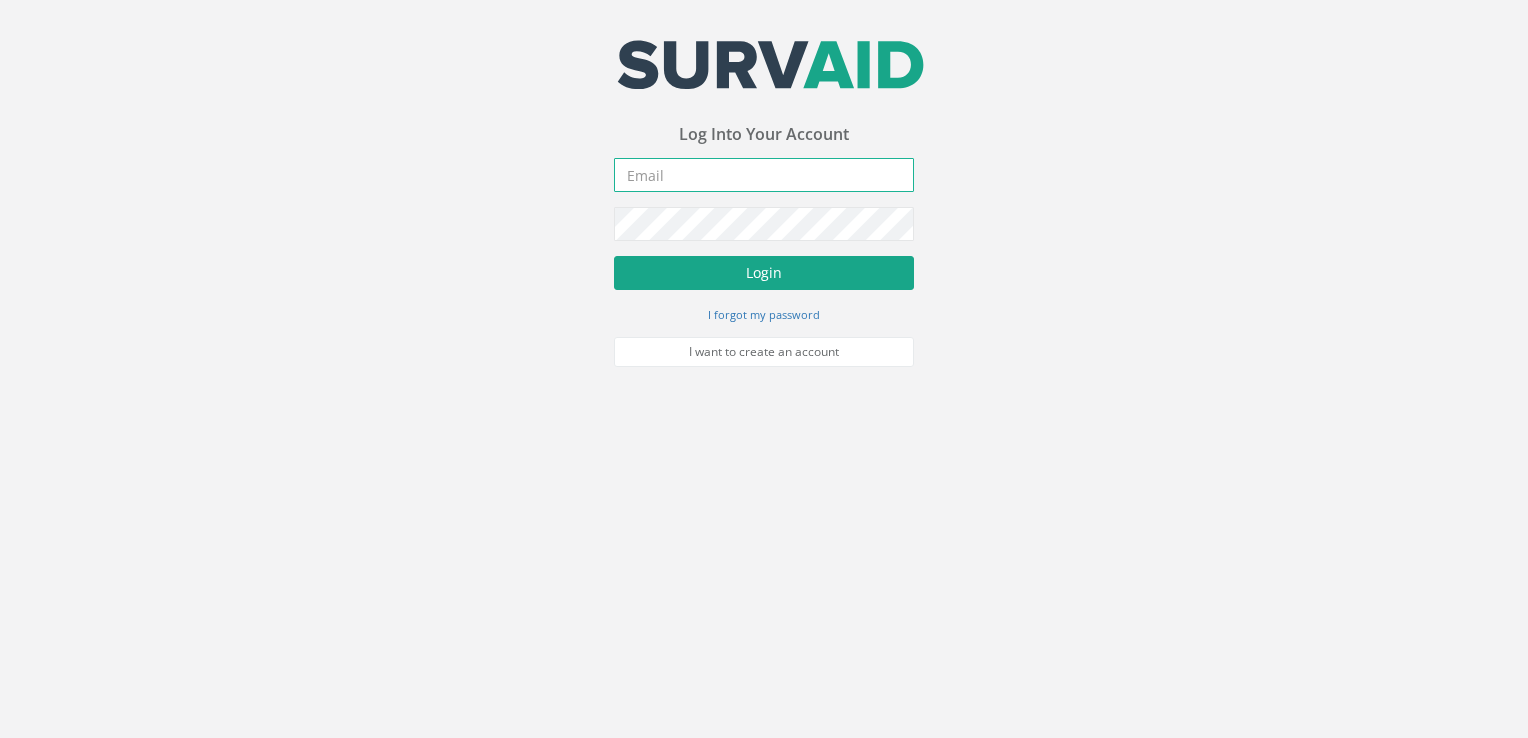 type on "[EMAIL]" 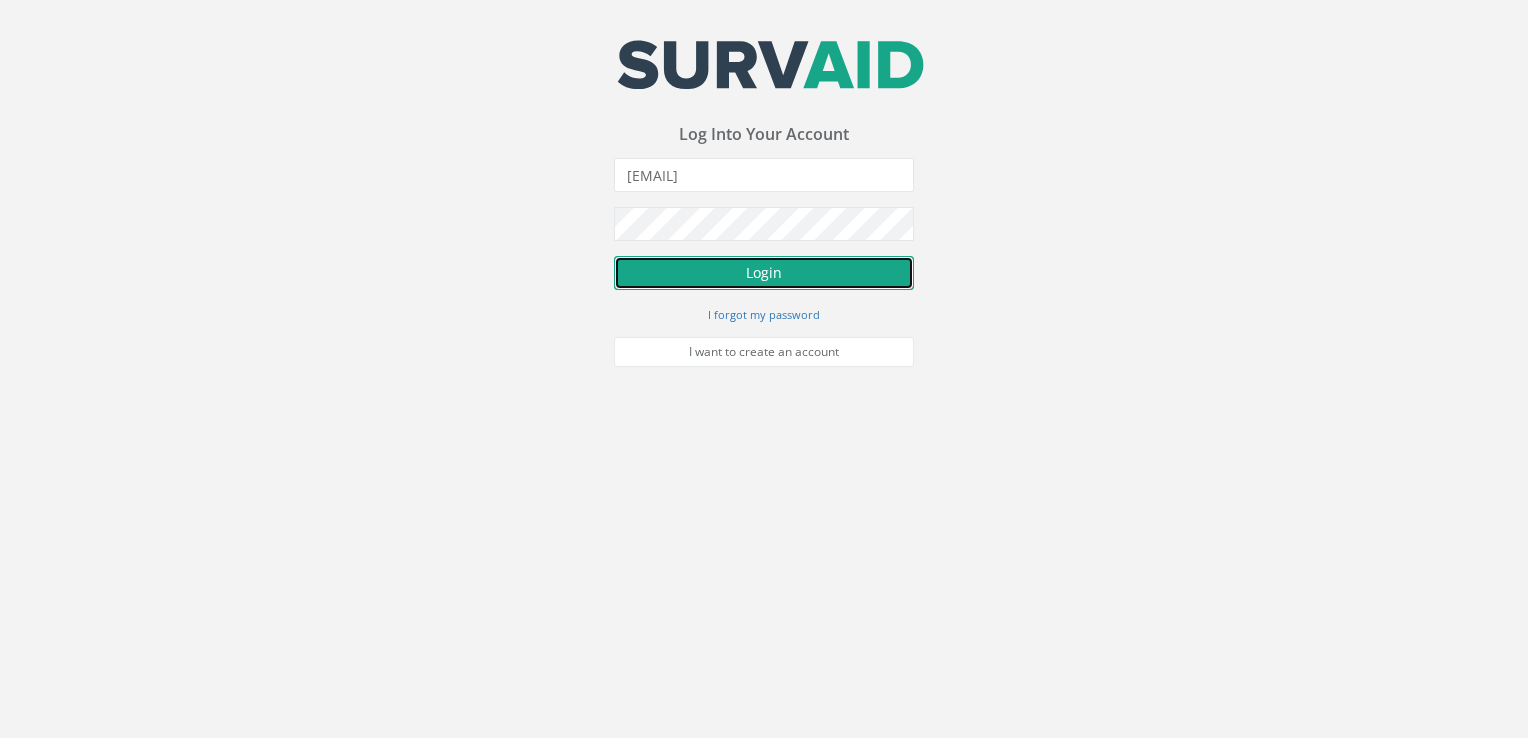 click on "Login" at bounding box center (764, 273) 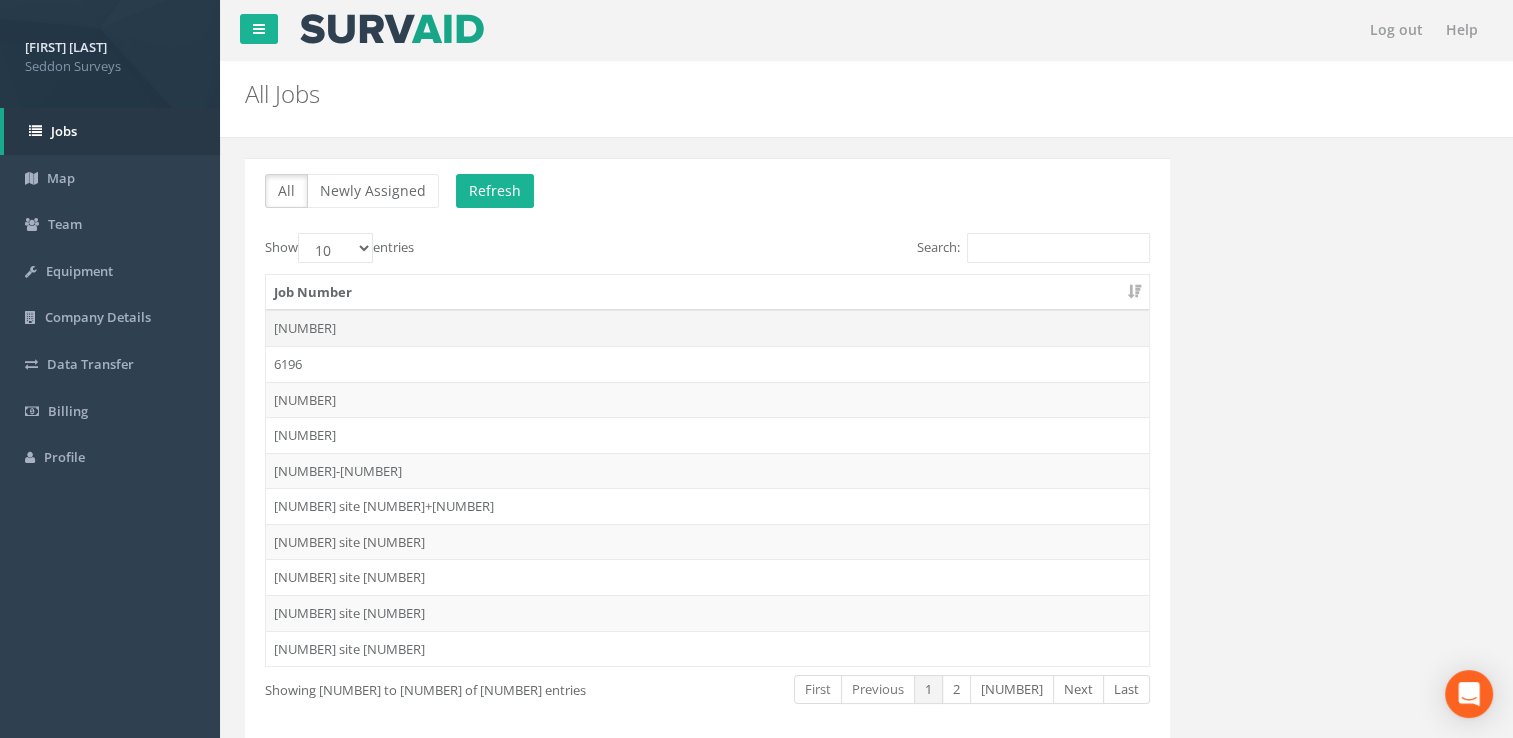 click on "[NUMBER]" at bounding box center [707, 328] 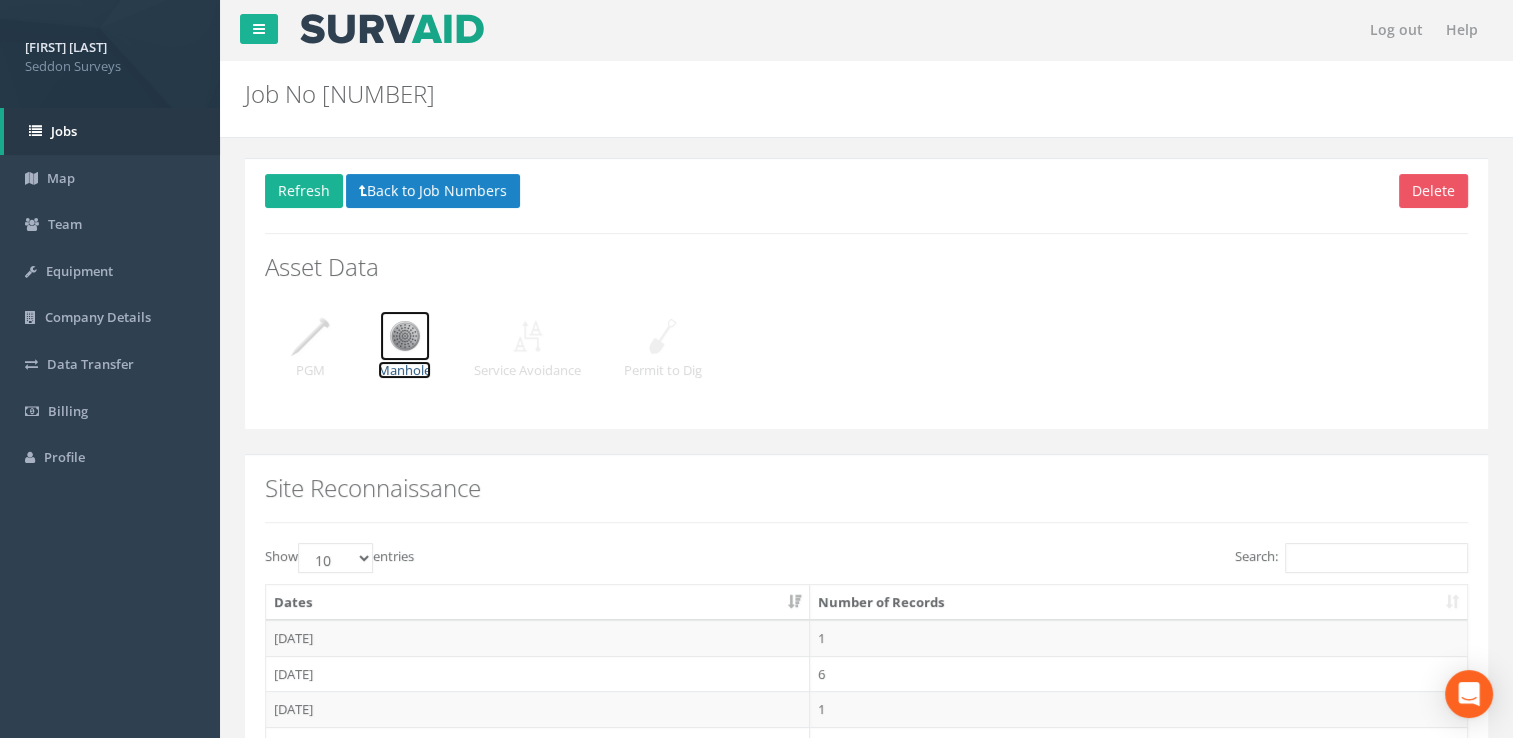click on "Manhole" at bounding box center [404, 370] 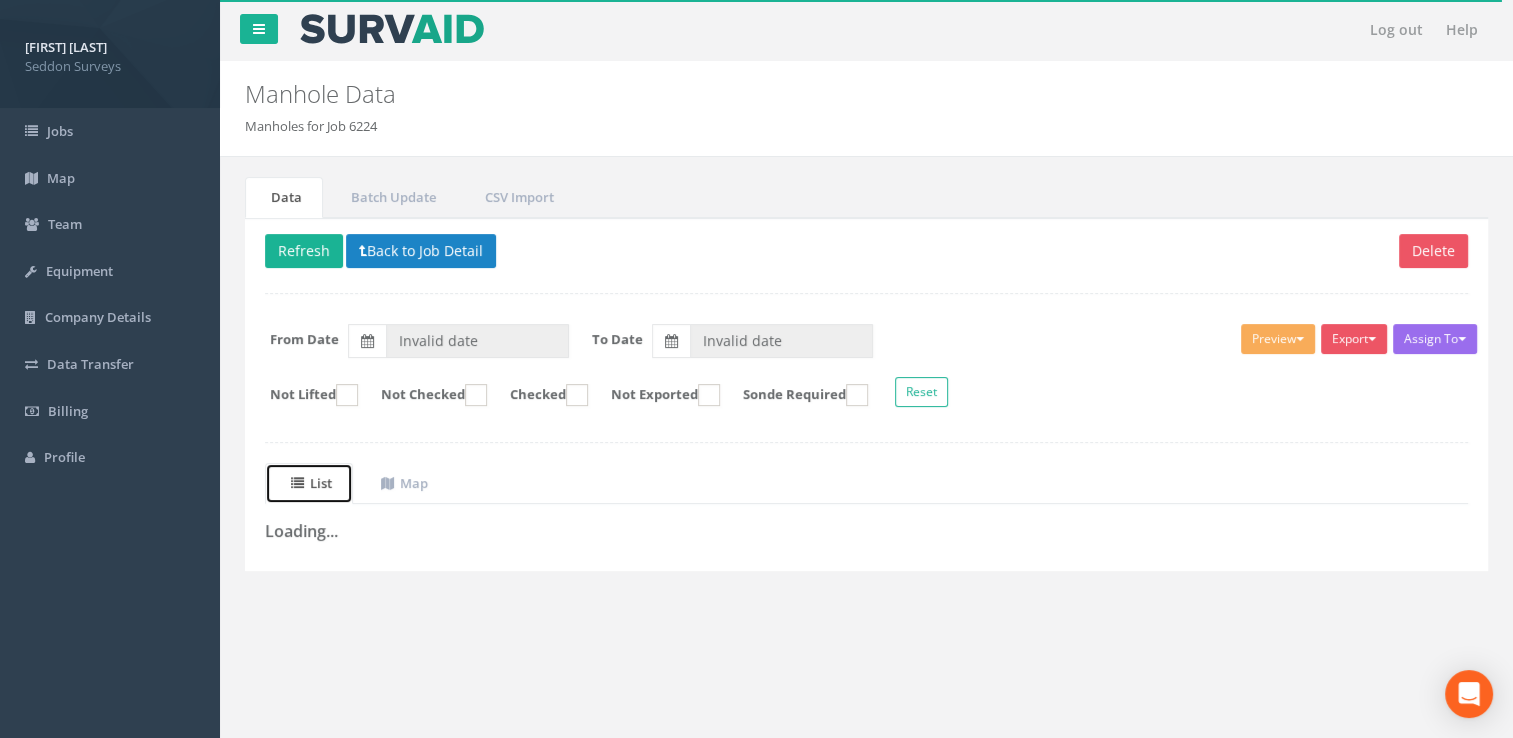 click at bounding box center (300, 483) 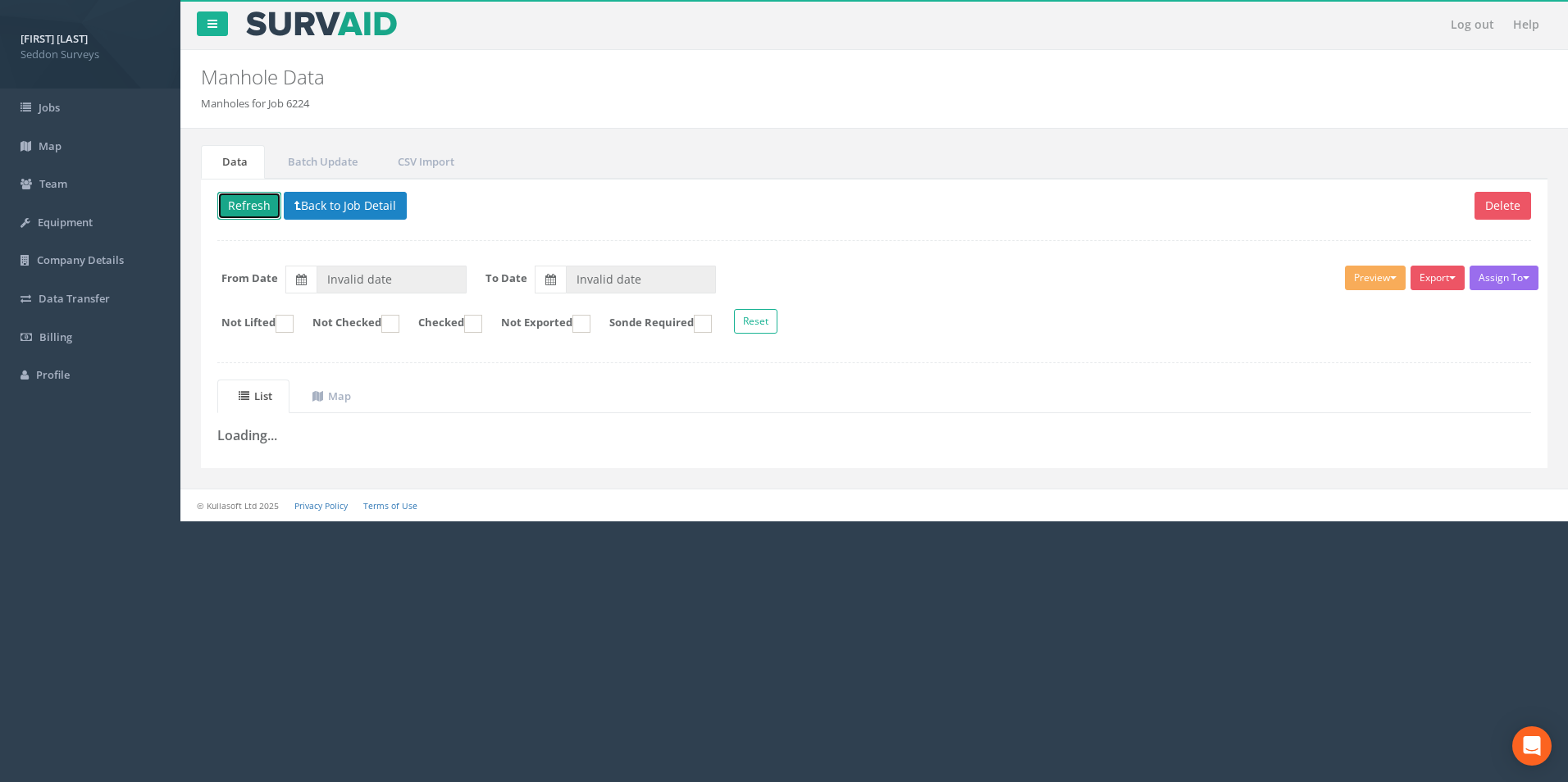 click on "Refresh" at bounding box center (249, 206) 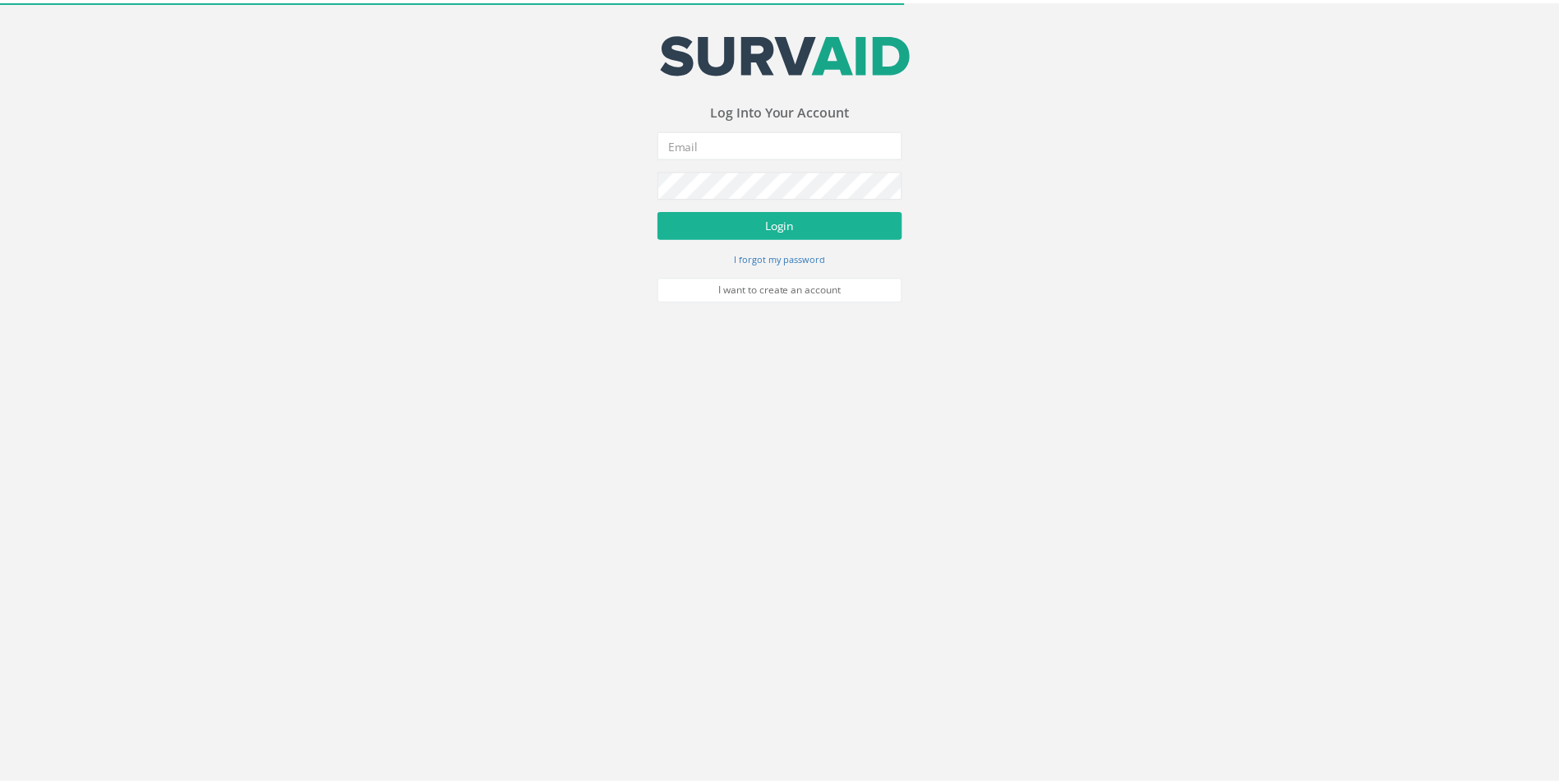 scroll, scrollTop: 0, scrollLeft: 0, axis: both 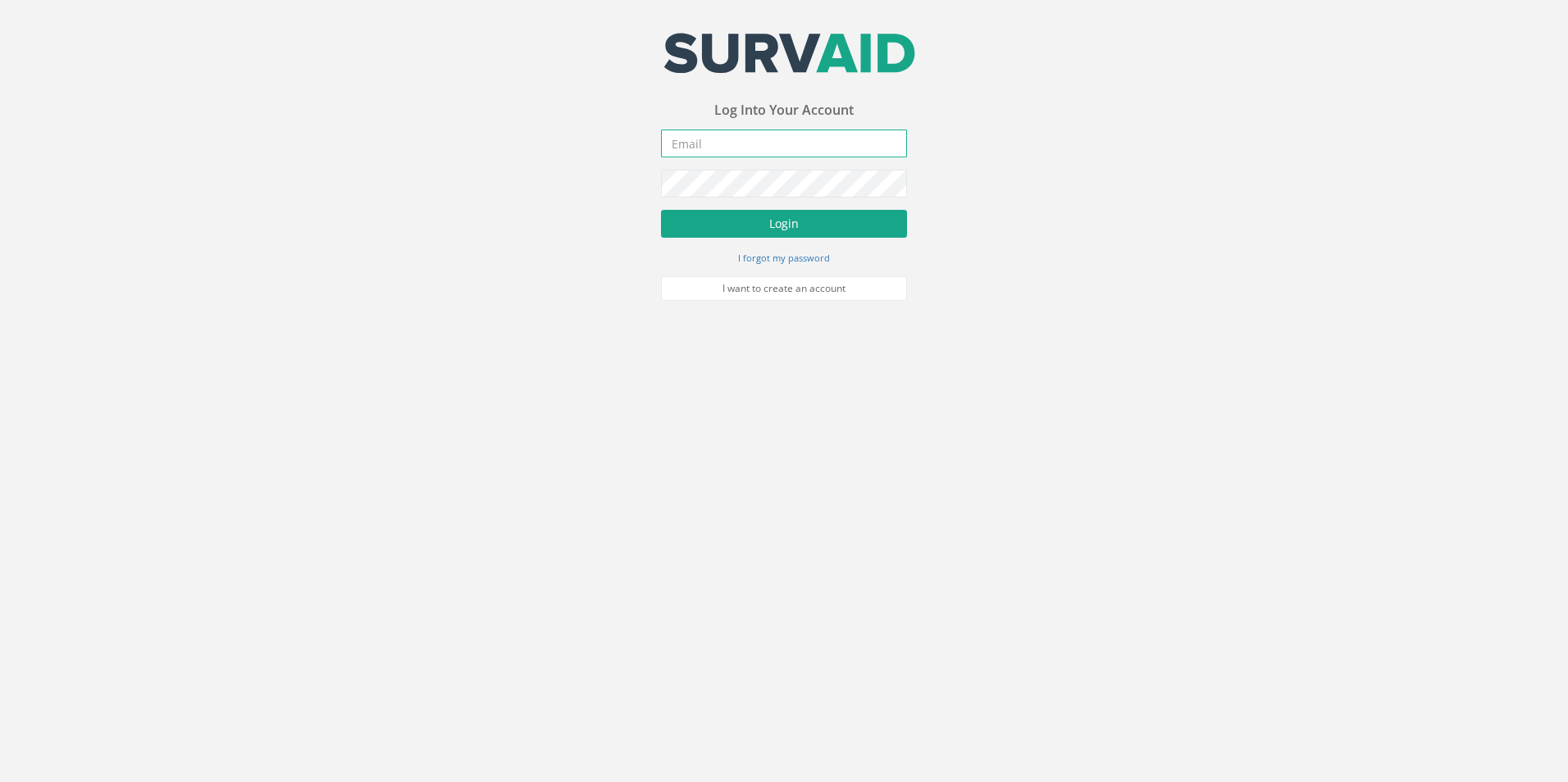 type on "matthew.todd@example.com" 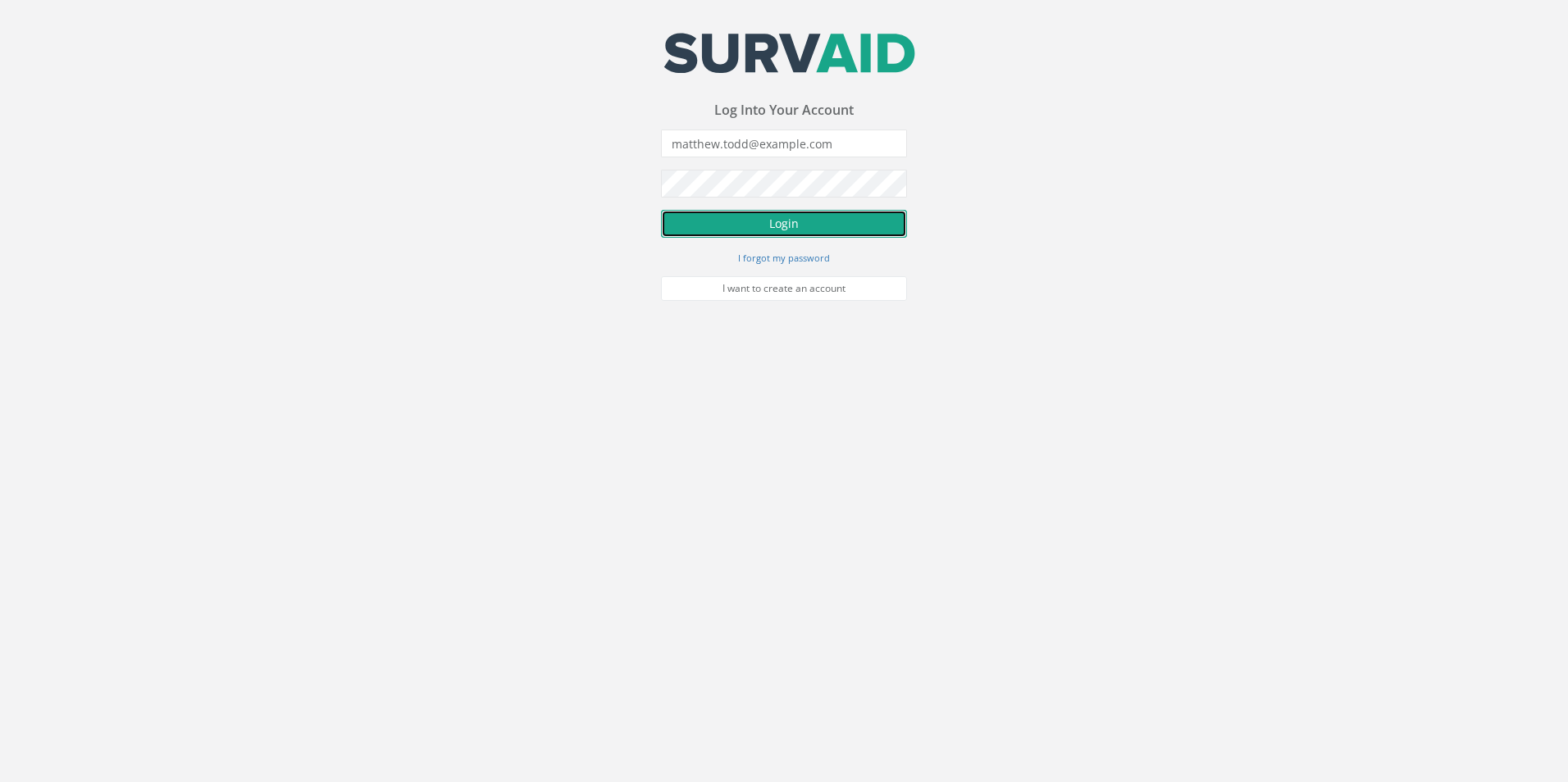 click on "Login" at bounding box center (784, 224) 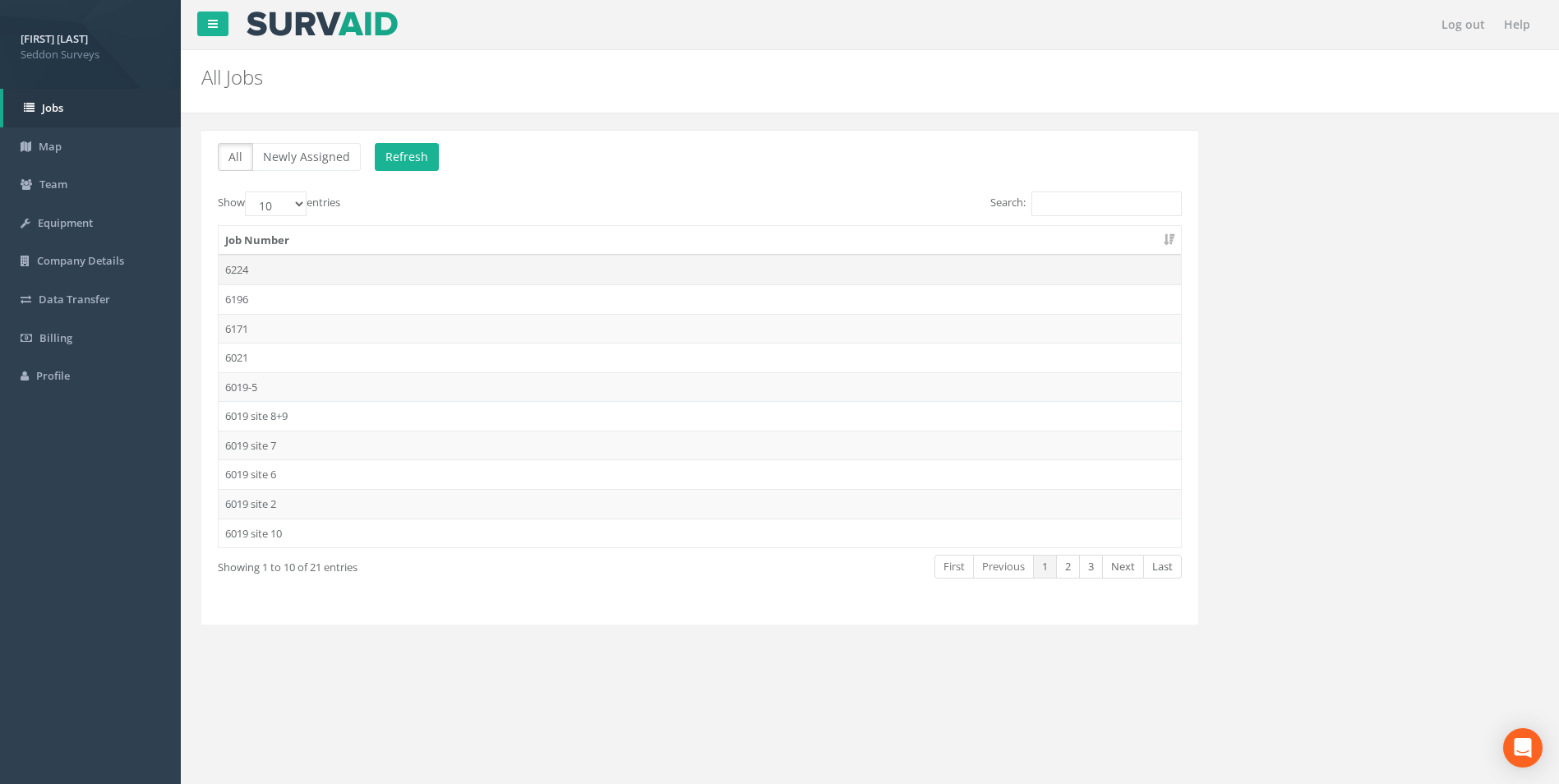 click on "[NUMBER]" at bounding box center (699, 270) 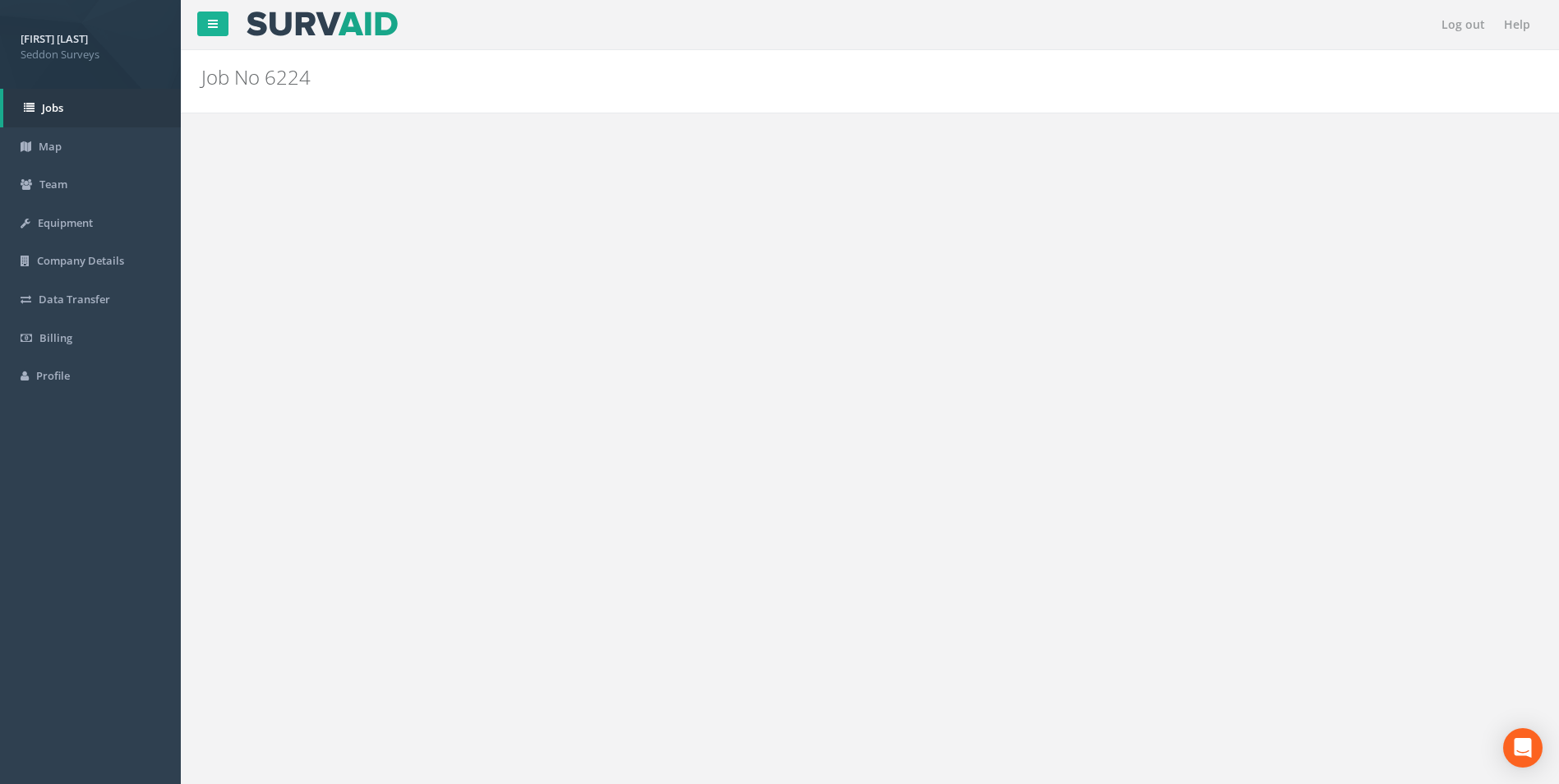 click on "Manhole" at bounding box center (332, 304) 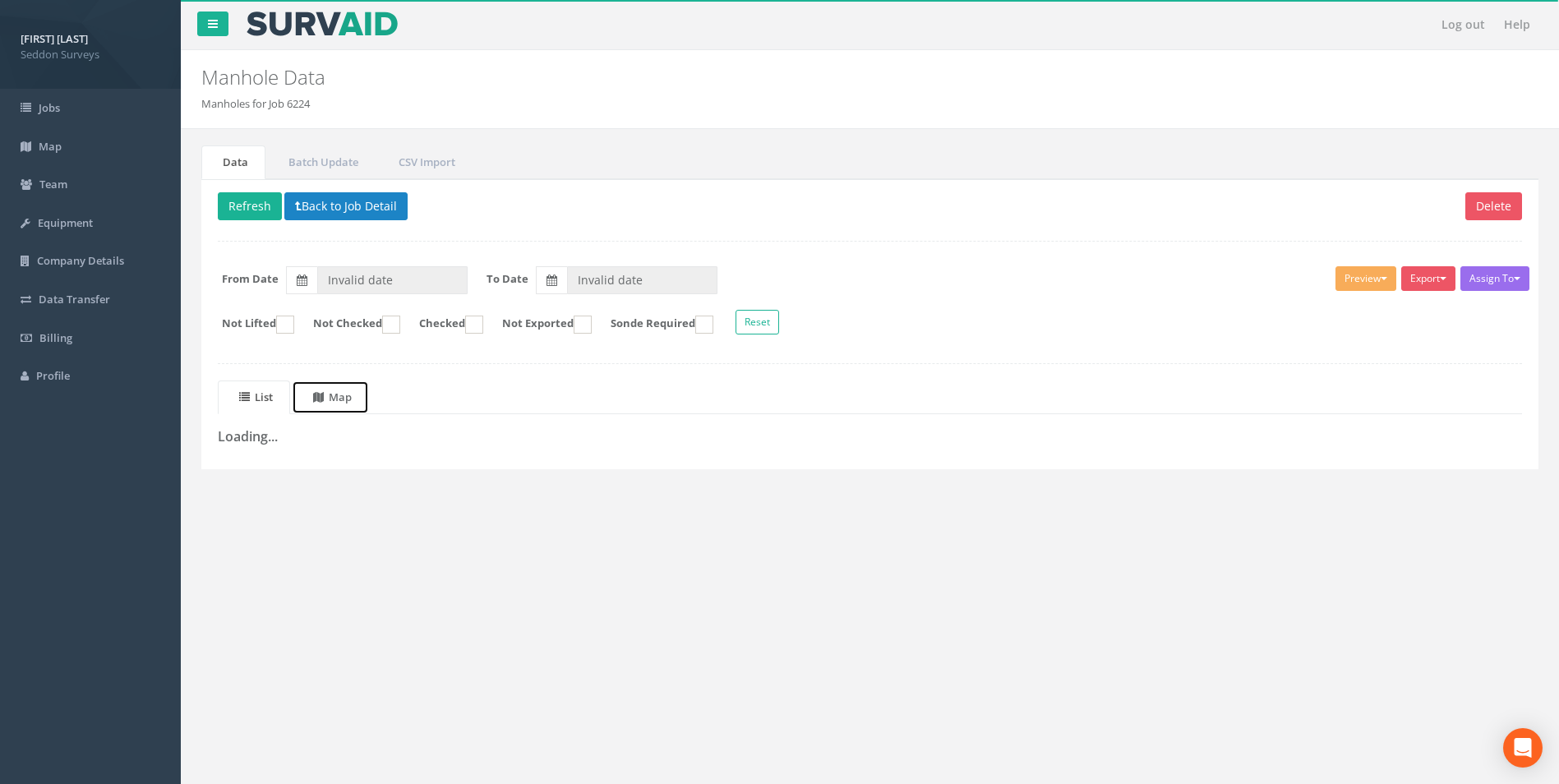 click at bounding box center (318, 397) 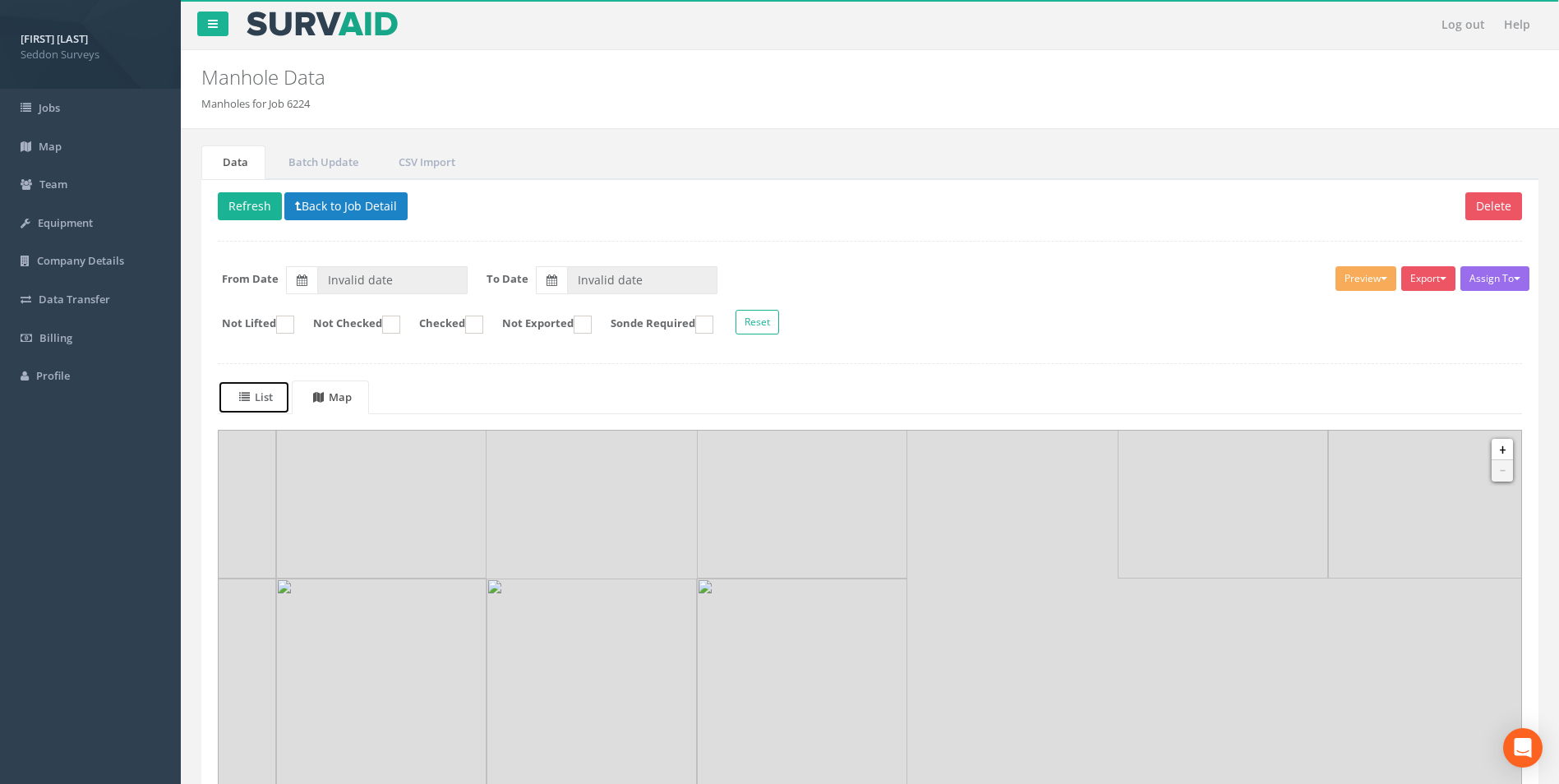 click at bounding box center [244, 397] 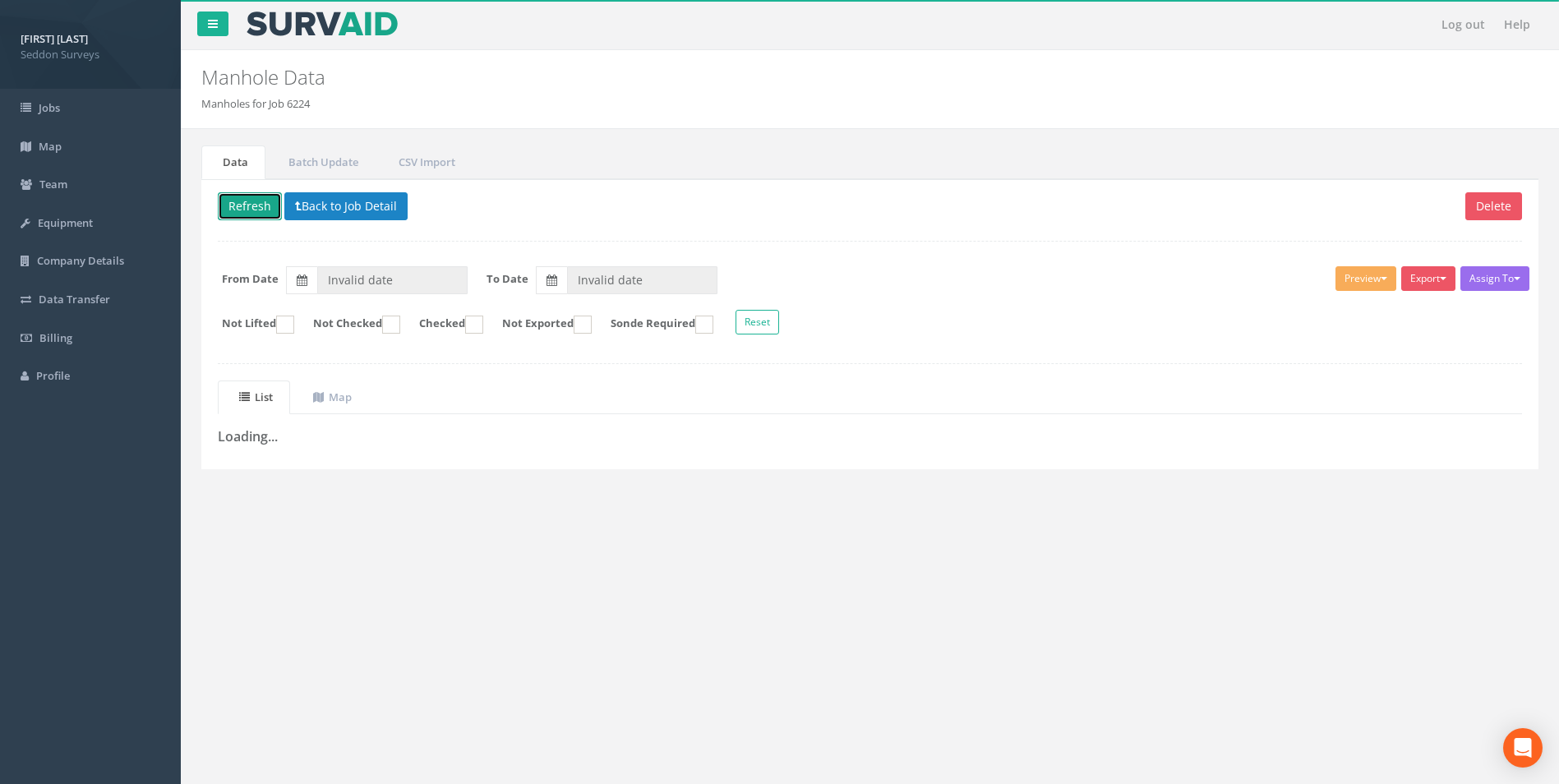 click on "Refresh" at bounding box center (250, 206) 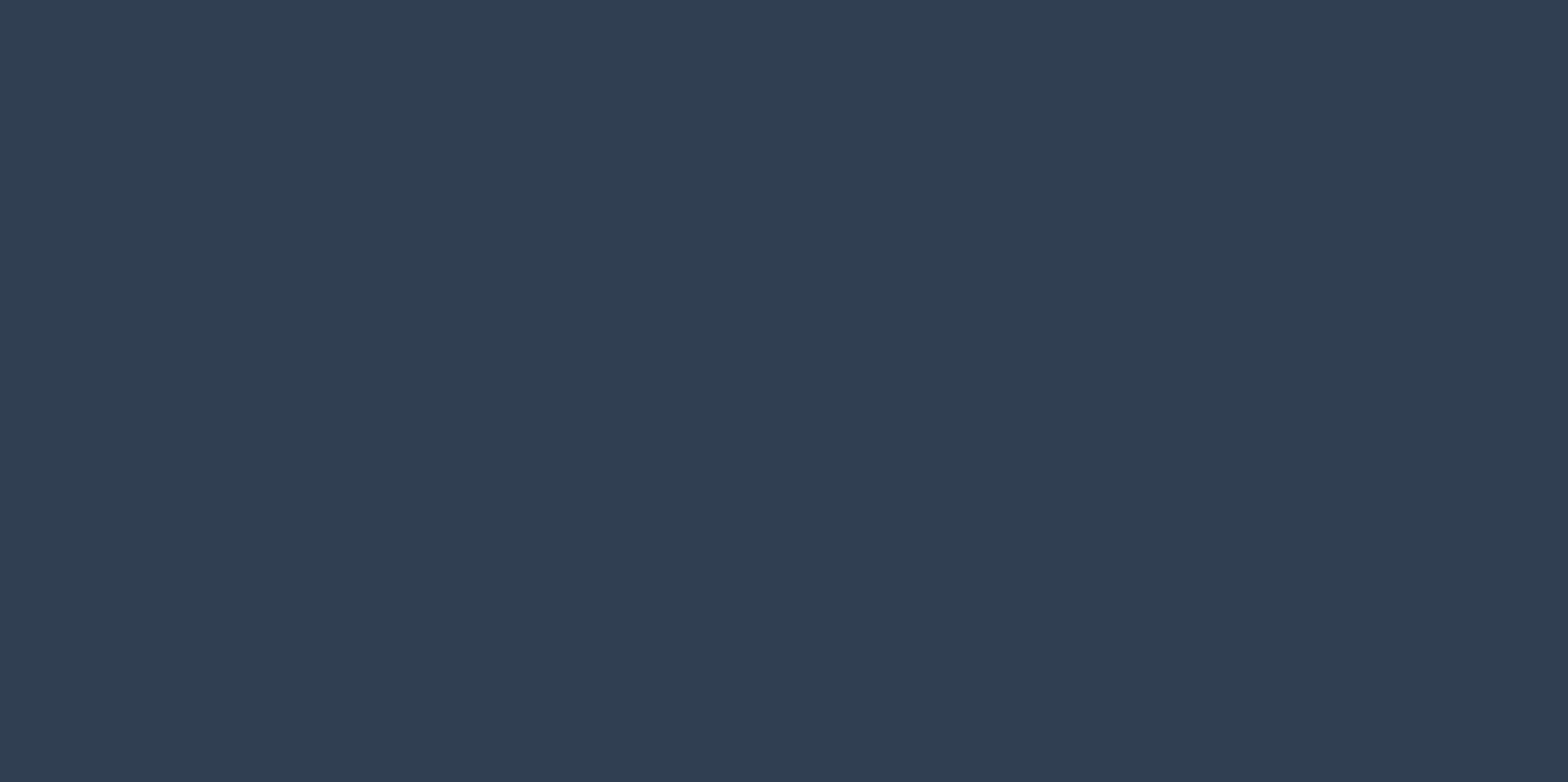 scroll, scrollTop: 0, scrollLeft: 0, axis: both 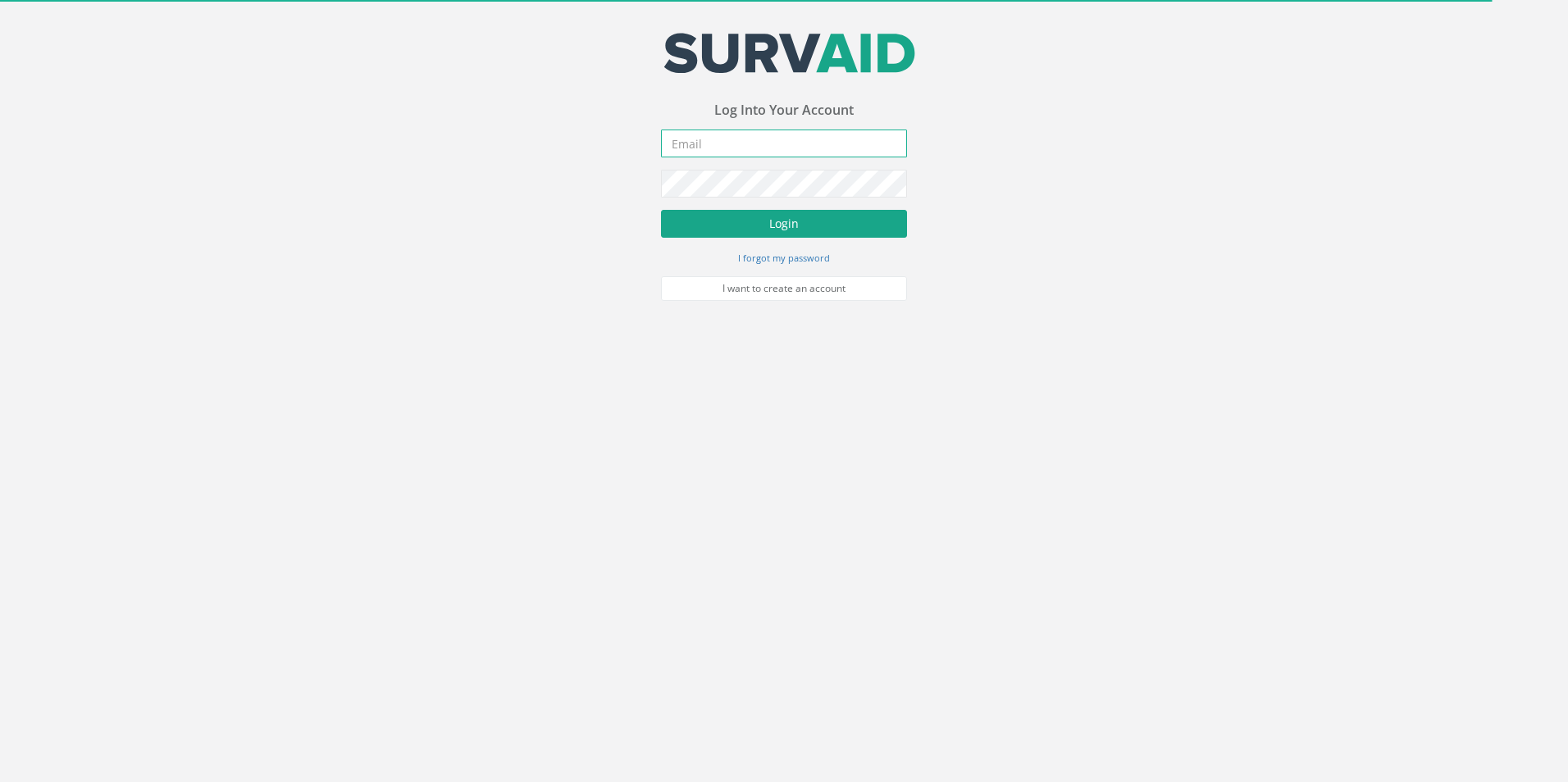 type on "[FIRST].[LAST]@[DOMAIN]" 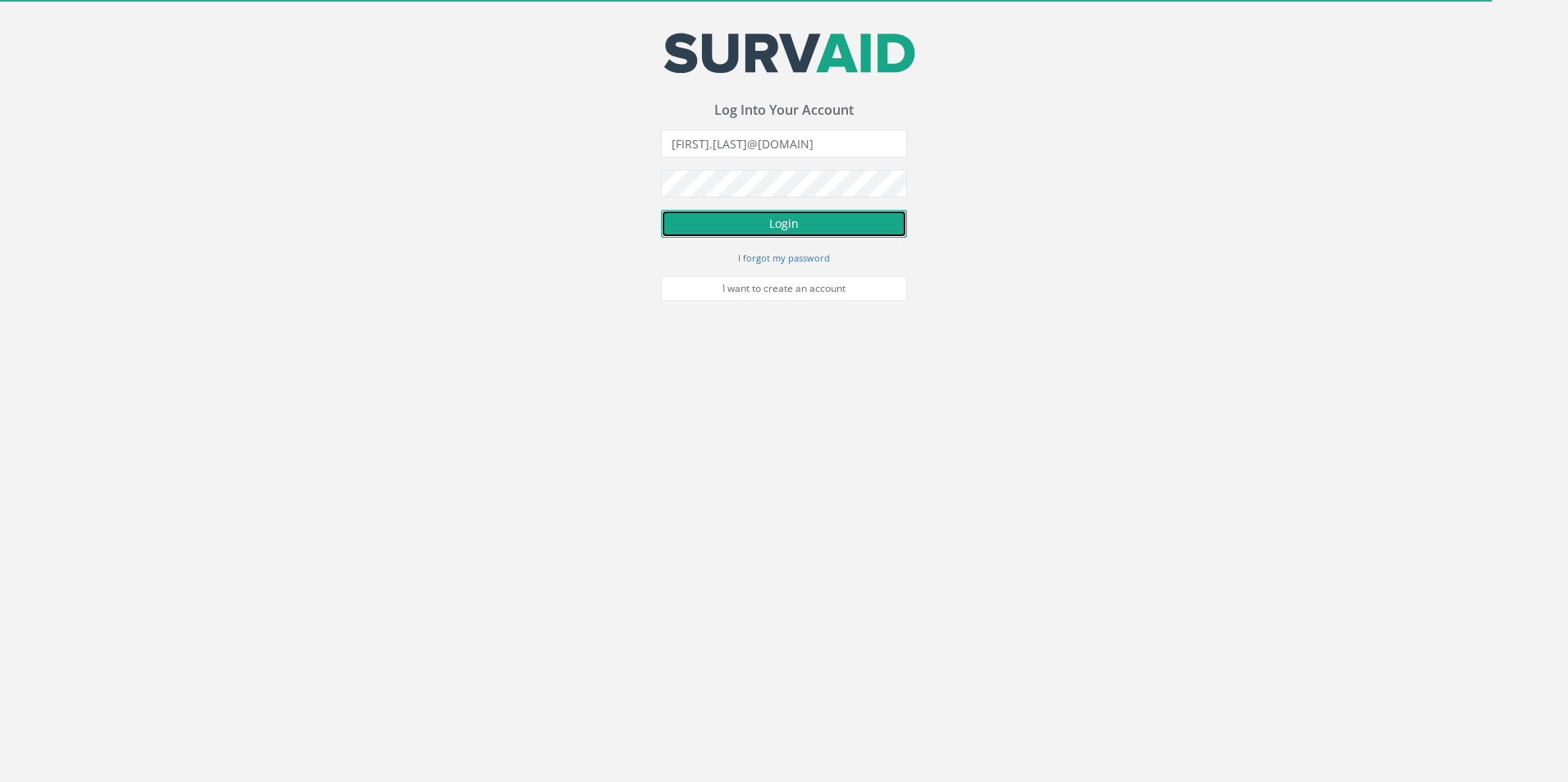click on "Login" at bounding box center [784, 224] 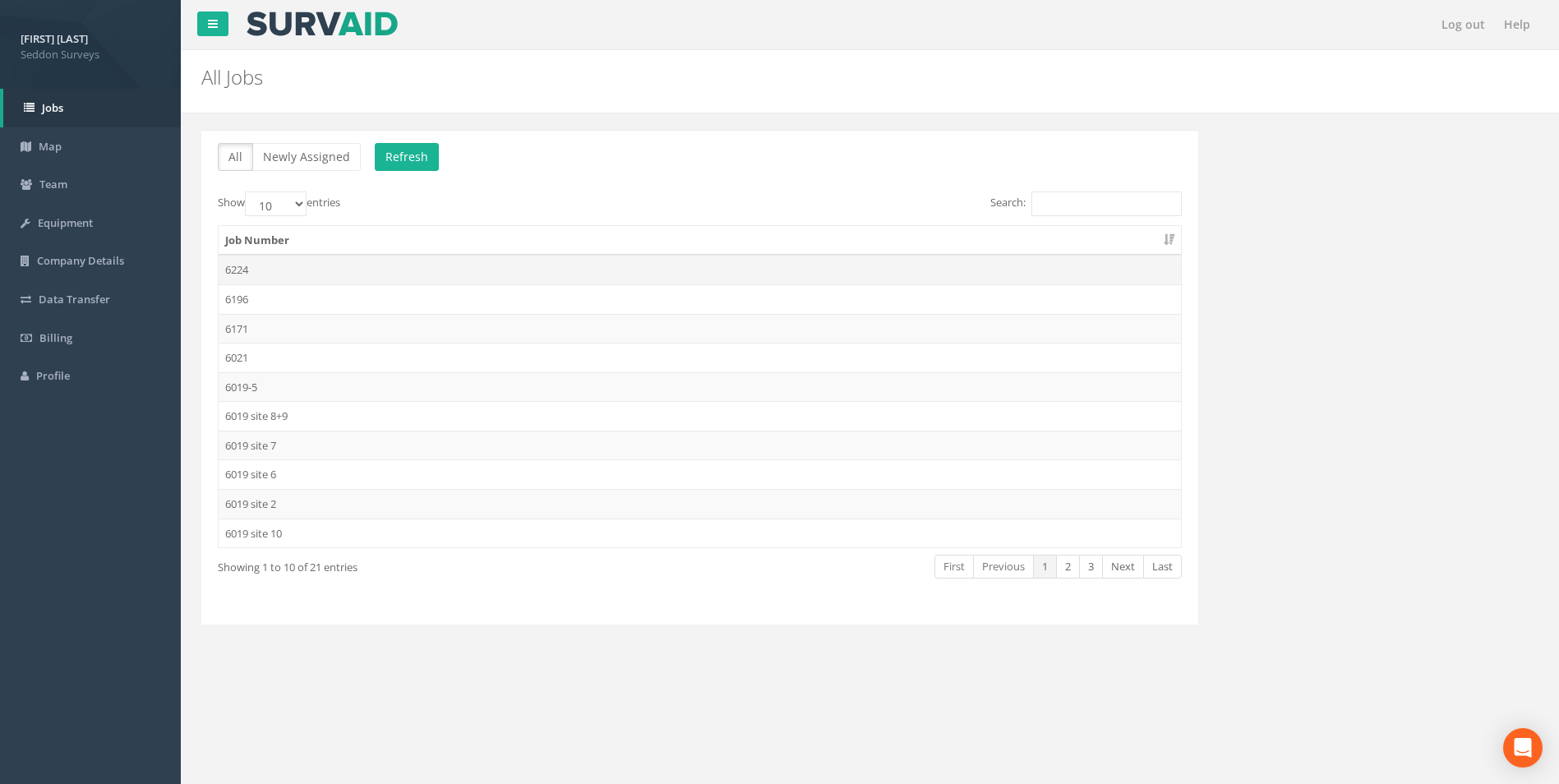 click on "6224" at bounding box center [699, 270] 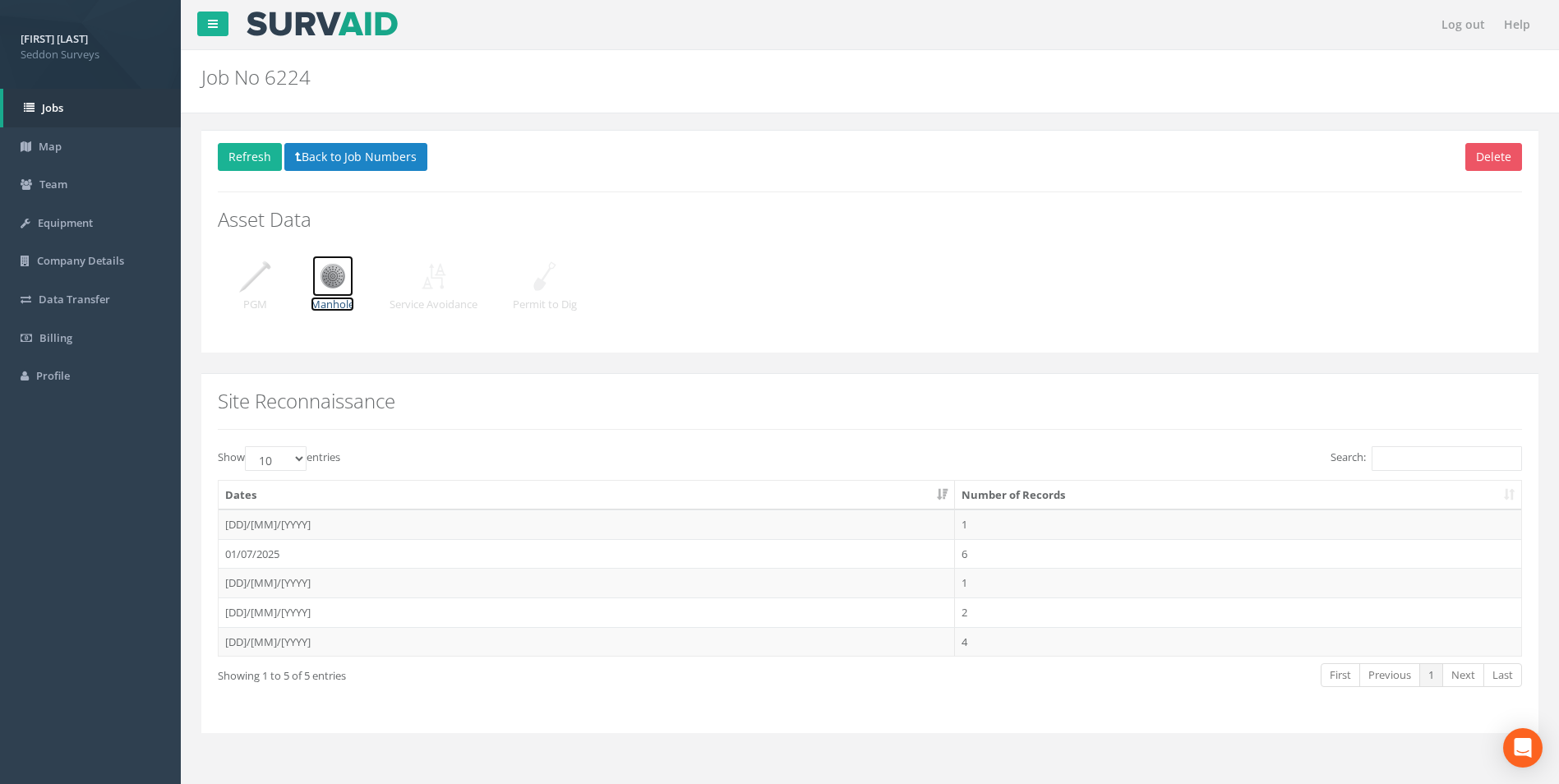 click on "Manhole" at bounding box center [332, 304] 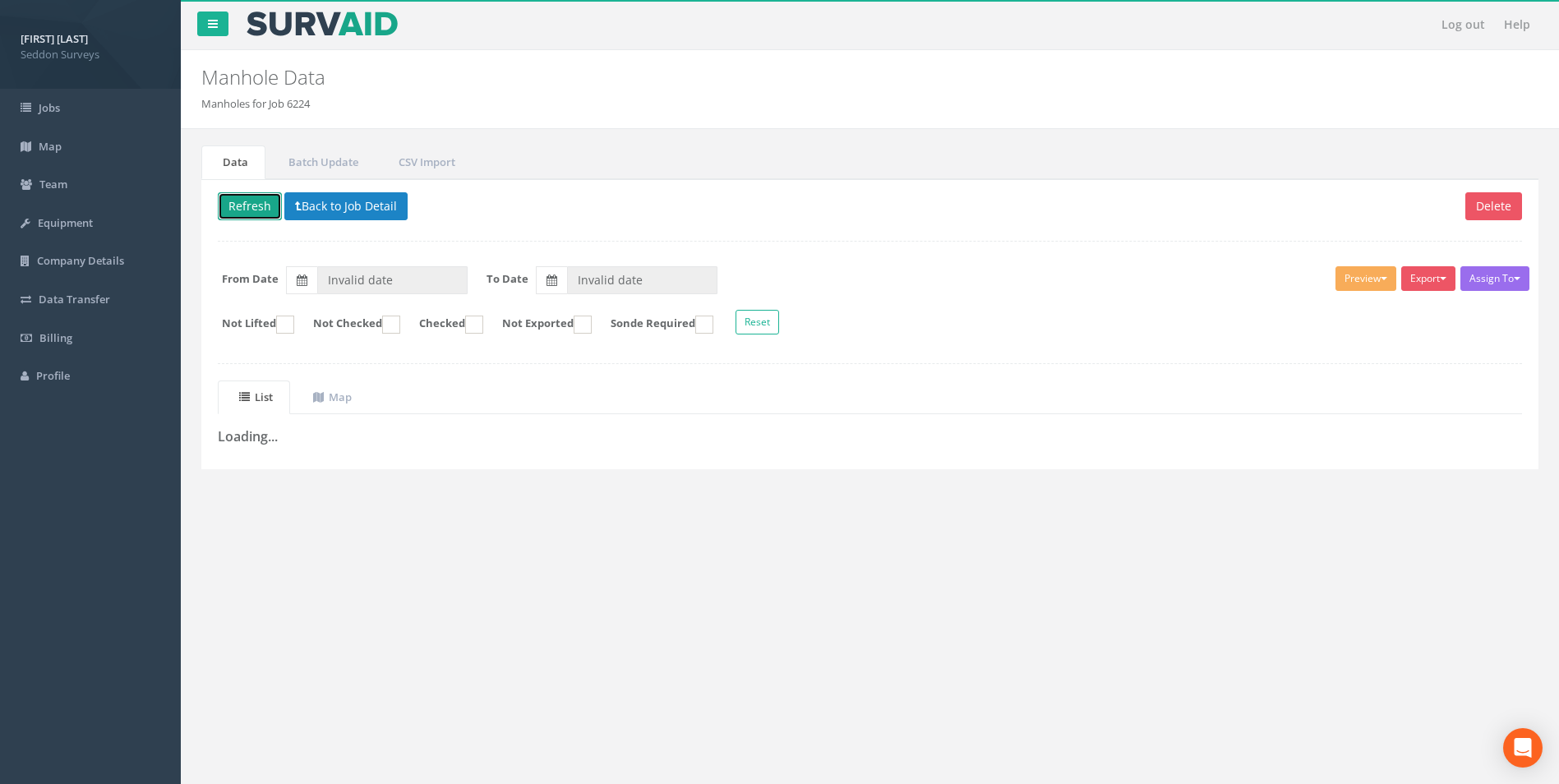click on "Refresh" at bounding box center [250, 206] 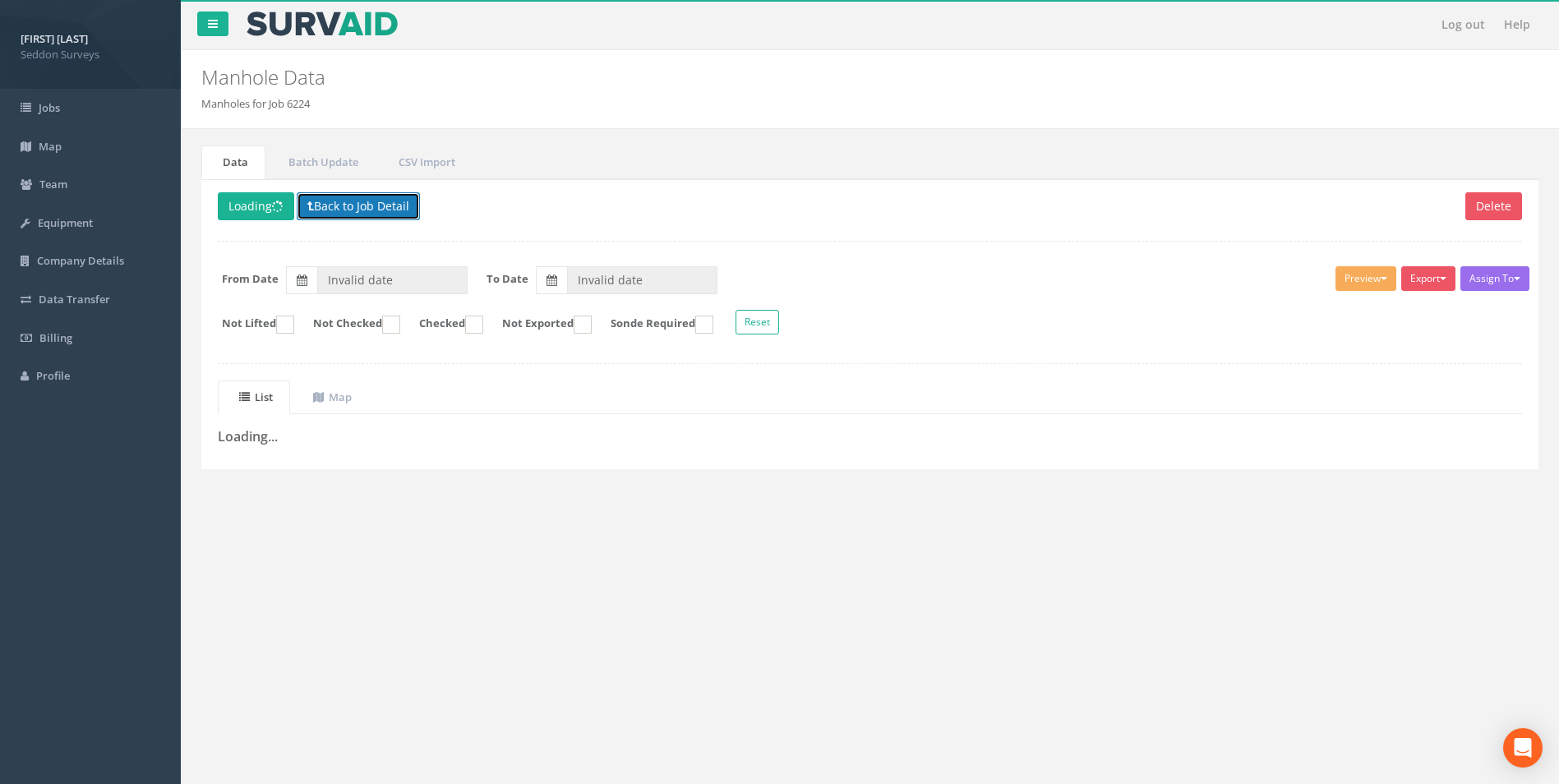 click on "Back to Job Detail" at bounding box center [358, 206] 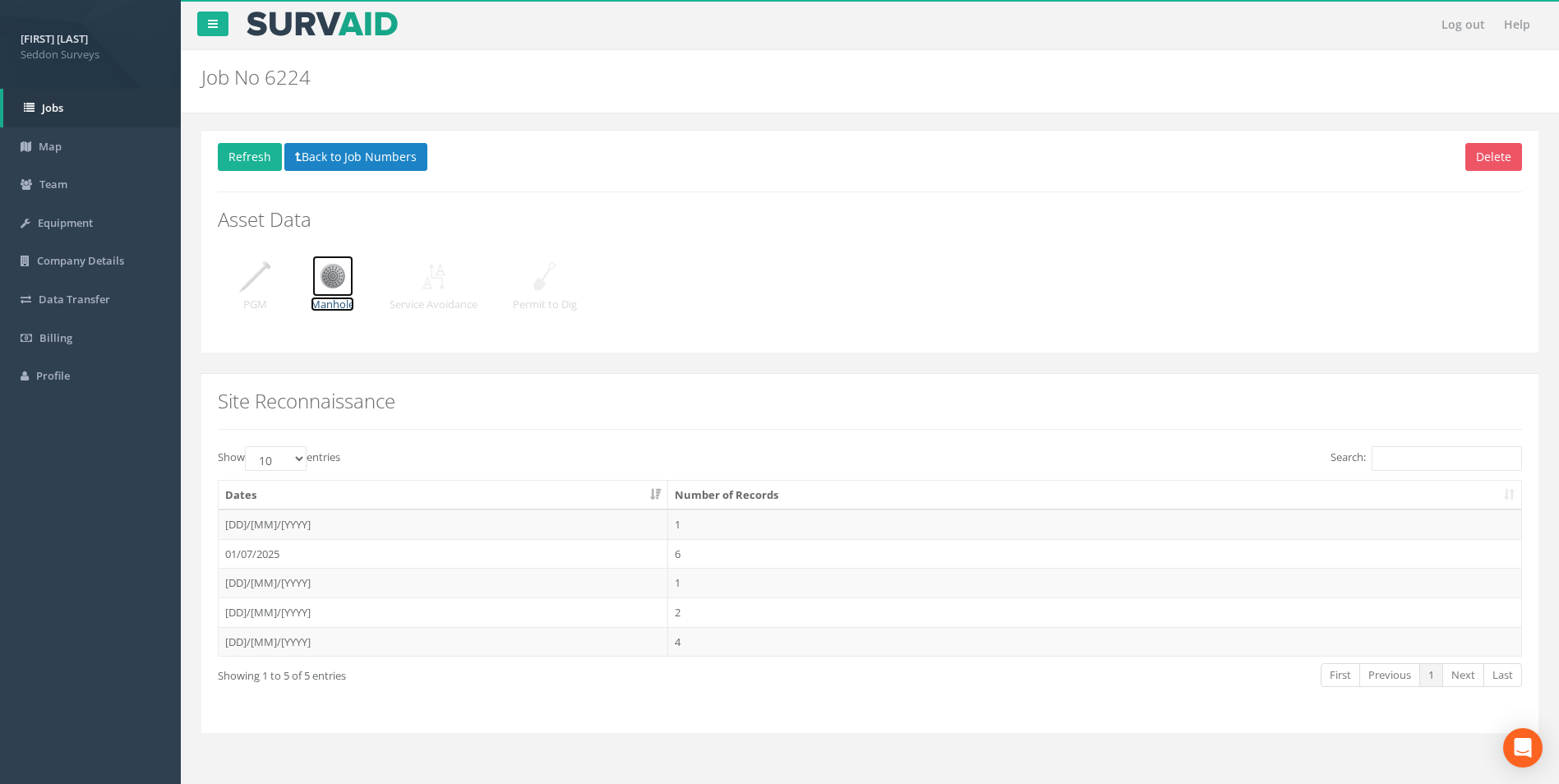 click on "Manhole" at bounding box center (332, 304) 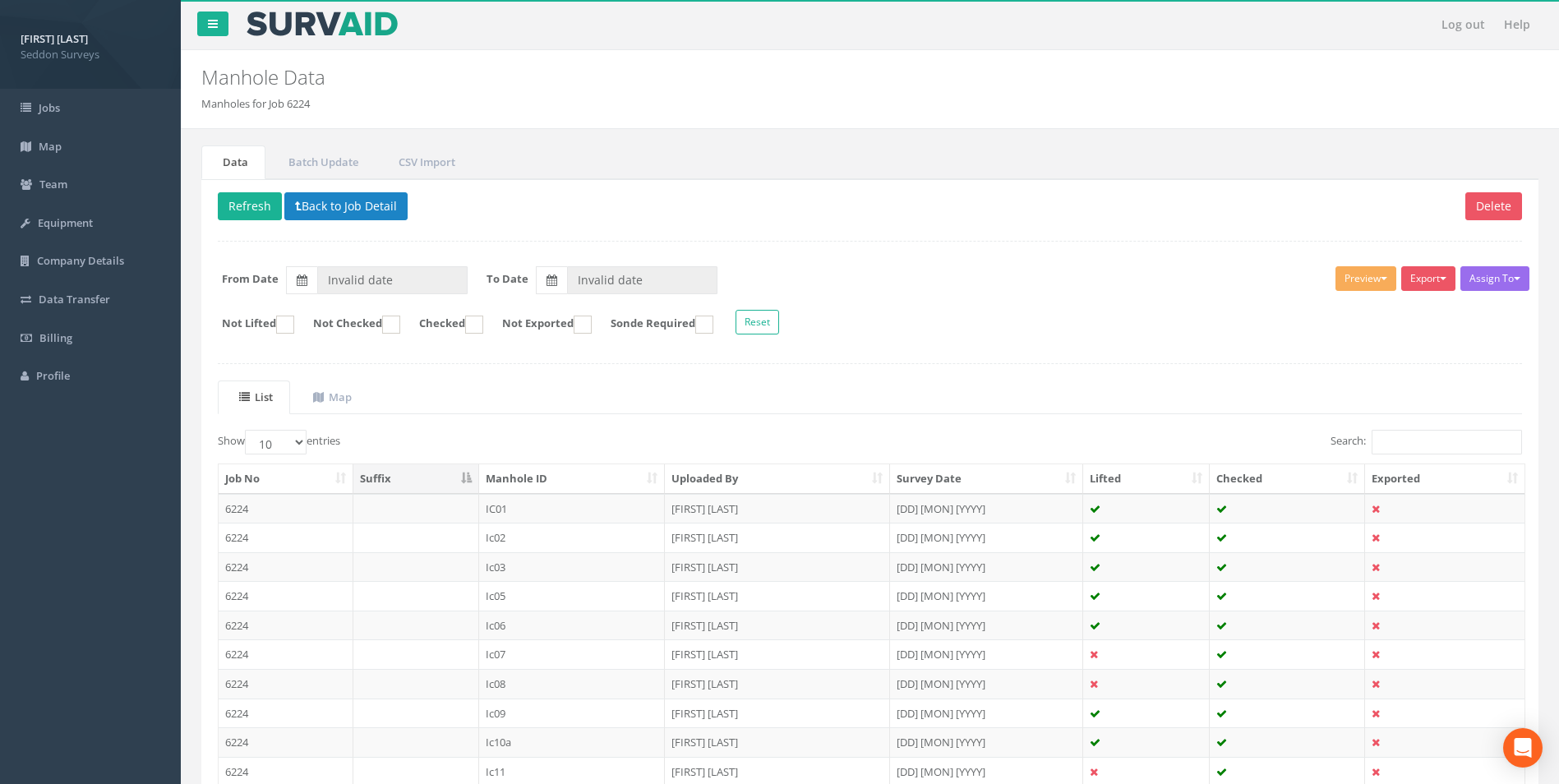 type on "[DD]/[MM]/[YYYY]" 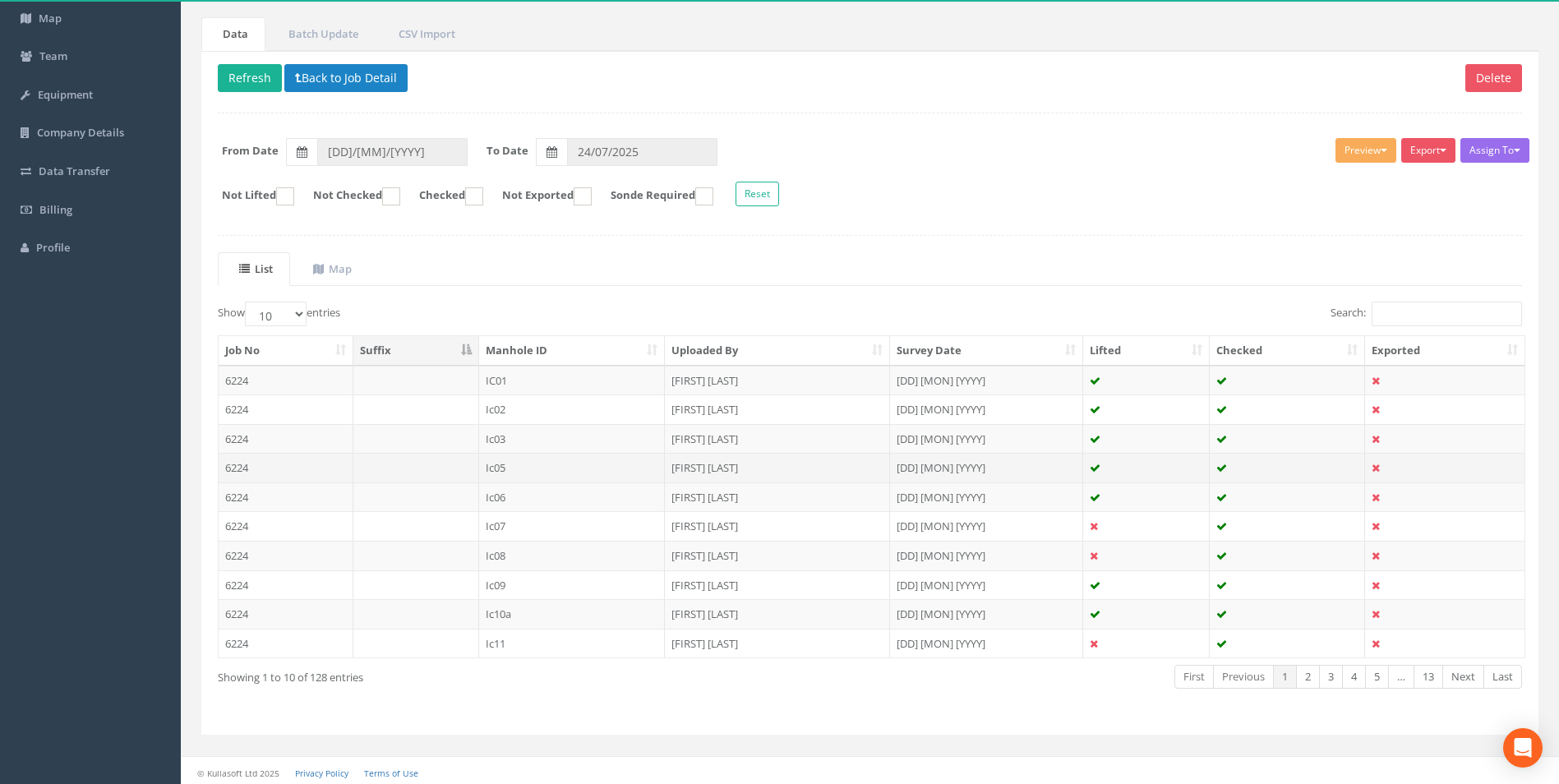 scroll, scrollTop: 132, scrollLeft: 0, axis: vertical 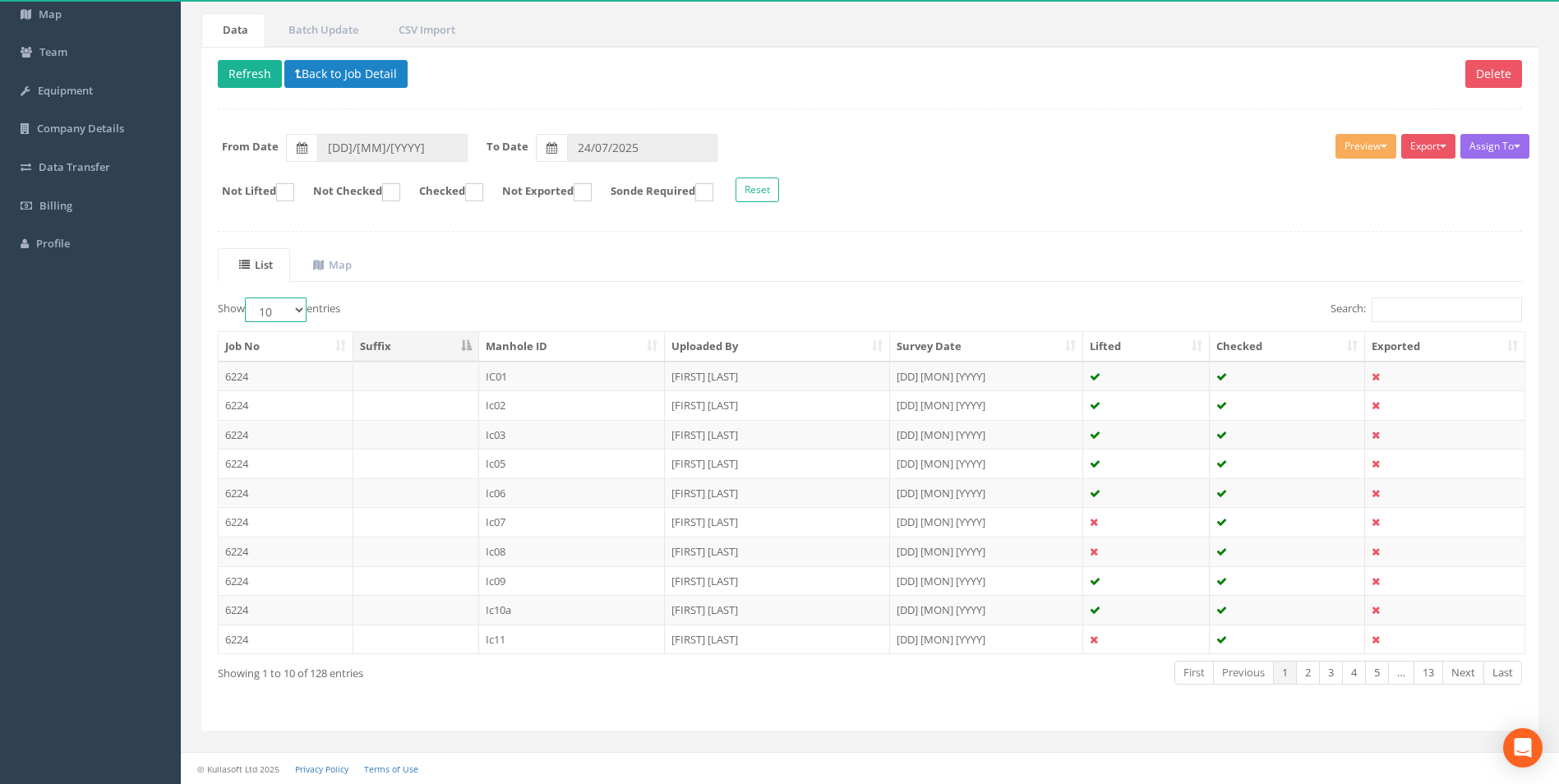 click on "10 25 50 100" at bounding box center (275, 310) 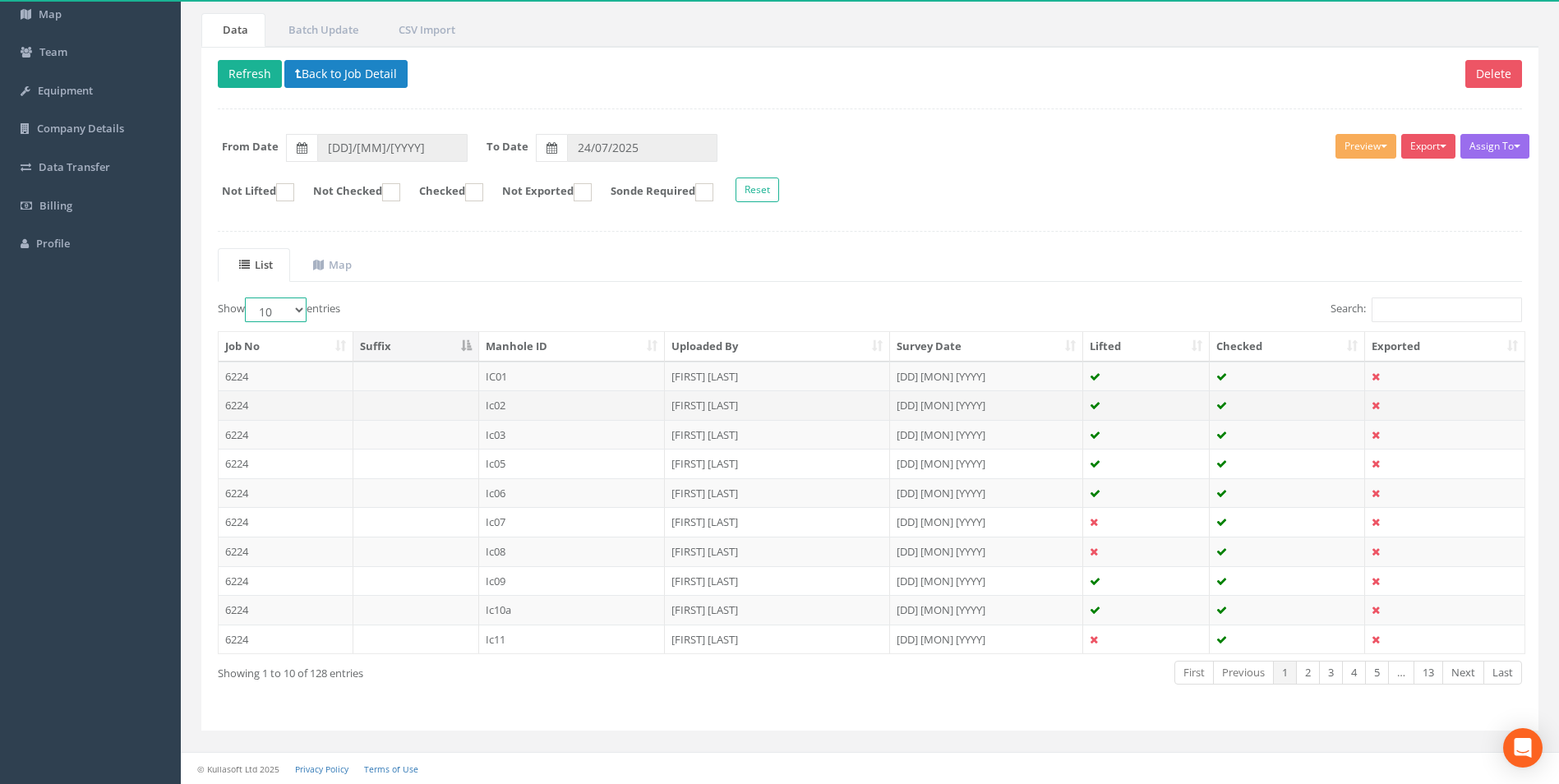 select on "100" 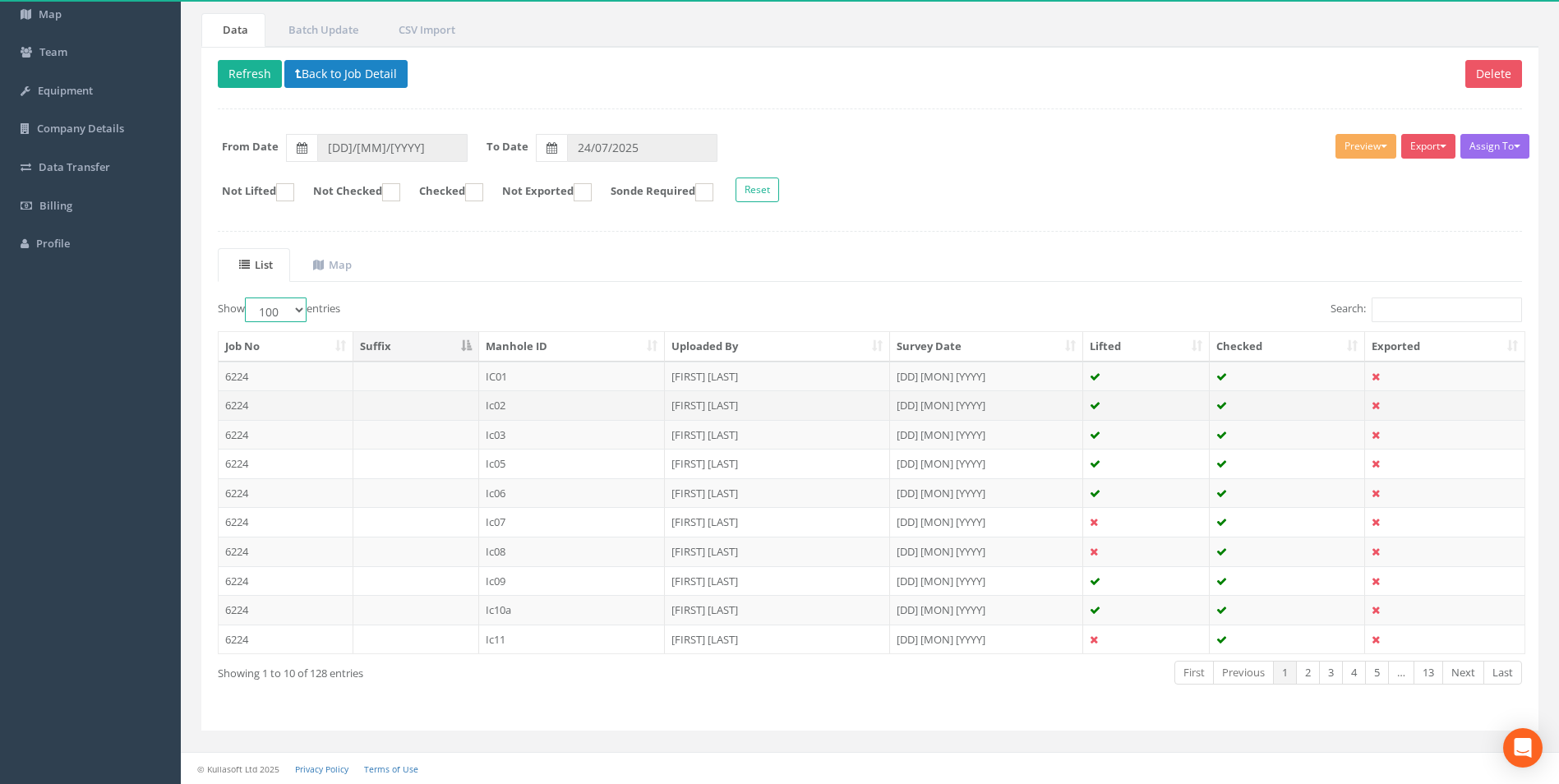 click on "10 25 50 100" at bounding box center (275, 310) 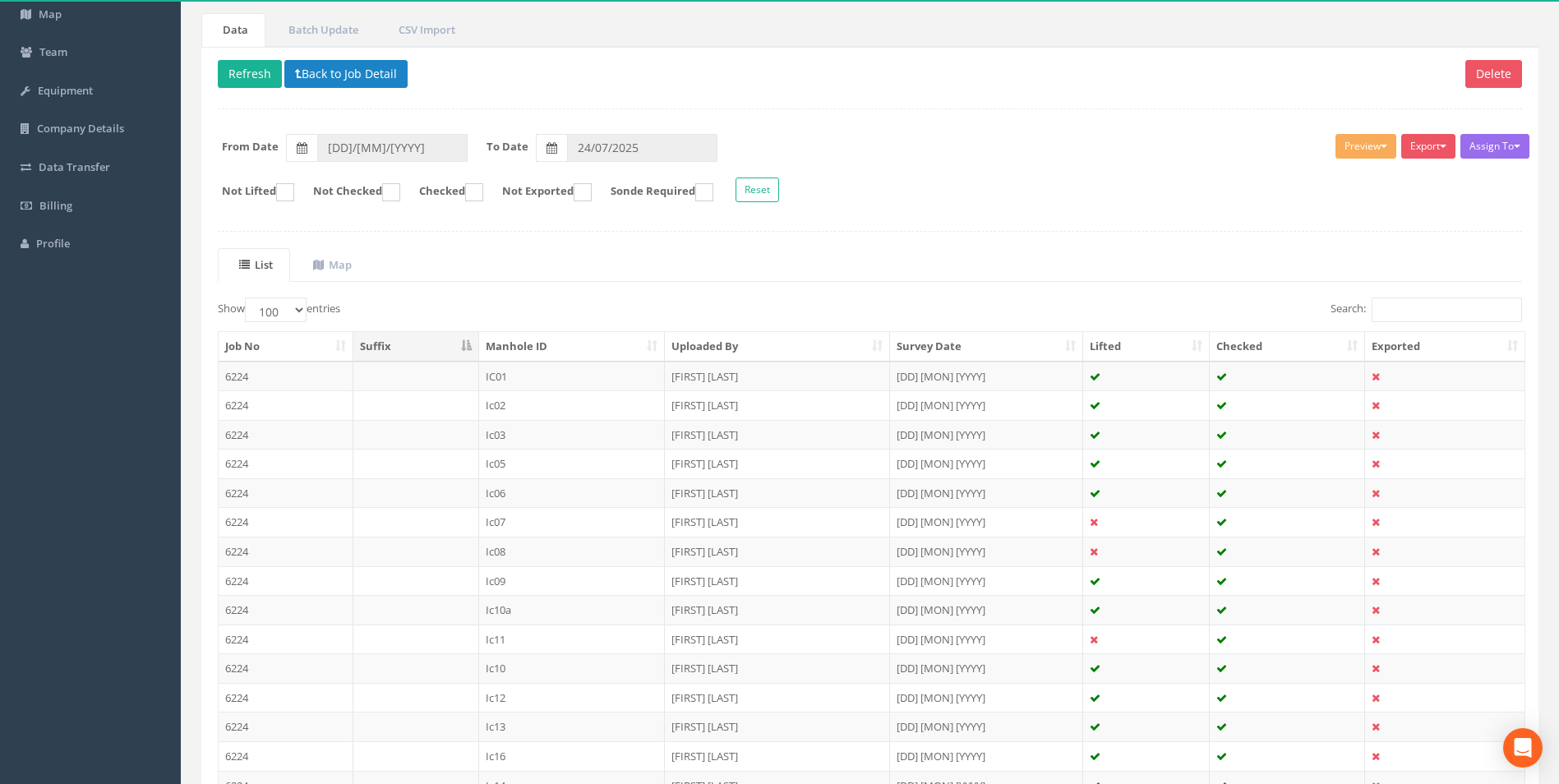 click on "Manhole ID" at bounding box center [572, 347] 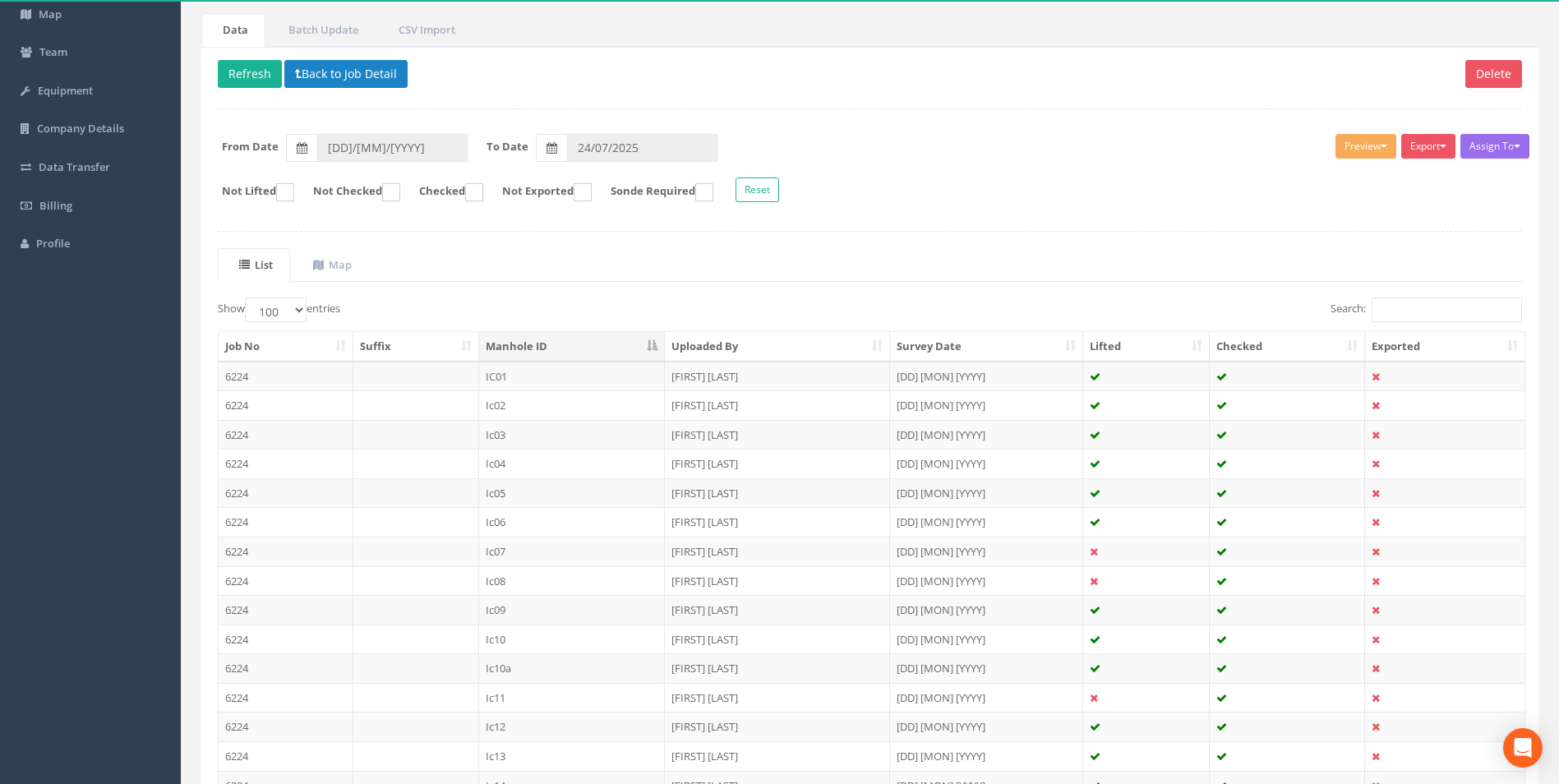 click on "Manhole ID" at bounding box center [572, 347] 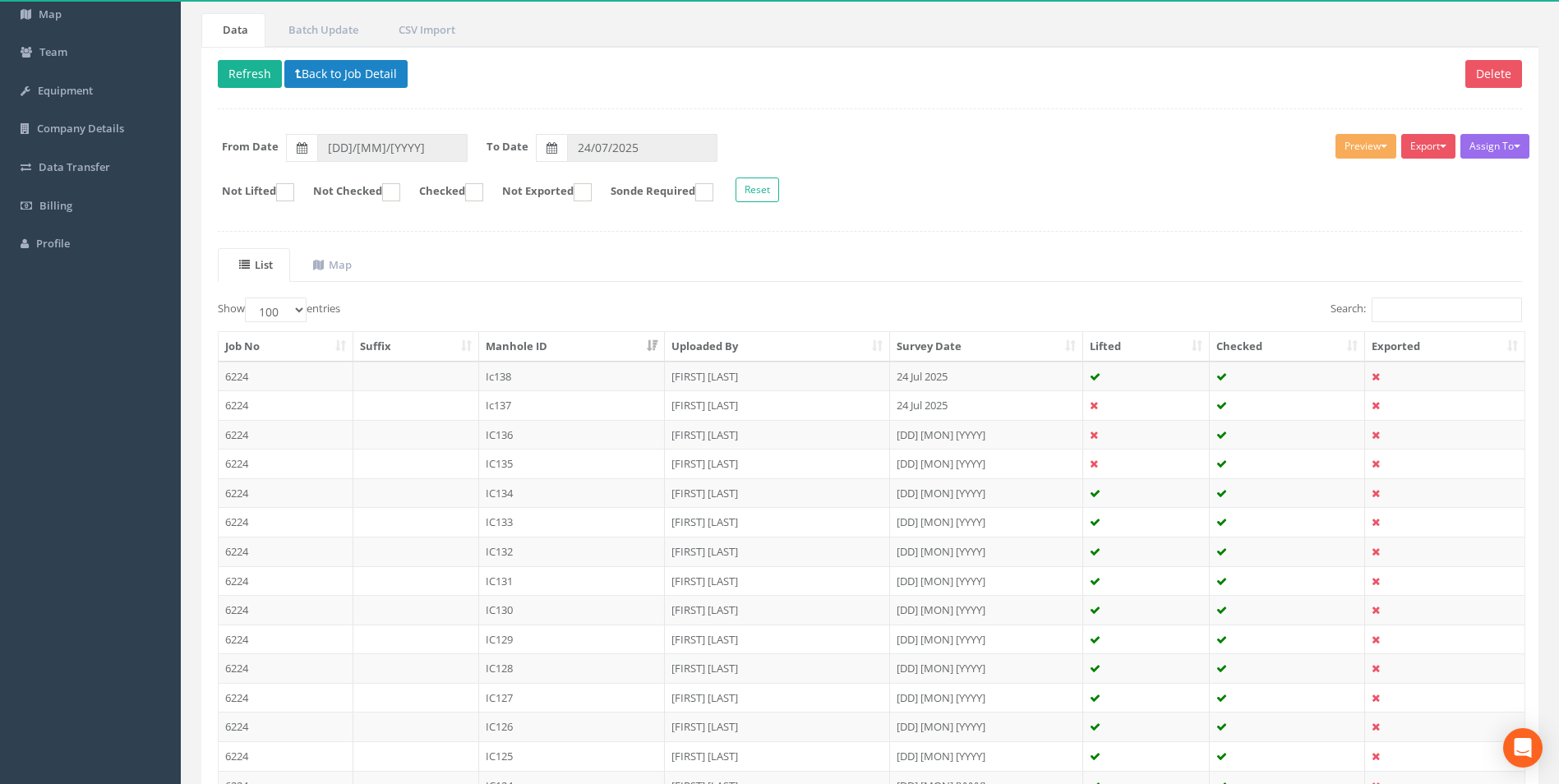 click on "Manhole ID" at bounding box center (572, 347) 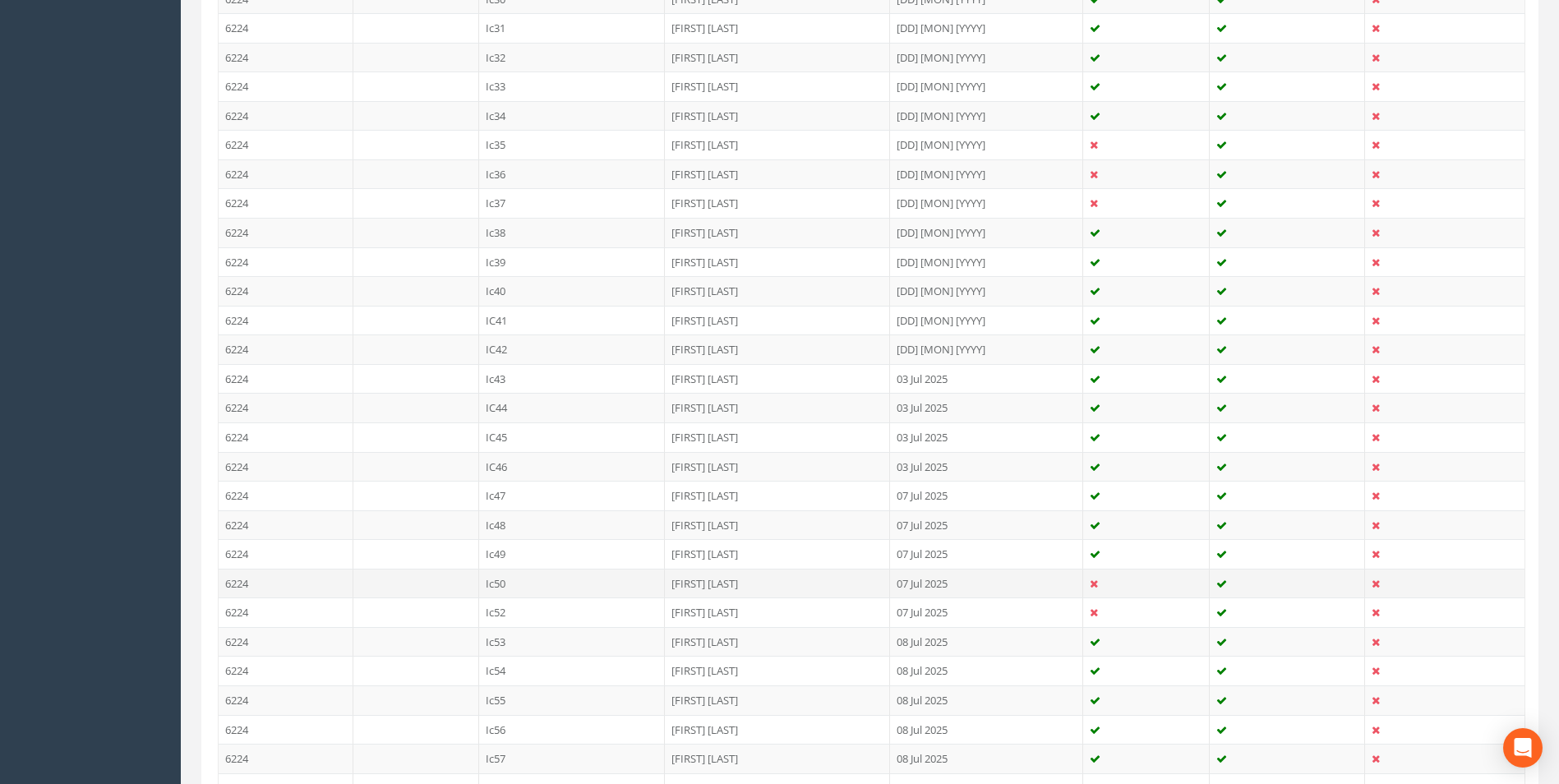 scroll, scrollTop: 1529, scrollLeft: 0, axis: vertical 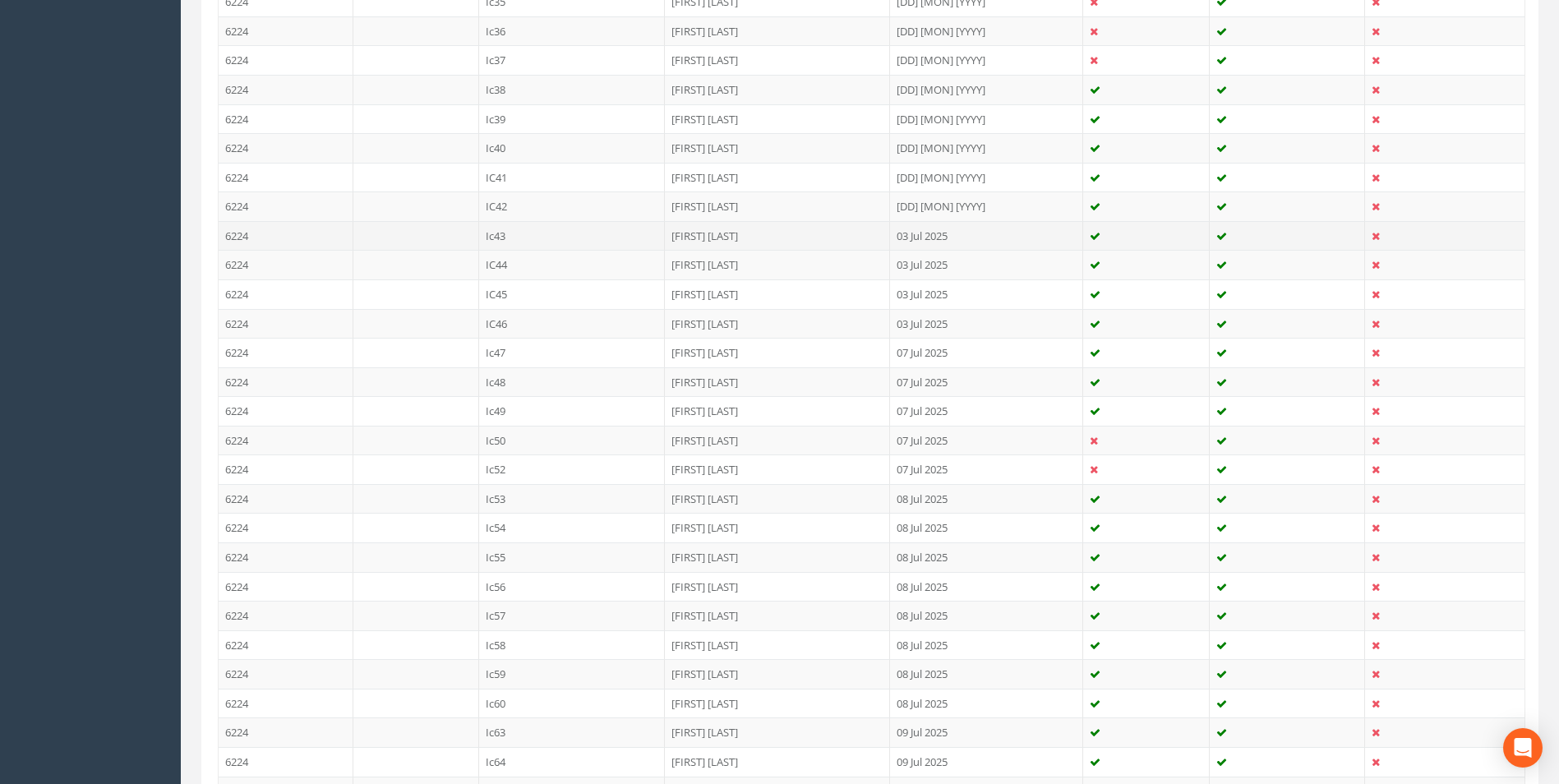 click on "6224" at bounding box center [286, 236] 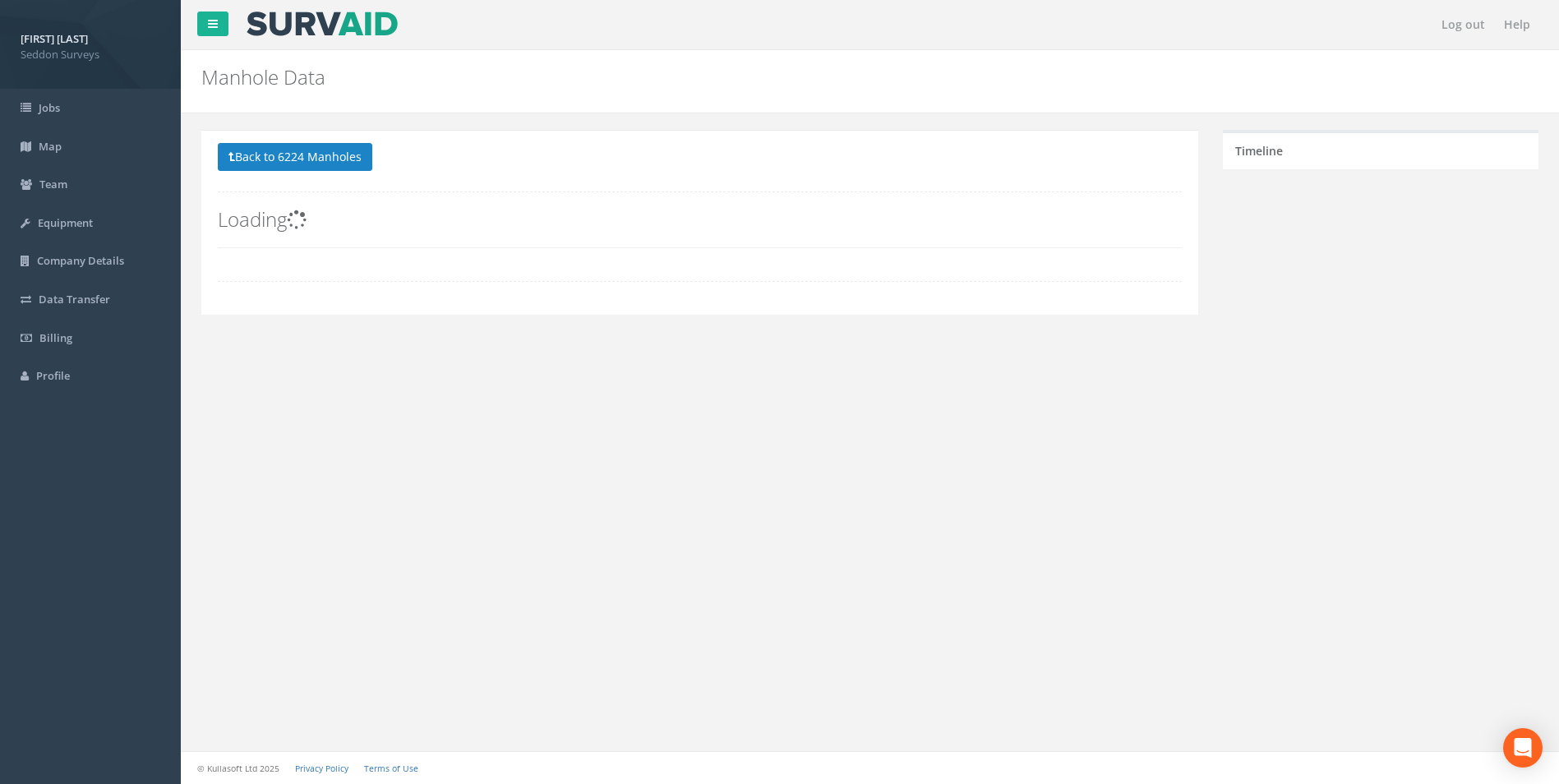 scroll, scrollTop: 0, scrollLeft: 0, axis: both 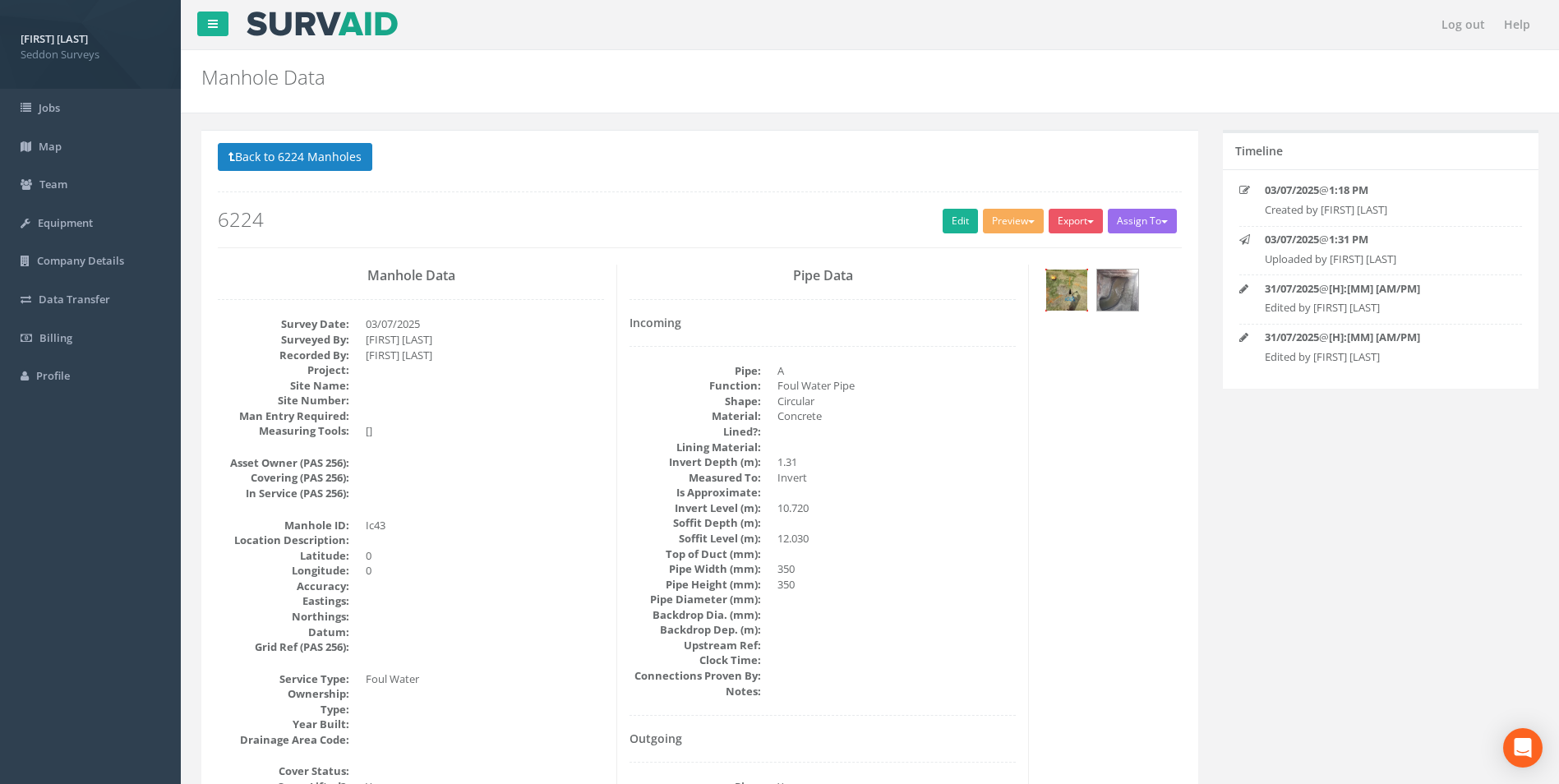 click at bounding box center [1067, 290] 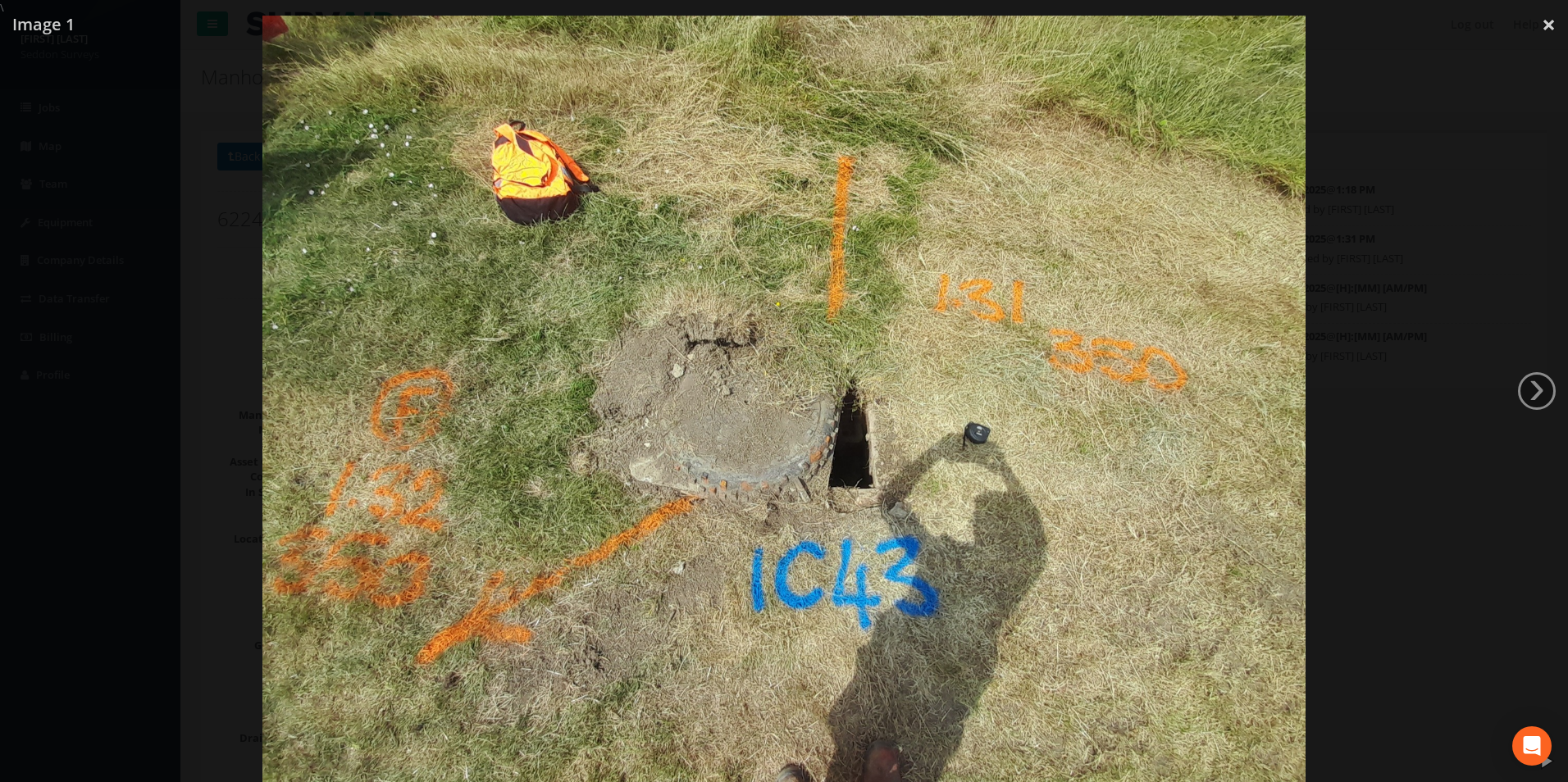 click on "›" at bounding box center (1537, 391) 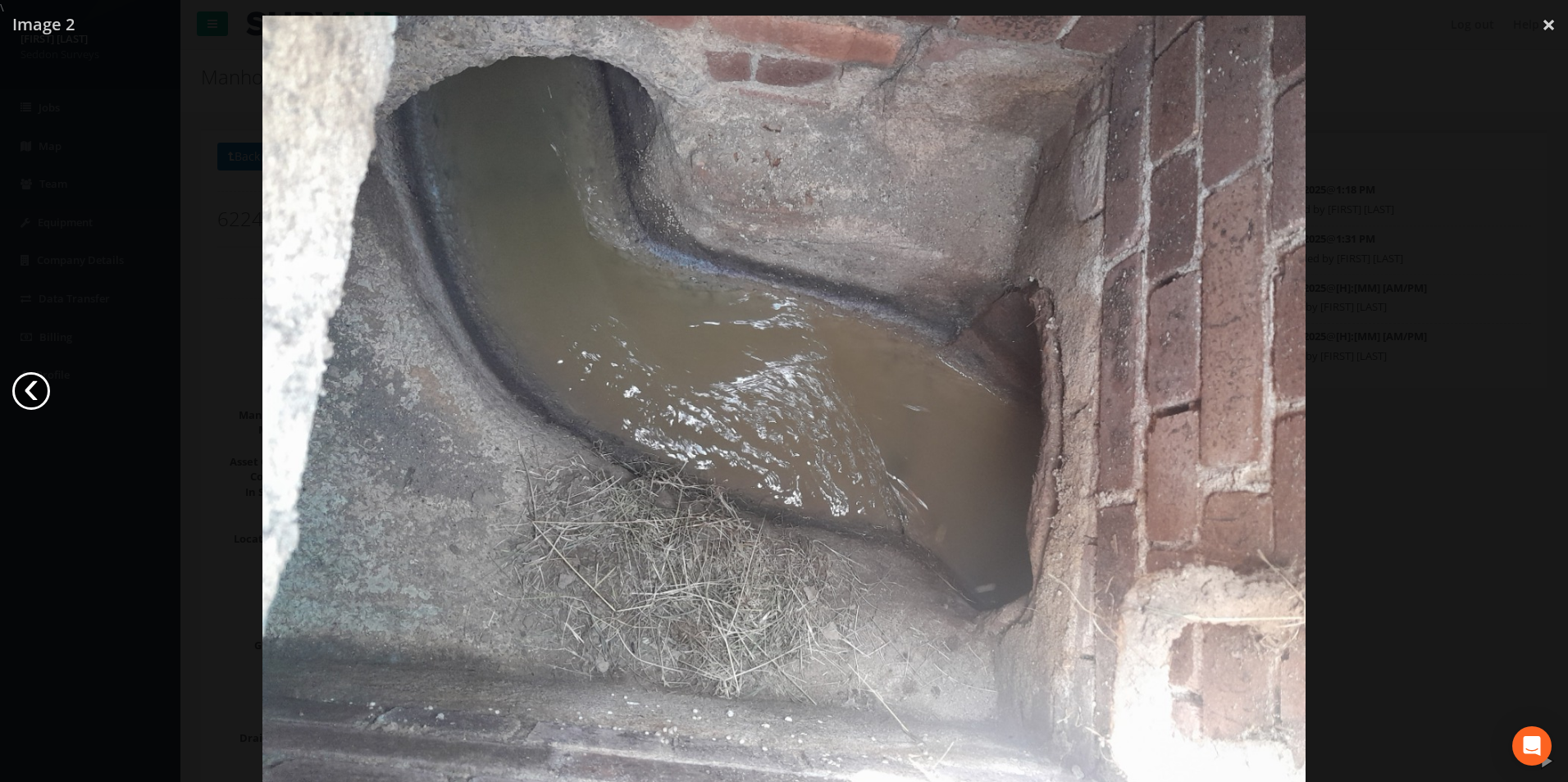 click on "‹" at bounding box center (31, 391) 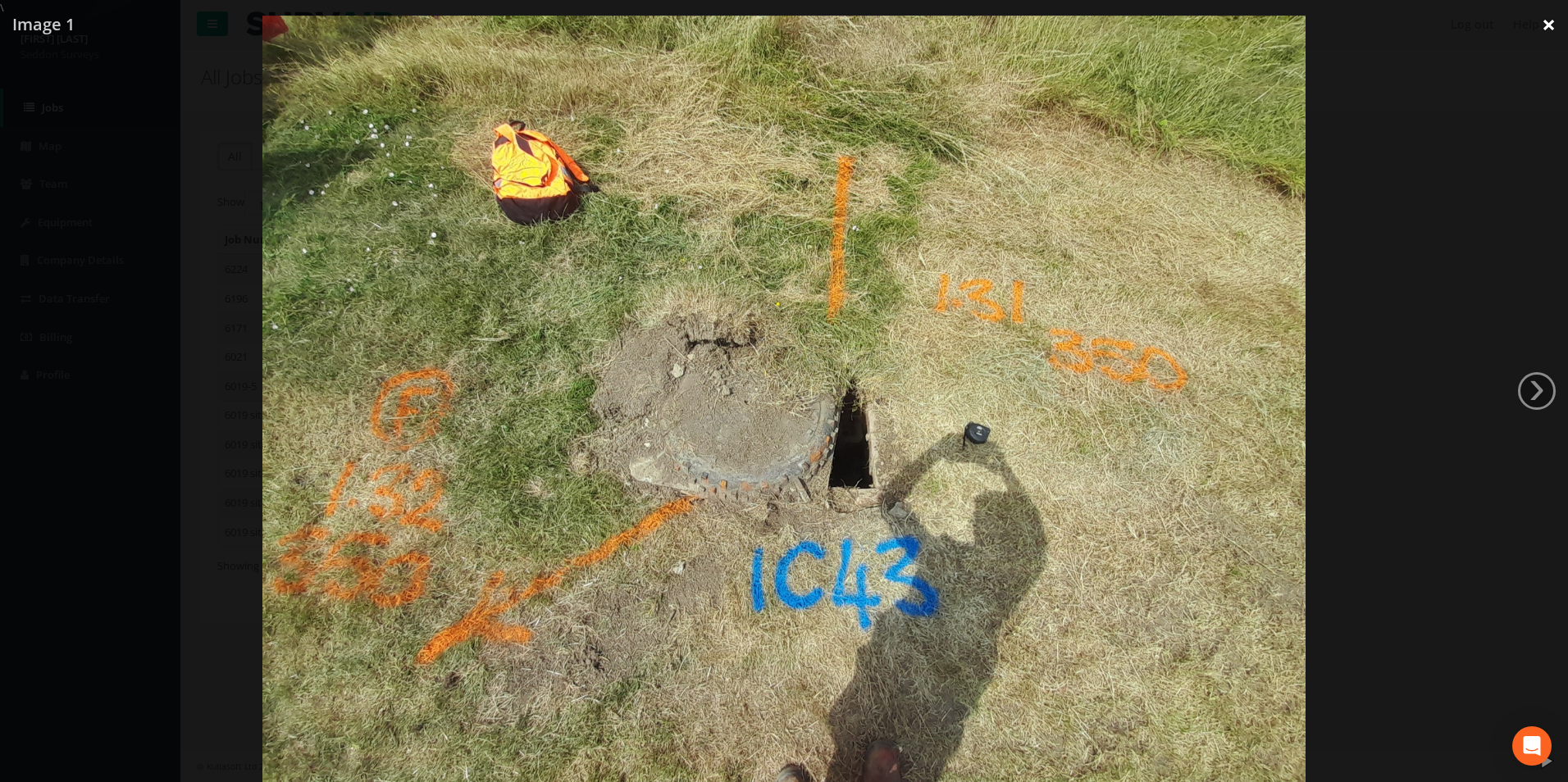 click on "×" at bounding box center [1548, 25] 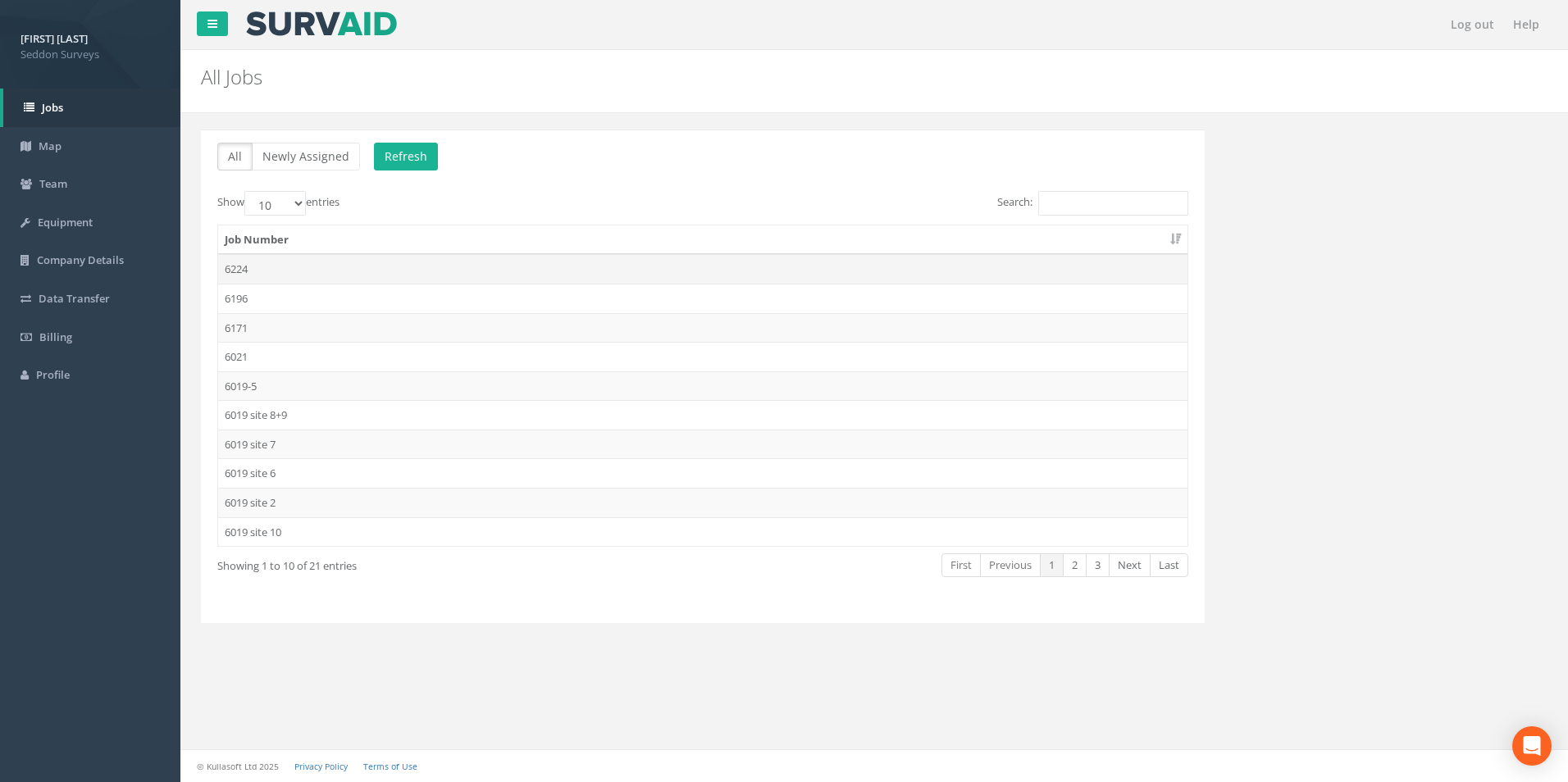 click on "6224" at bounding box center (703, 269) 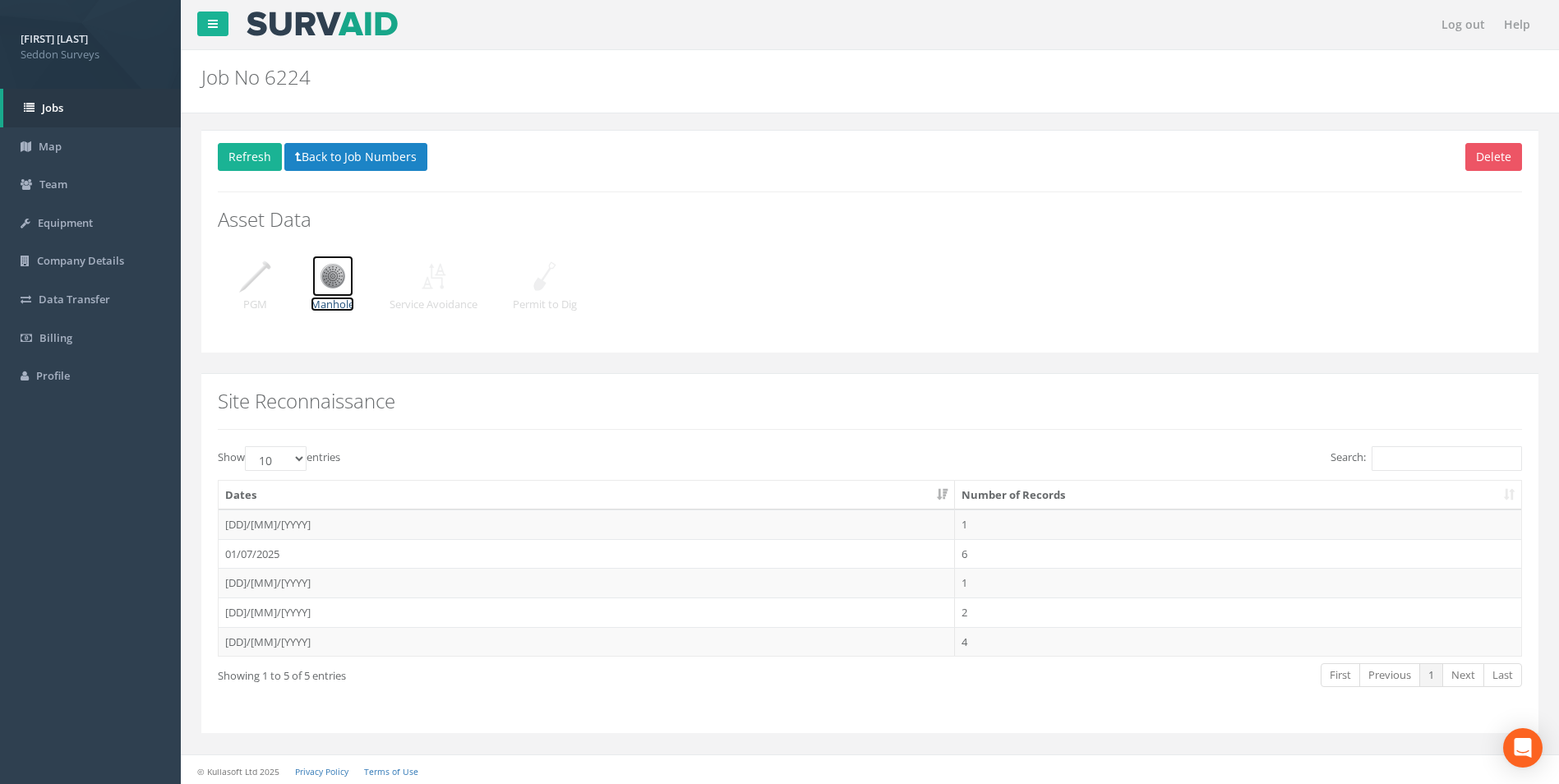 click on "Manhole" at bounding box center (332, 304) 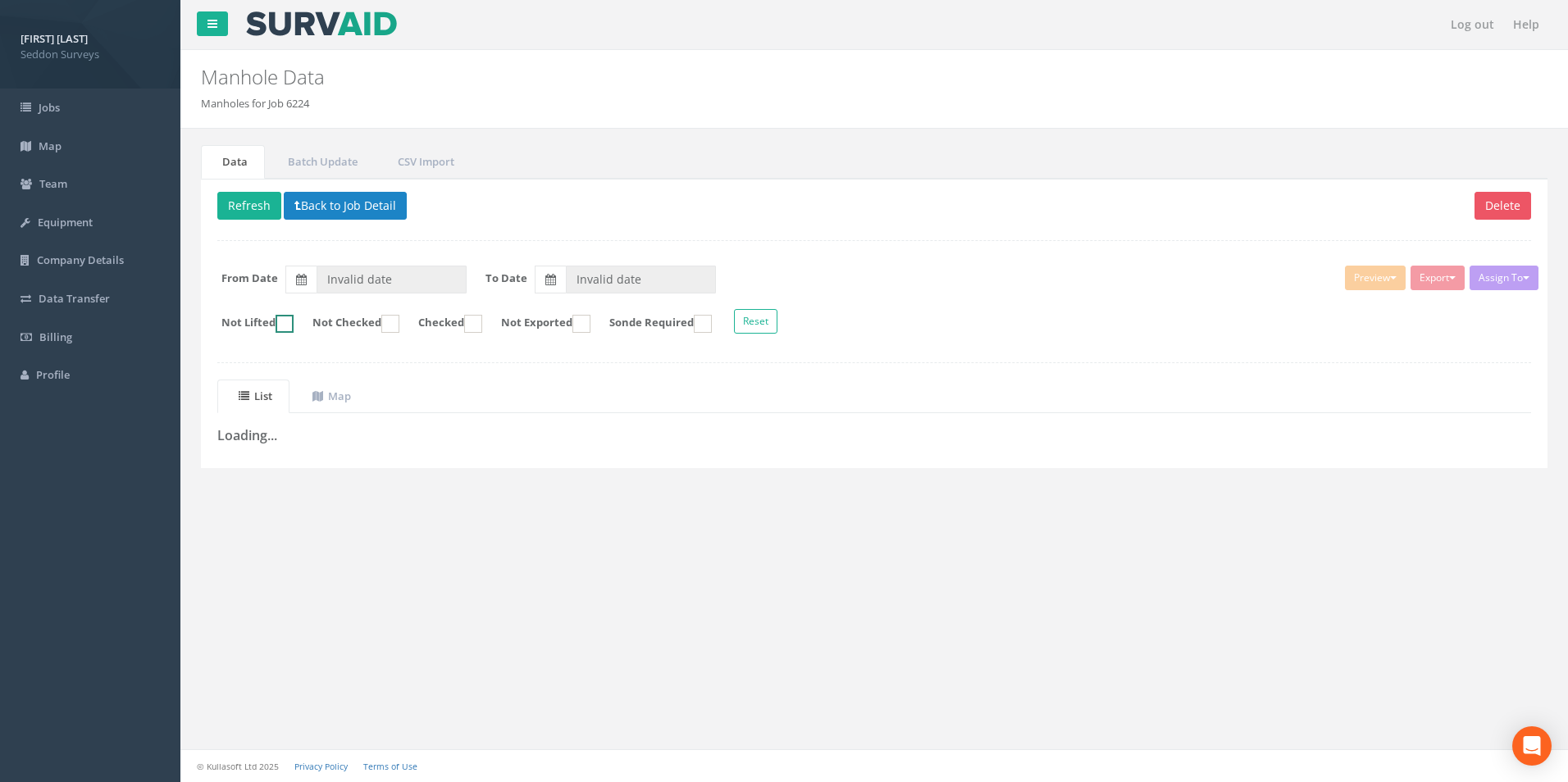 type on "[DD]/[MM]/[YYYY]" 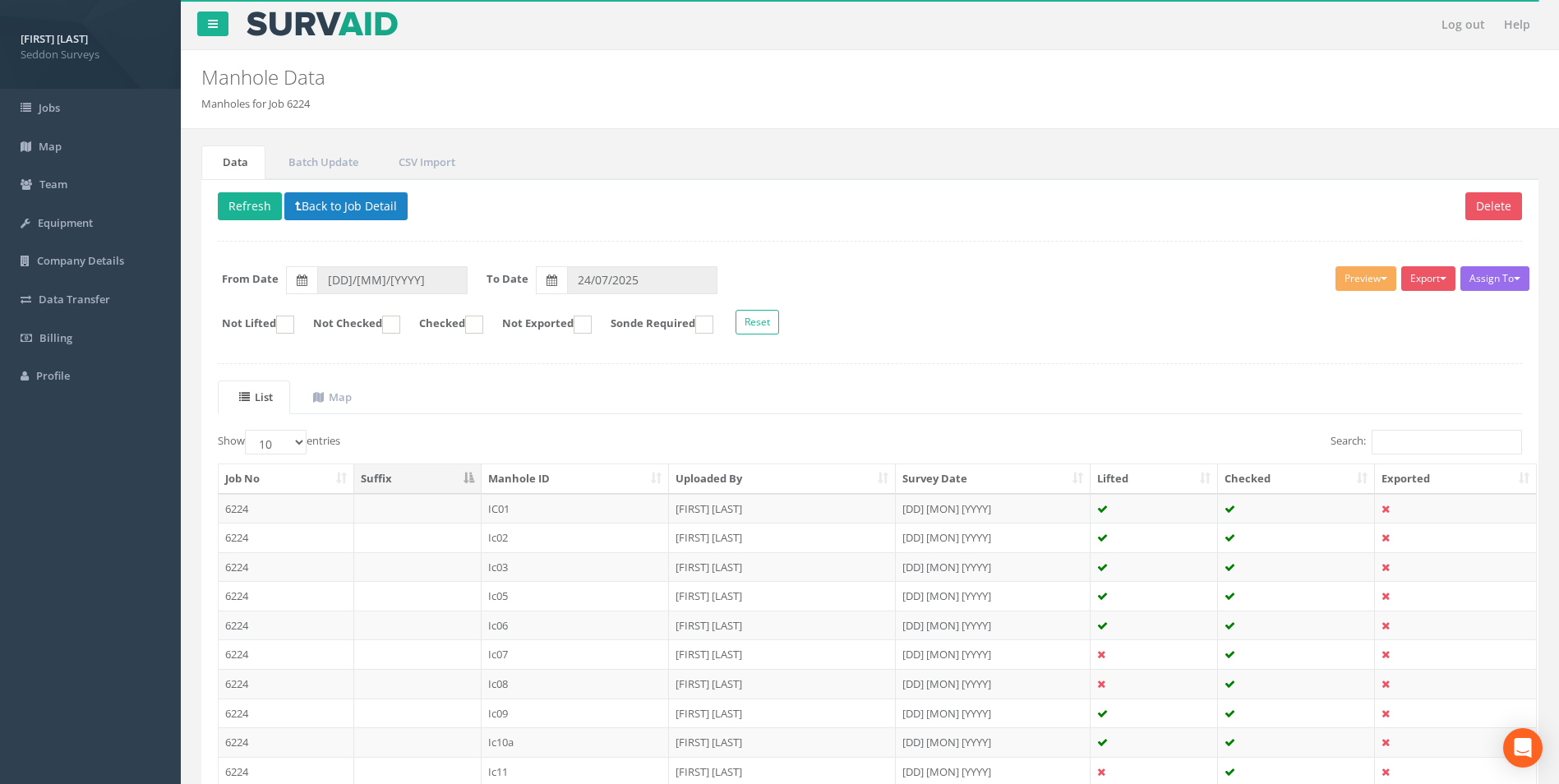 click on "Manhole ID" at bounding box center [575, 479] 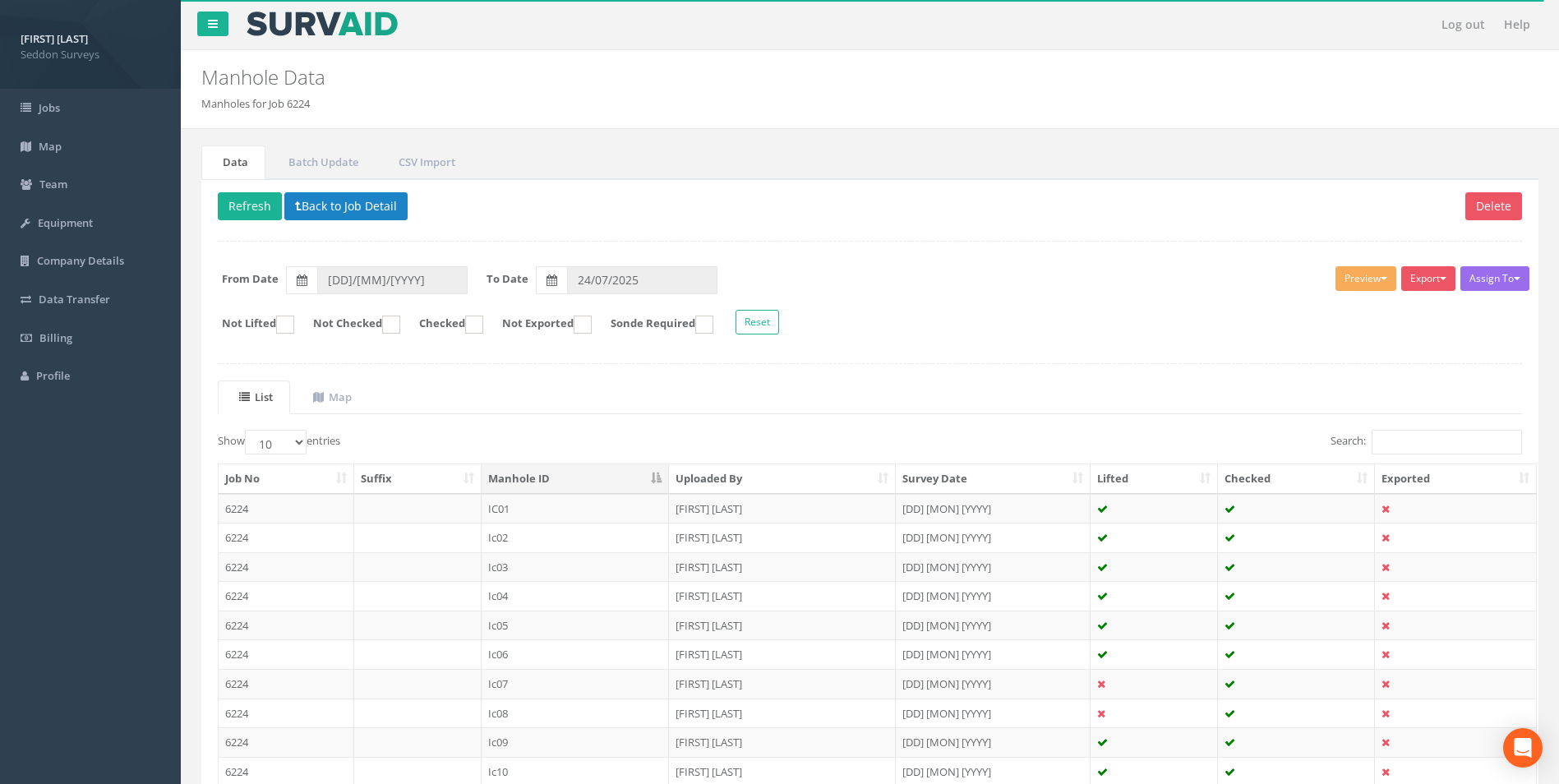 click on "Manhole ID" at bounding box center [575, 479] 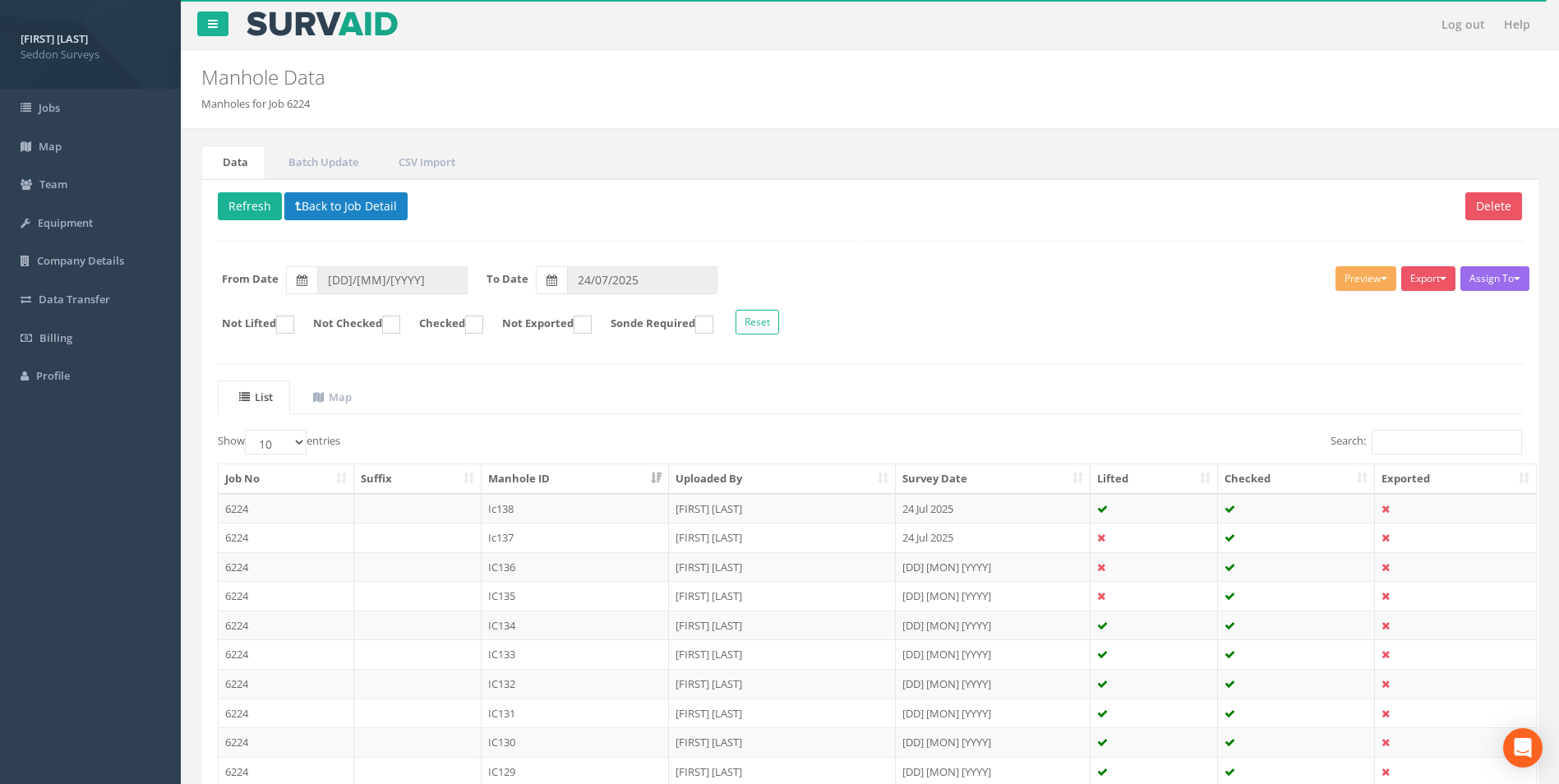 click on "Manhole ID" at bounding box center [575, 479] 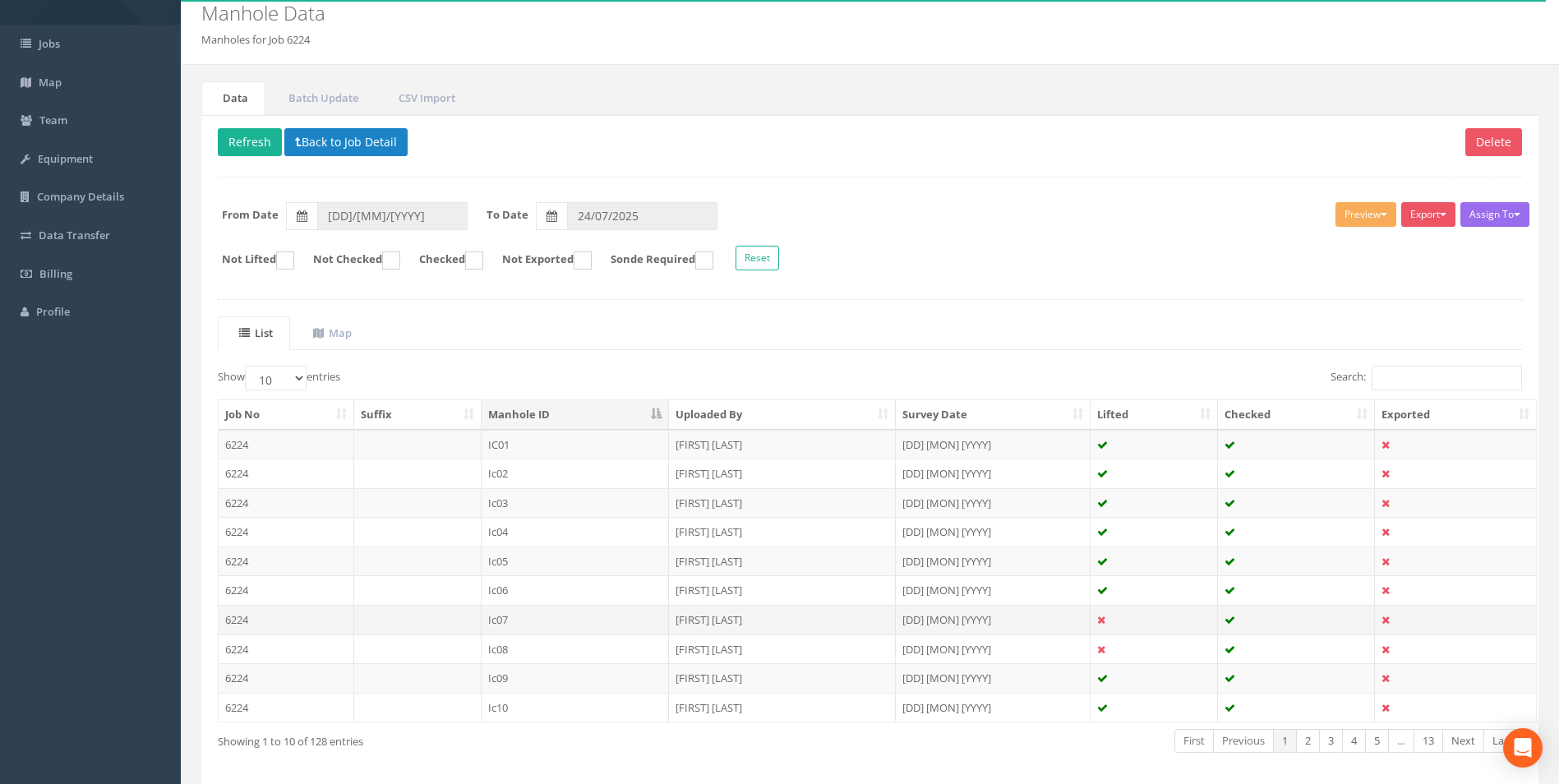 scroll, scrollTop: 132, scrollLeft: 0, axis: vertical 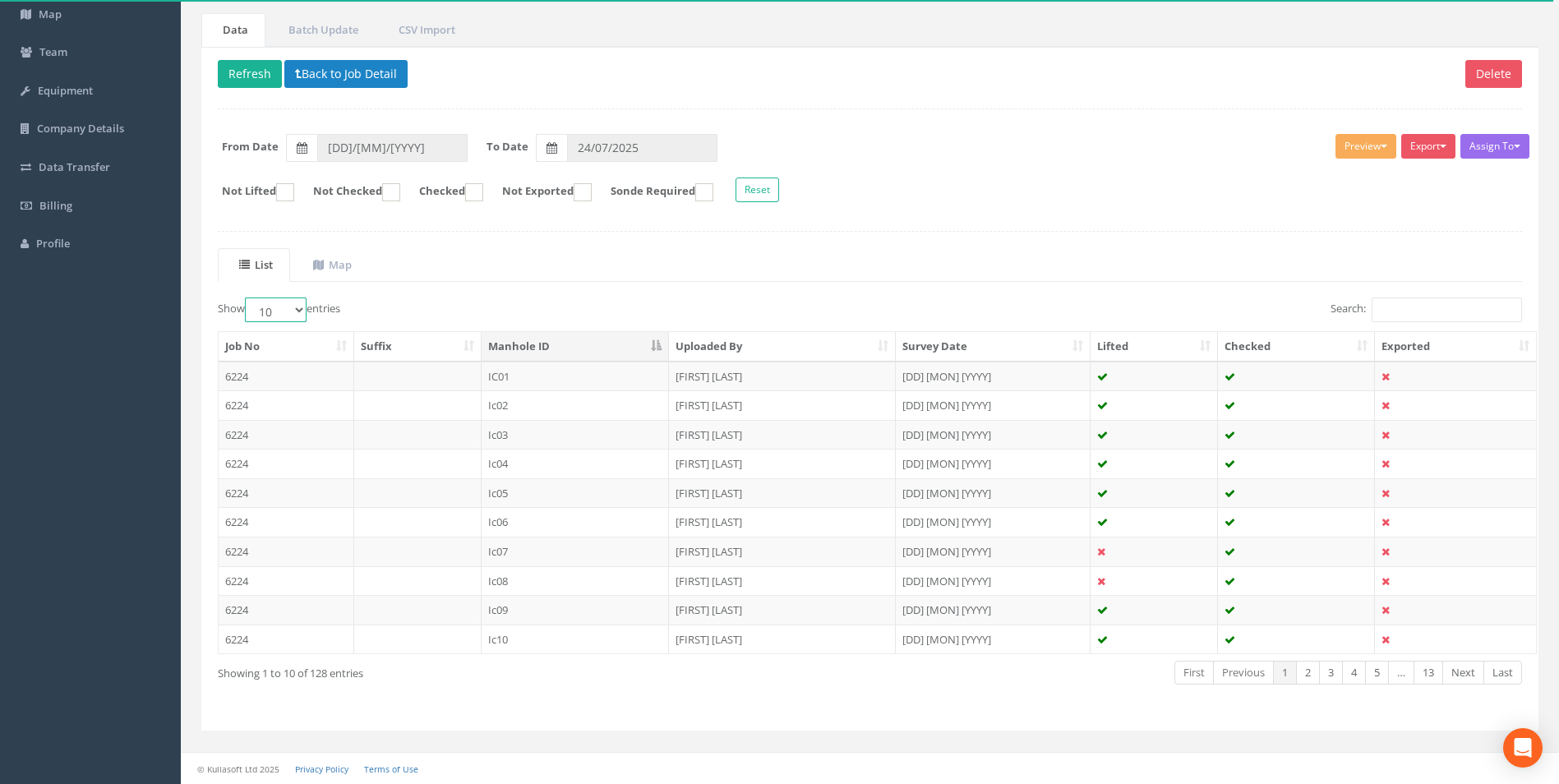 click on "10 25 50 100" at bounding box center (275, 310) 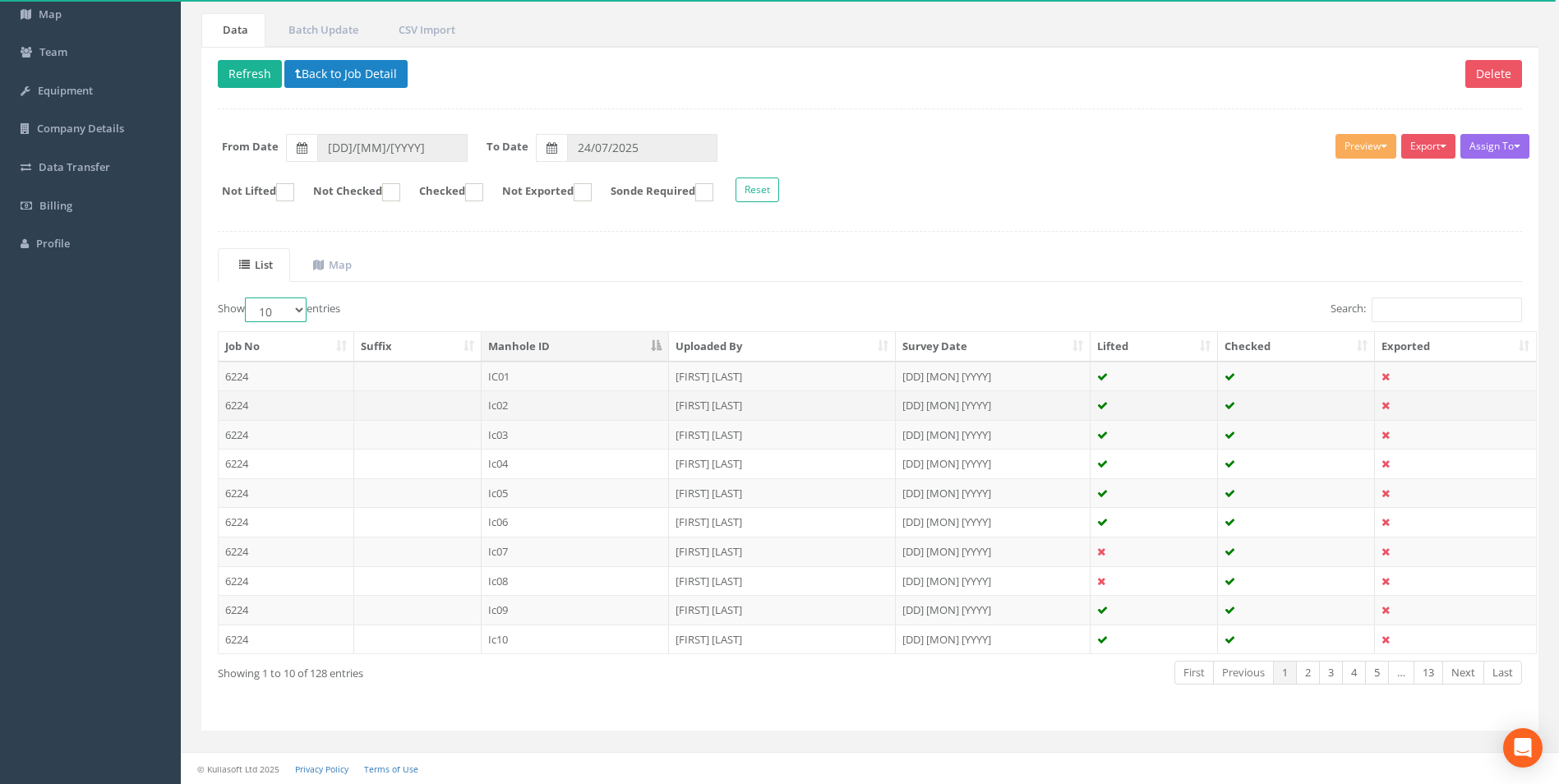 select on "100" 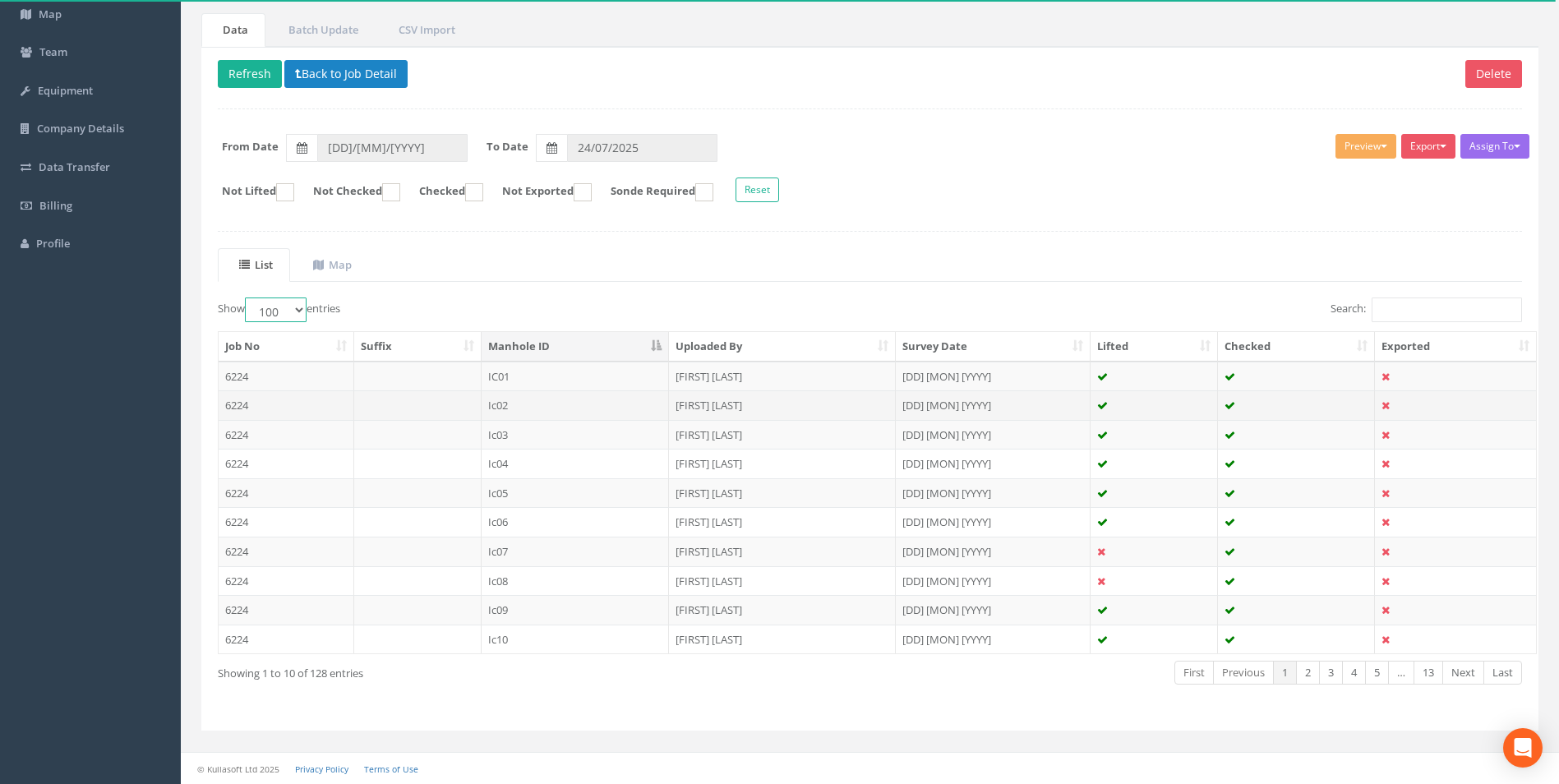 click on "10 25 50 100" at bounding box center [275, 310] 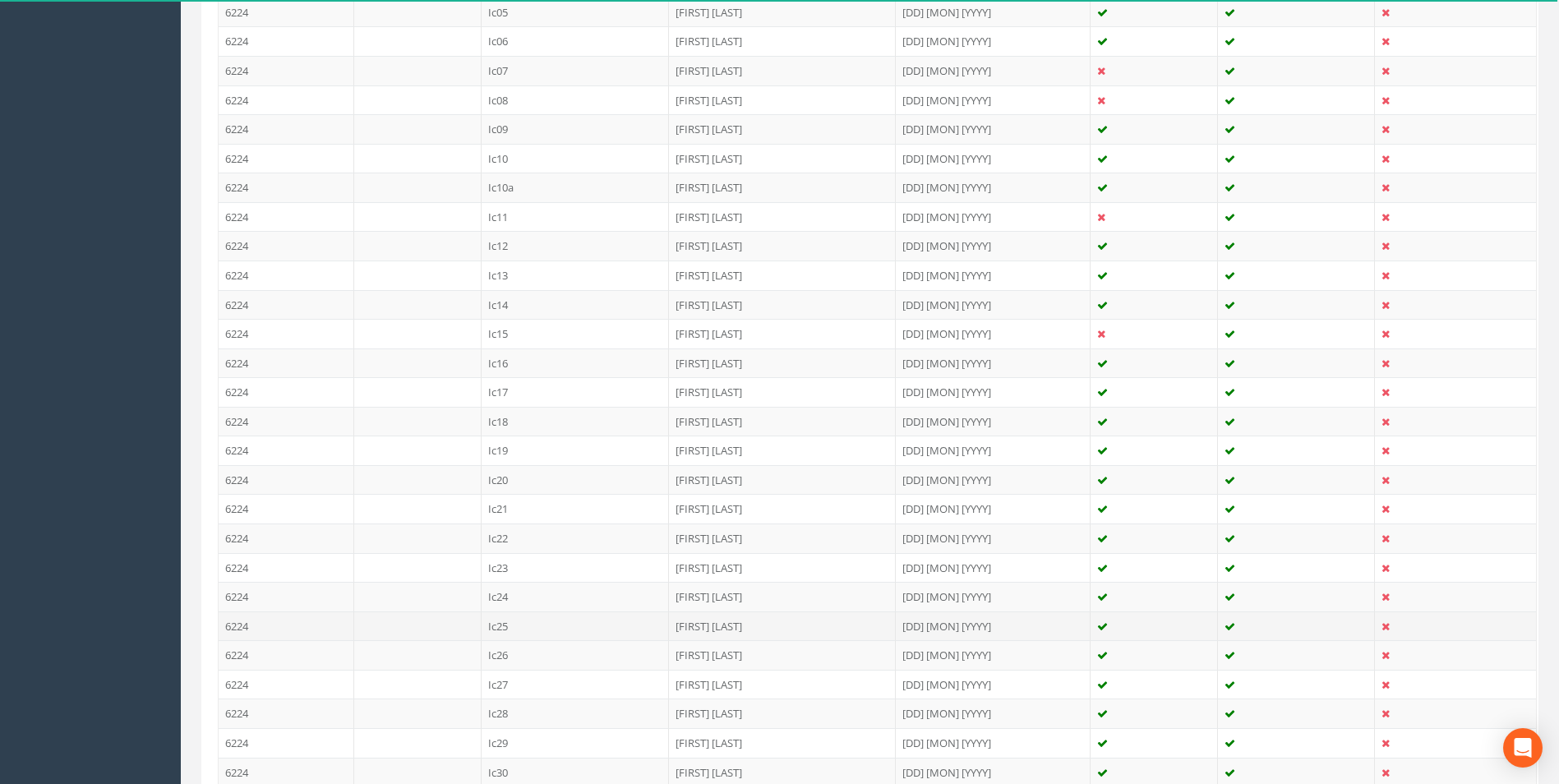 scroll, scrollTop: 708, scrollLeft: 0, axis: vertical 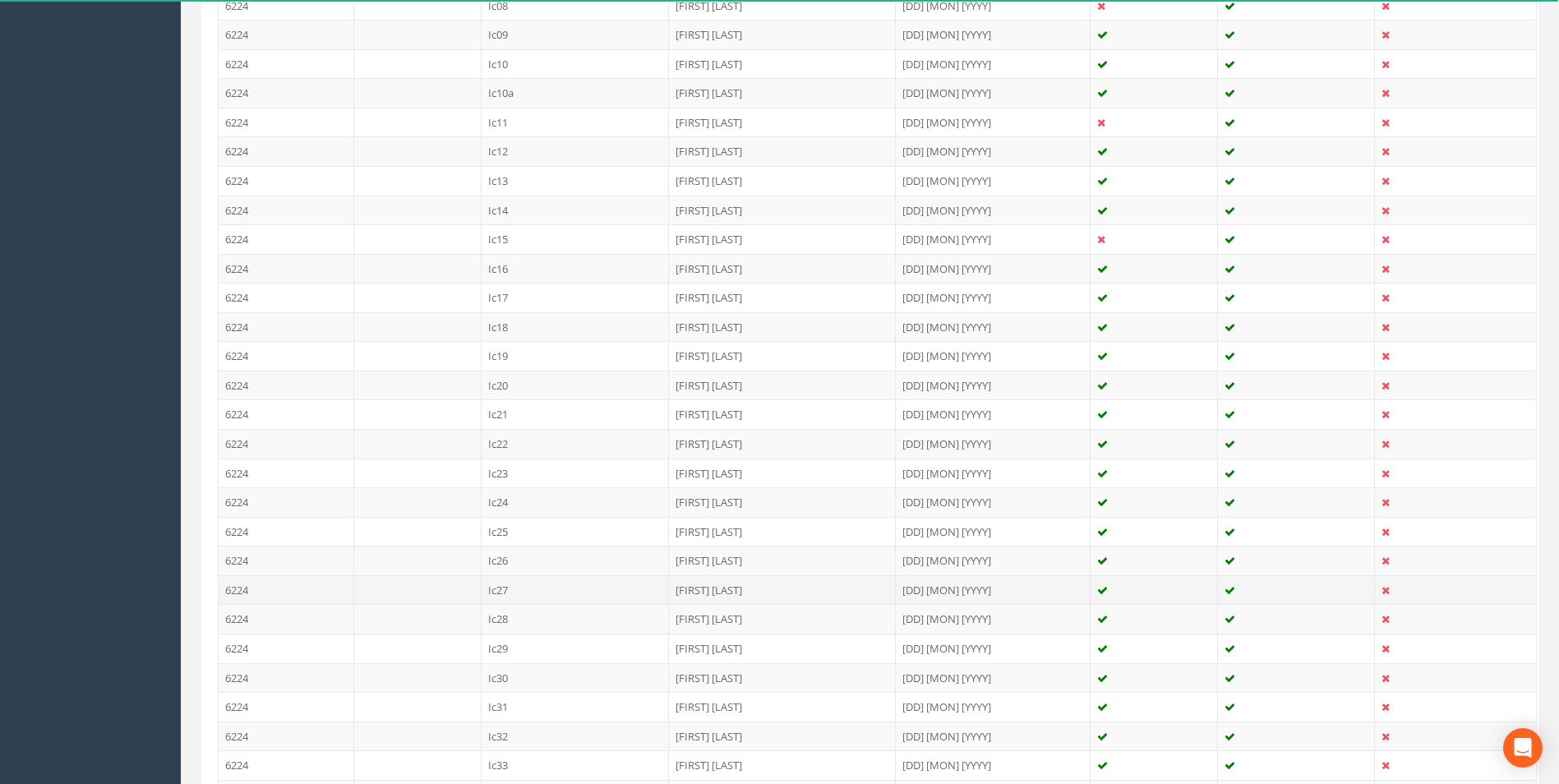 click on "6224" at bounding box center [286, 590] 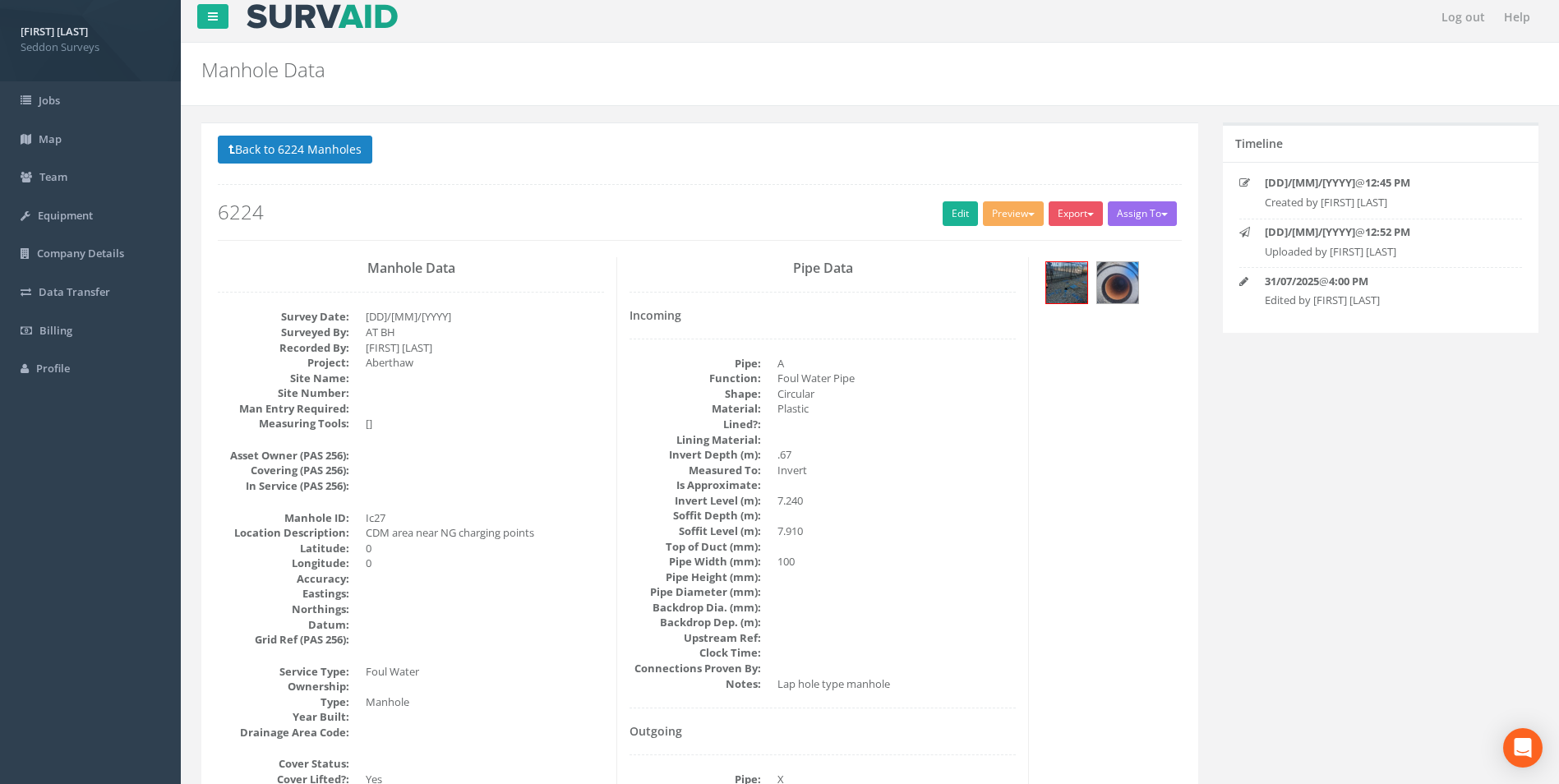 scroll, scrollTop: 0, scrollLeft: 0, axis: both 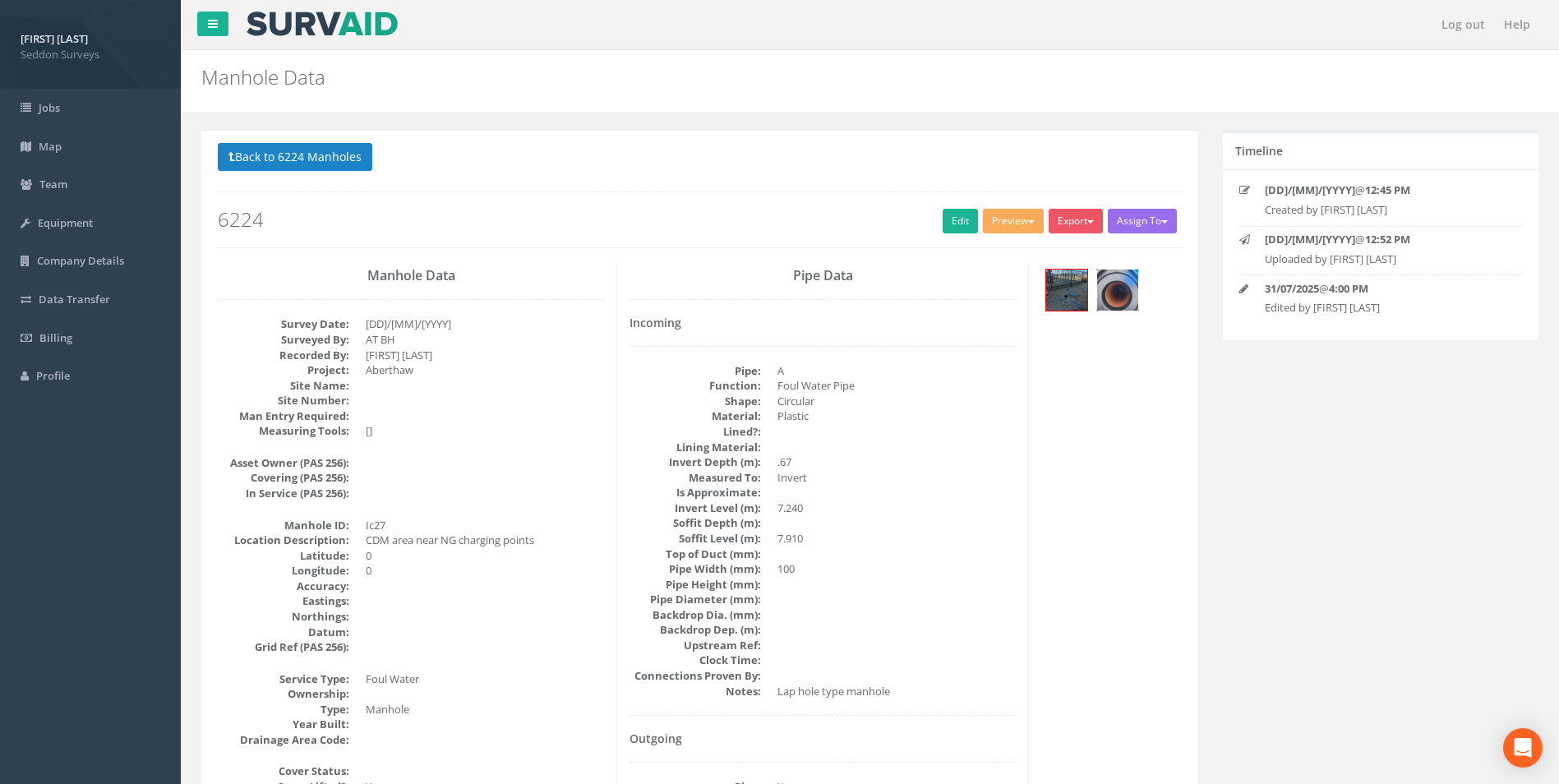 click at bounding box center (1118, 290) 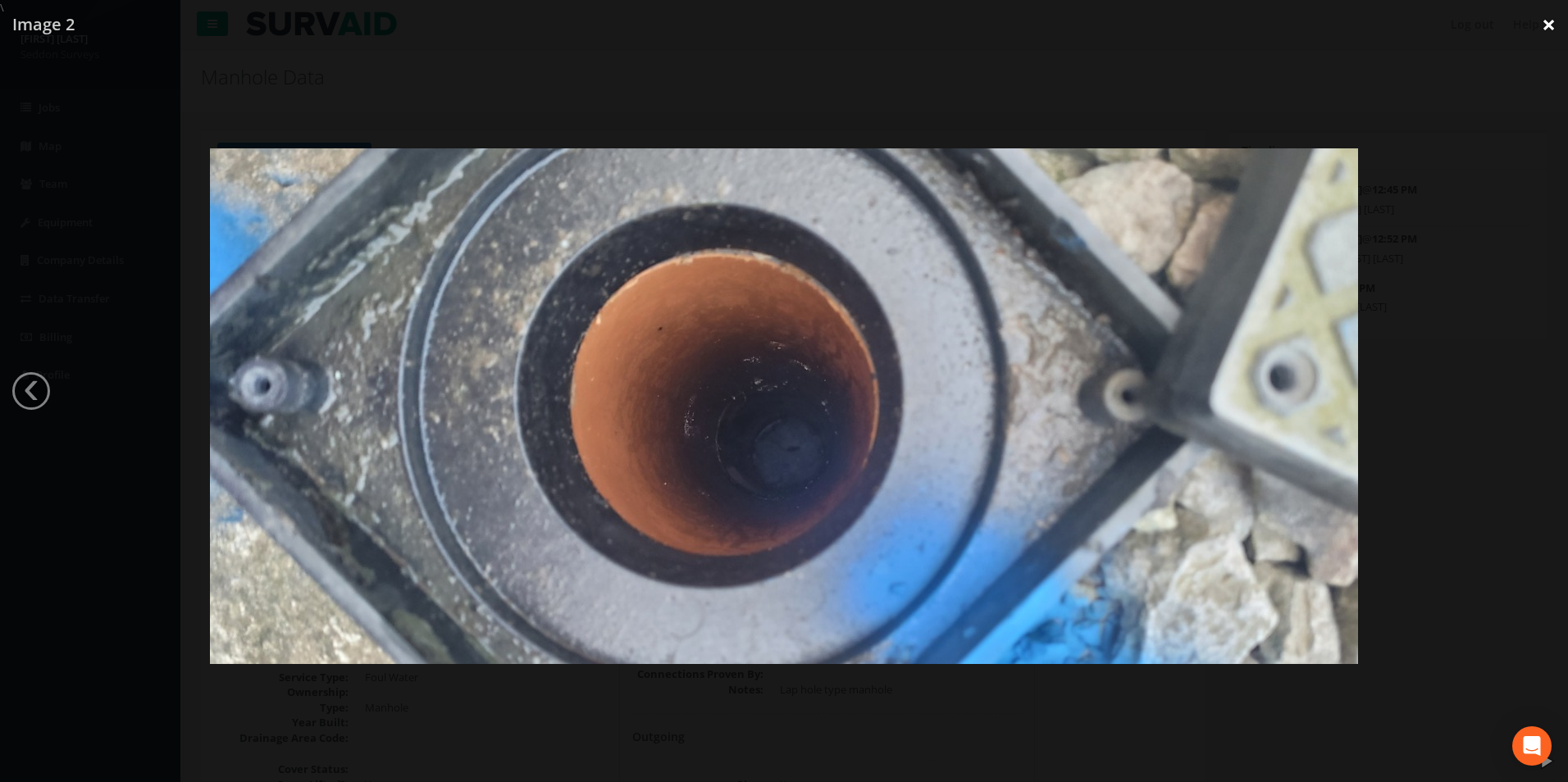 click on "×" at bounding box center [1548, 25] 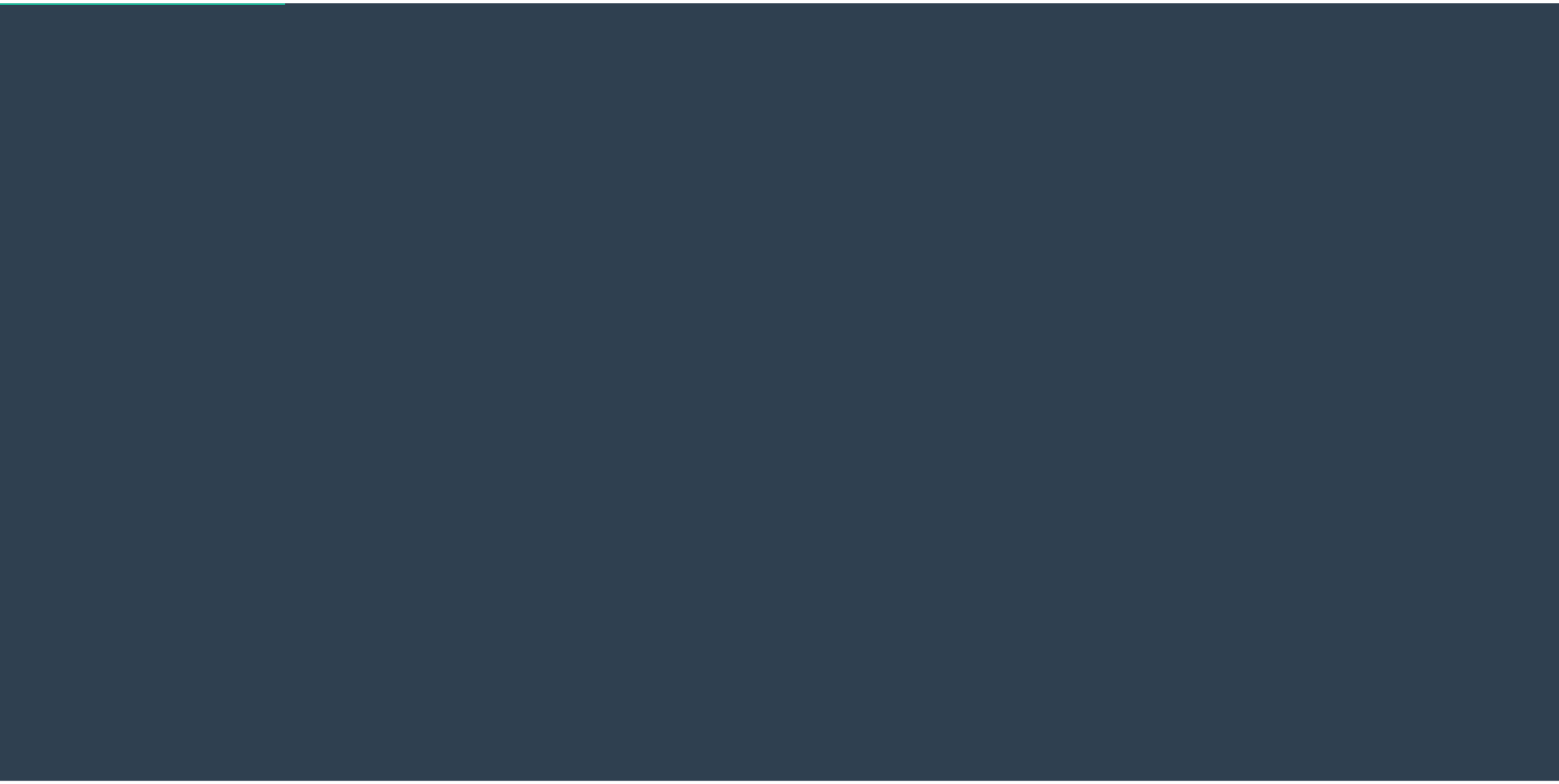 scroll, scrollTop: 0, scrollLeft: 0, axis: both 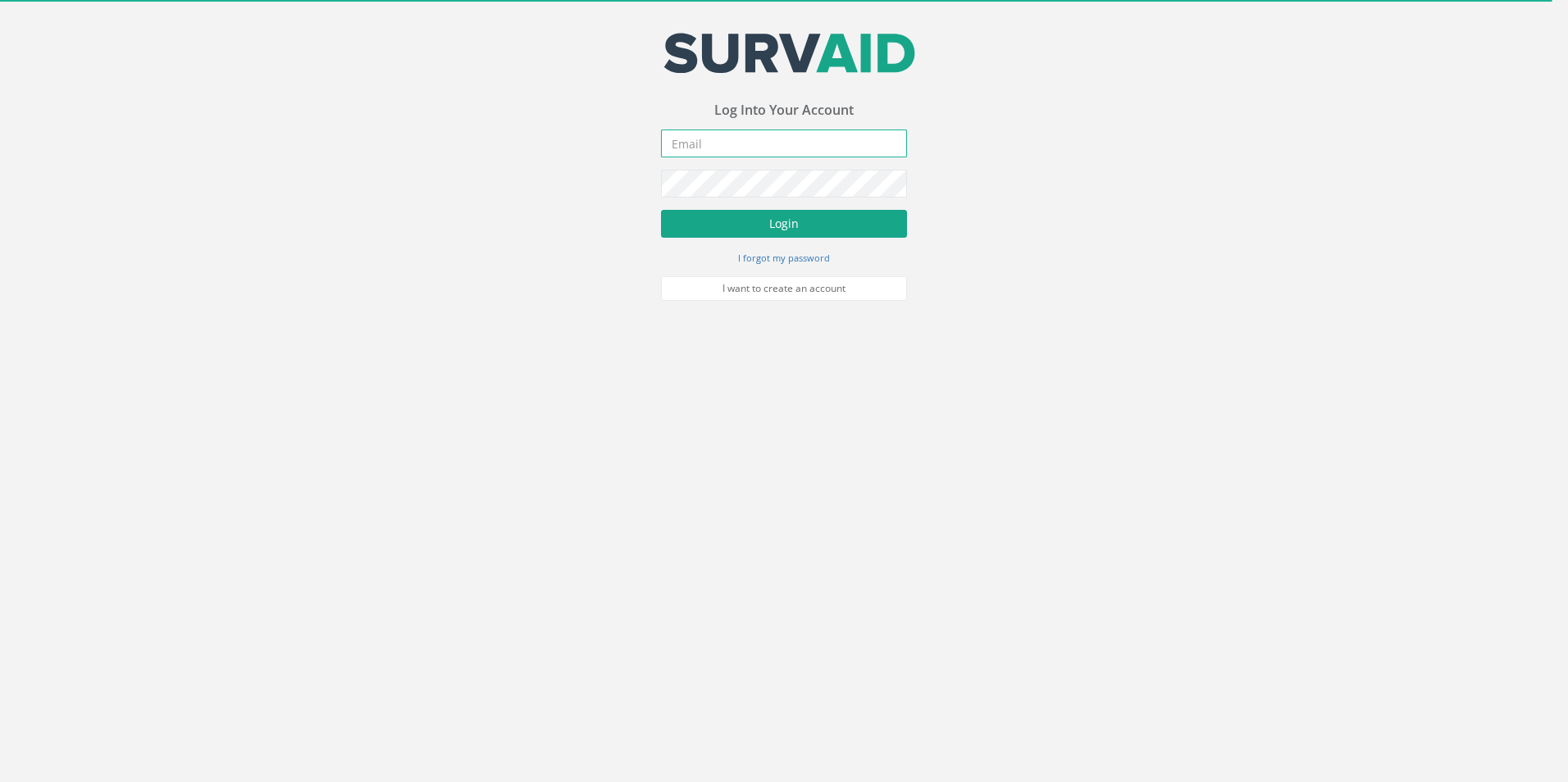 type on "[EMAIL]" 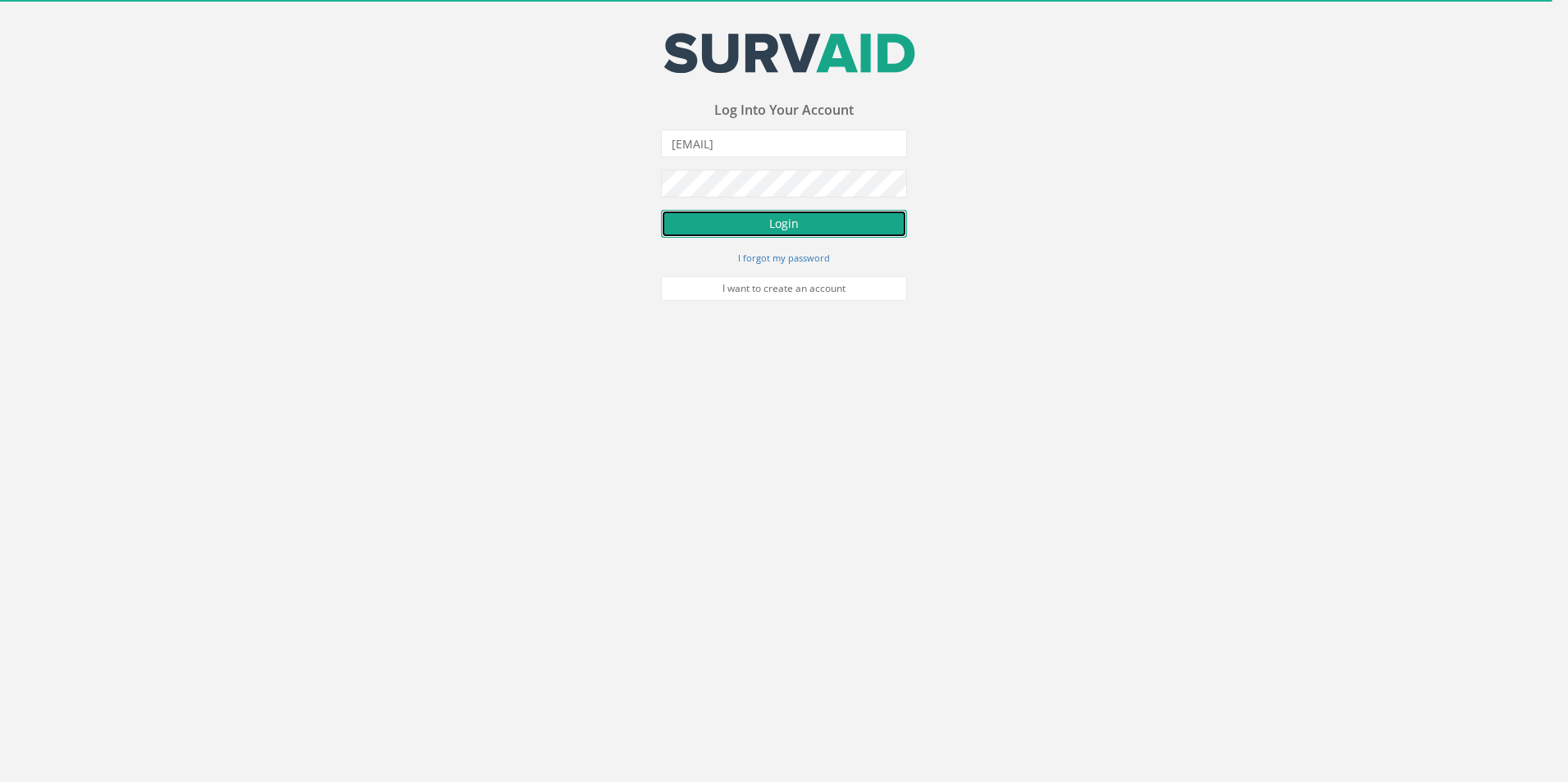 click on "Login" at bounding box center (784, 224) 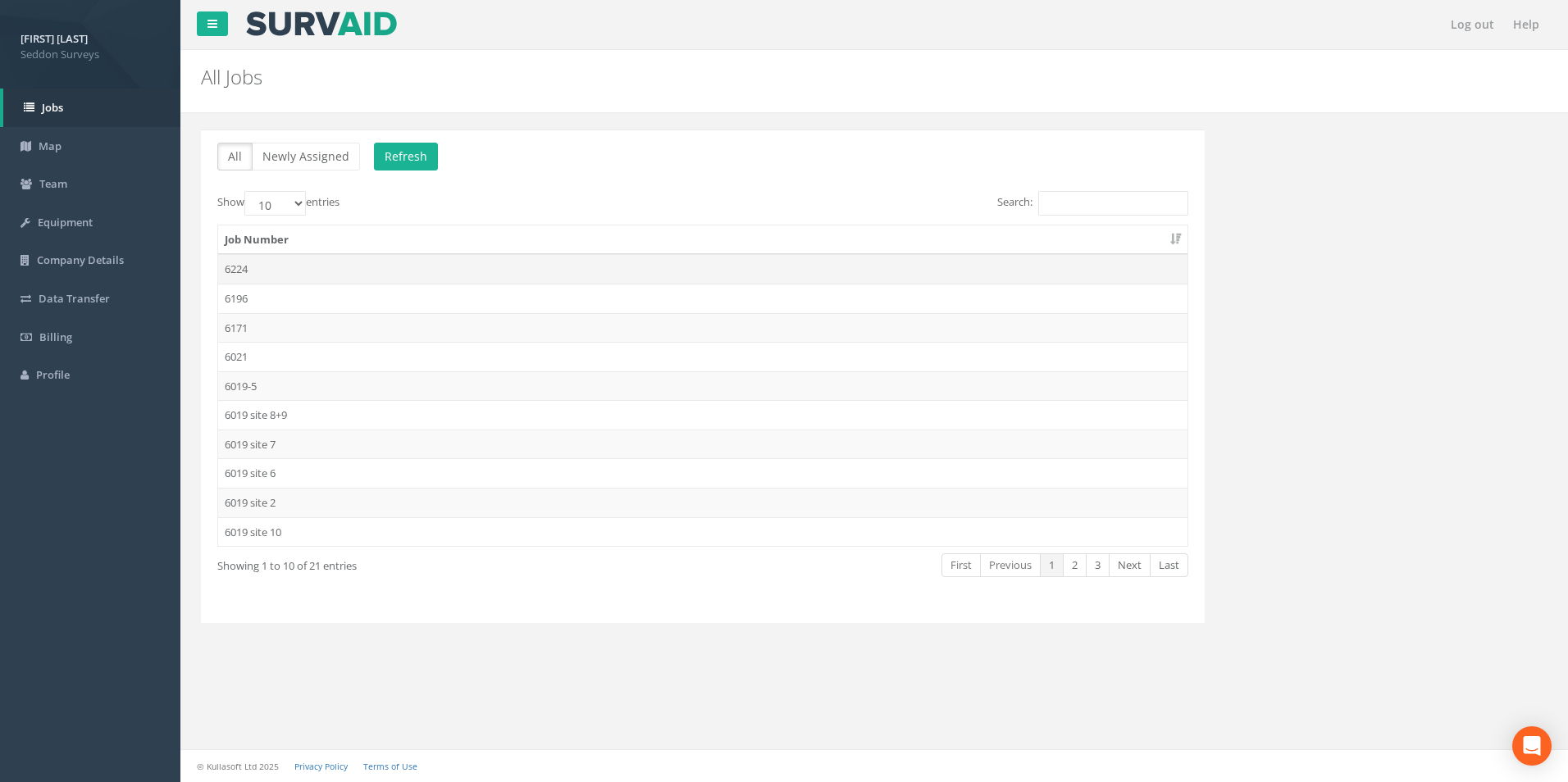 click on "6224" at bounding box center [703, 269] 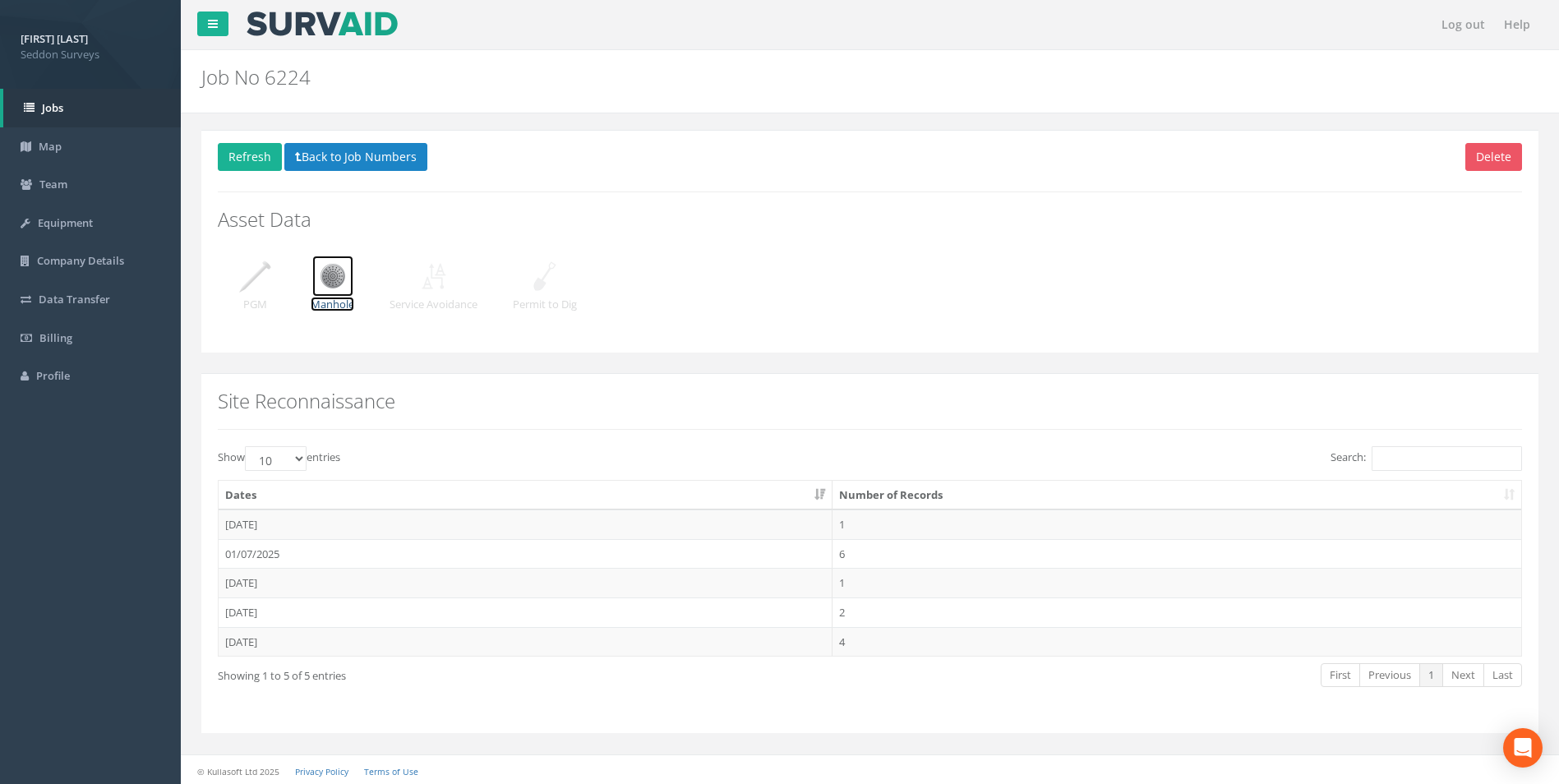 click on "Manhole" at bounding box center [332, 304] 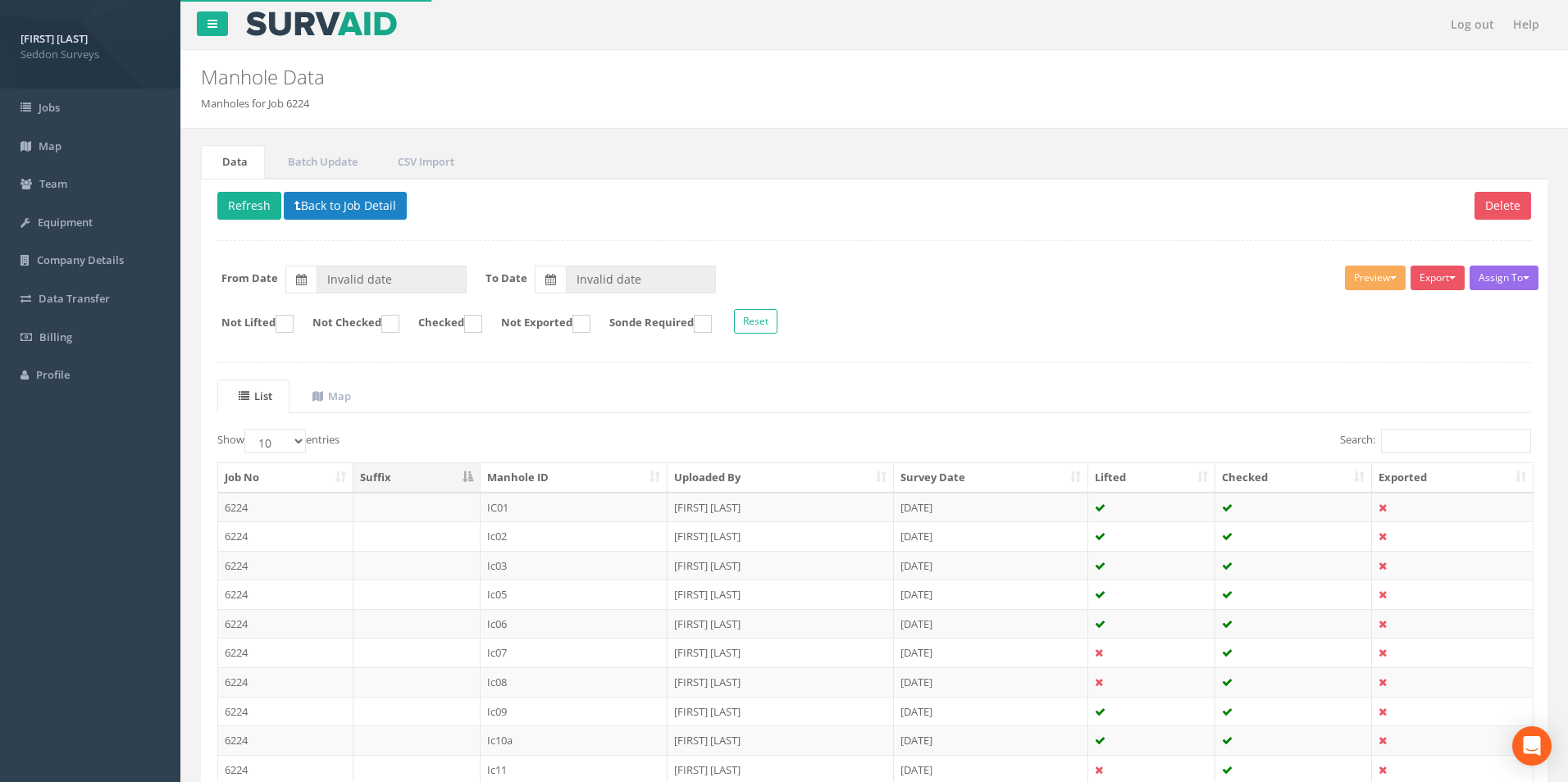 type on "[DD]/[MM]/[YYYY]" 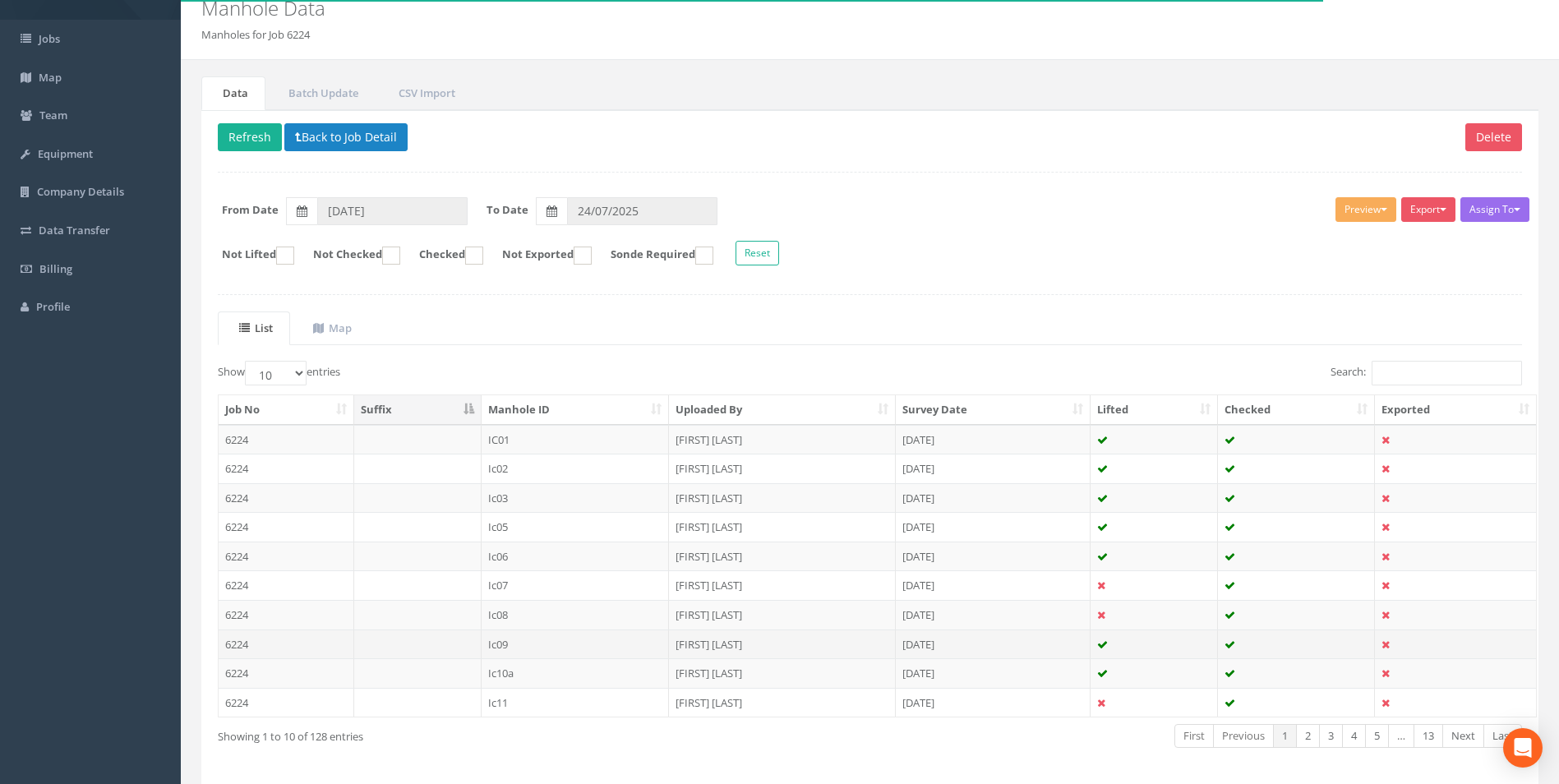 scroll, scrollTop: 50, scrollLeft: 0, axis: vertical 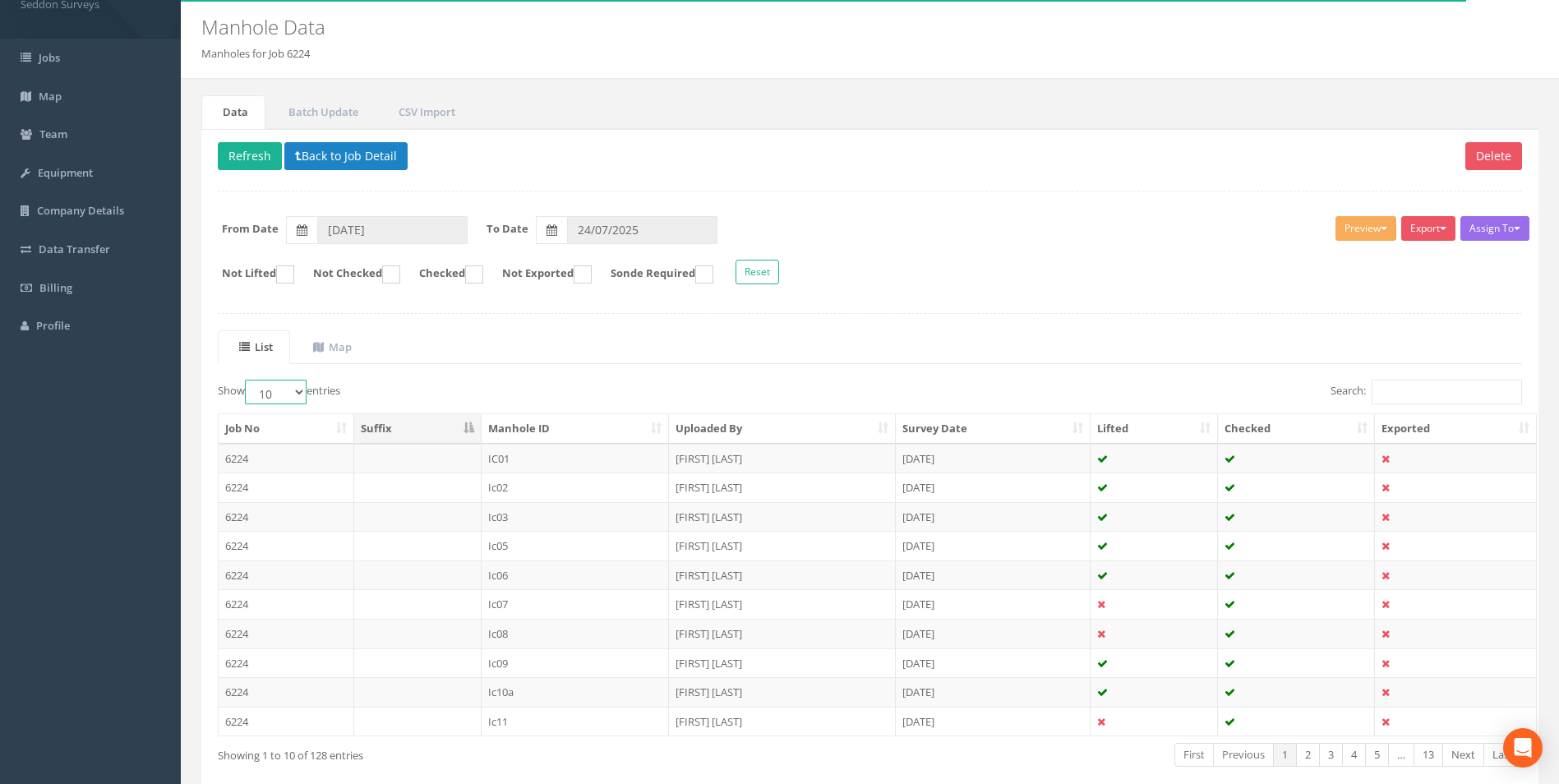 click on "10 25 50 100" at bounding box center (275, 392) 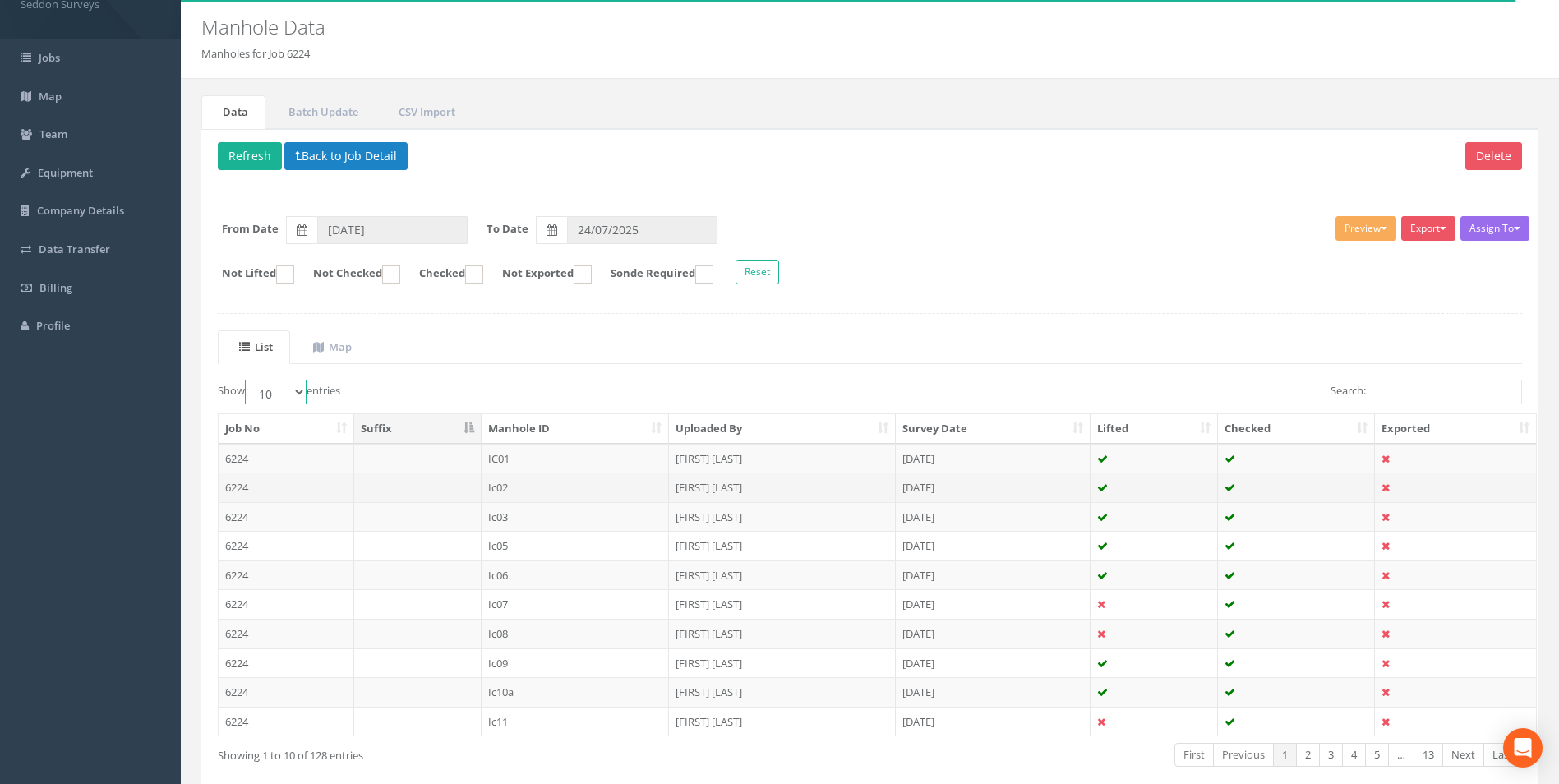 select on "100" 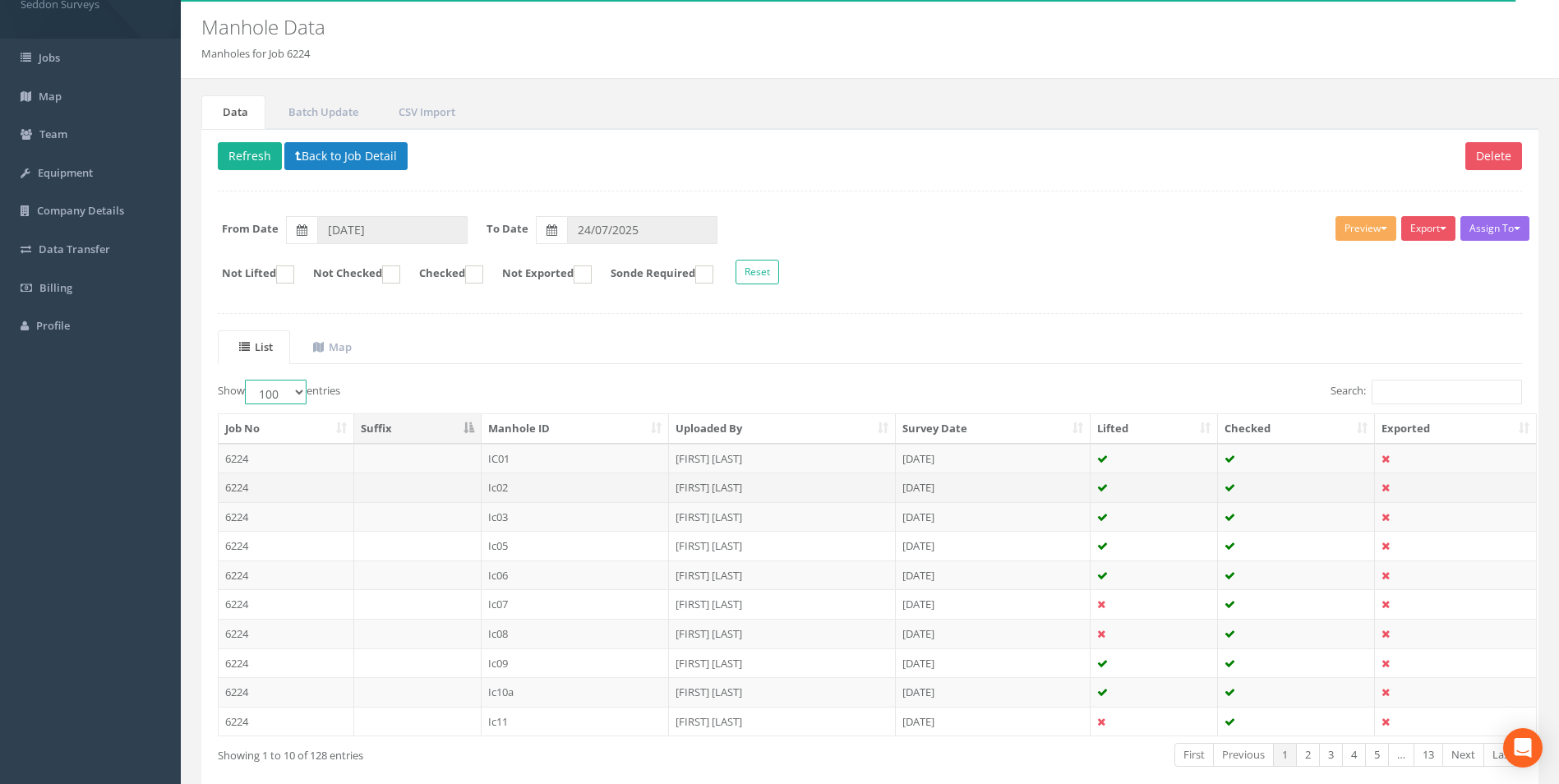 click on "10 25 50 100" at bounding box center (275, 392) 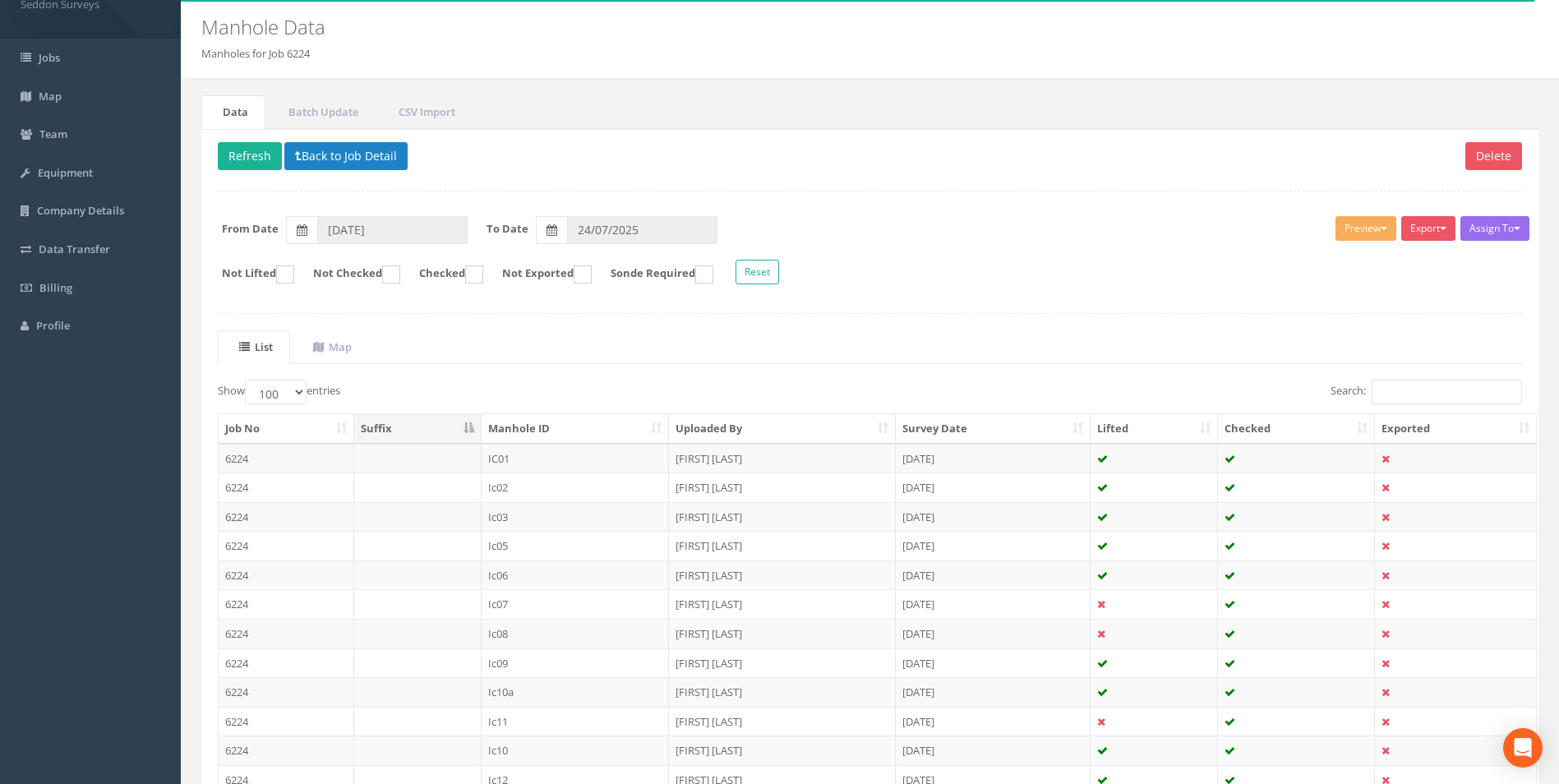 click on "Manhole ID" at bounding box center [575, 429] 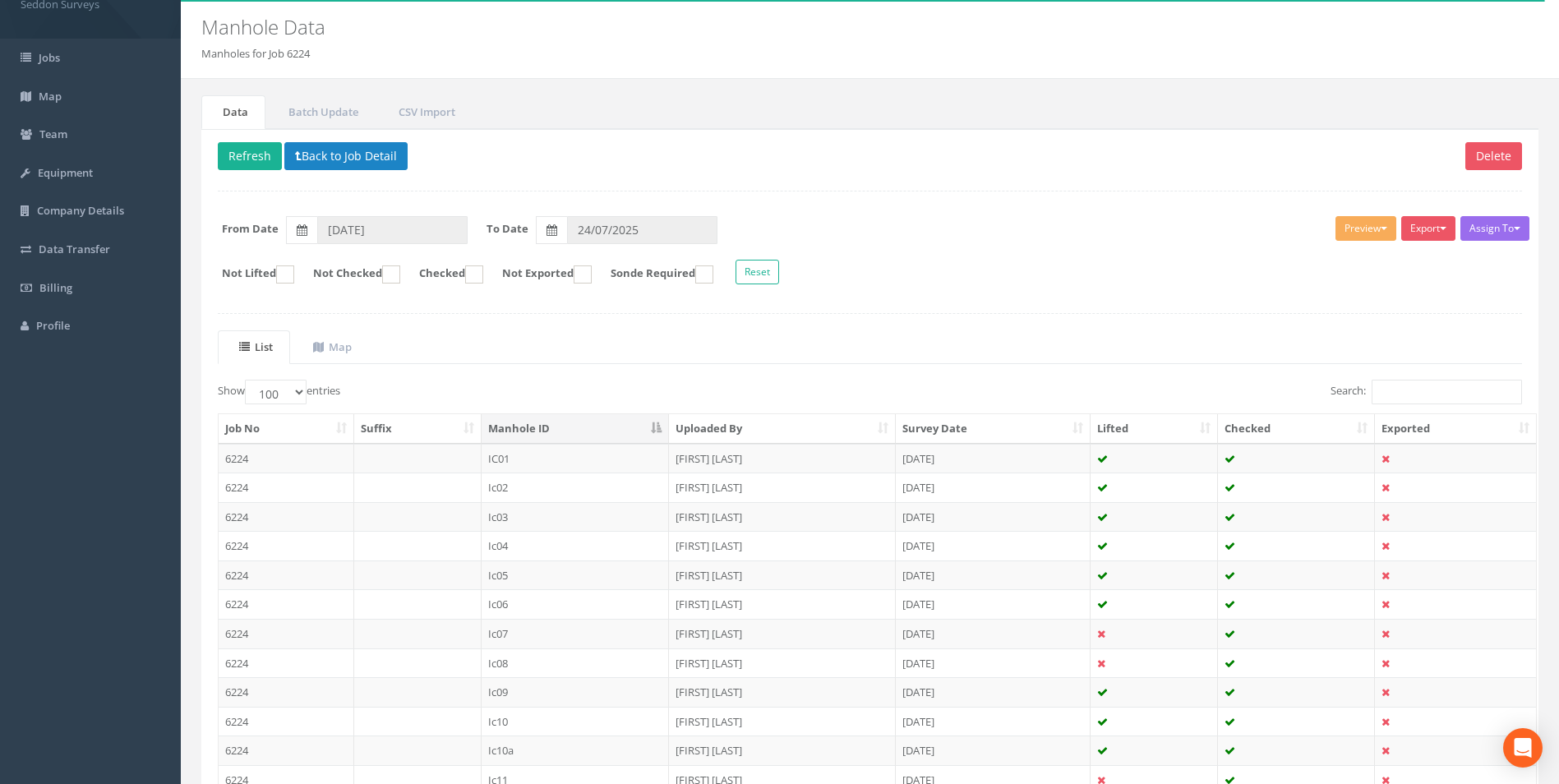 click on "Manhole ID" at bounding box center [575, 429] 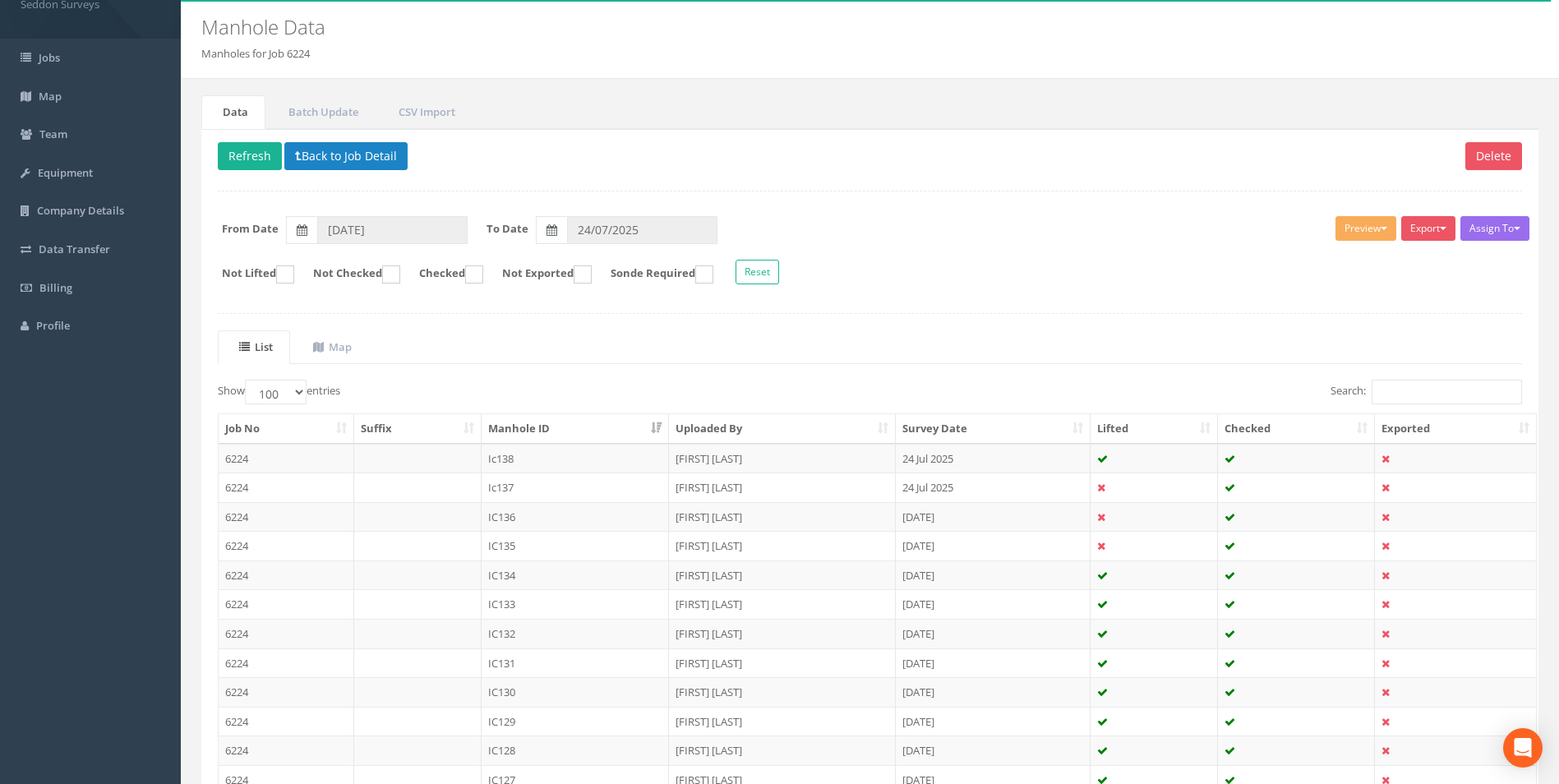 click on "Manhole ID" at bounding box center [575, 429] 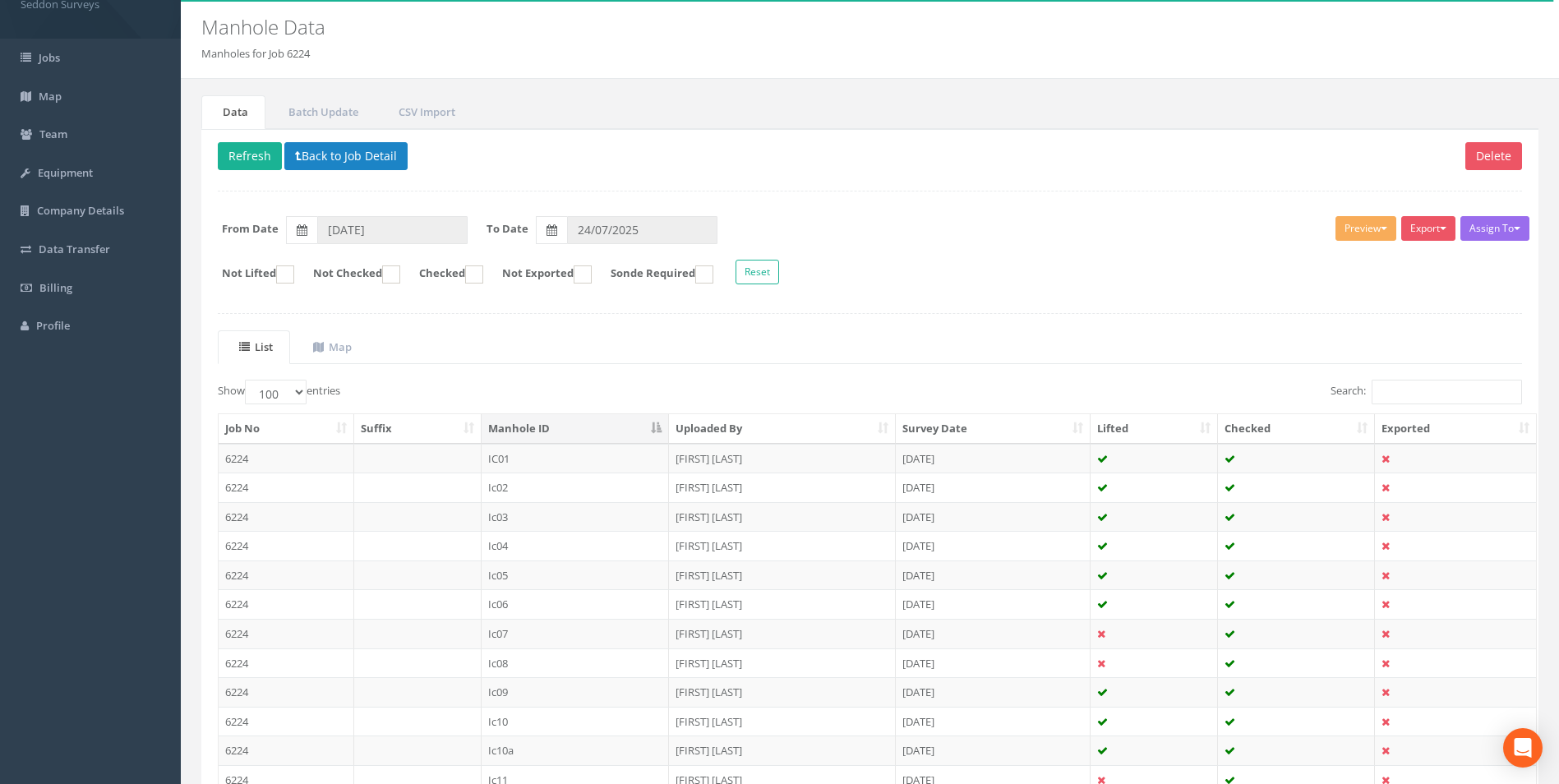 click on "Manhole ID" at bounding box center [575, 429] 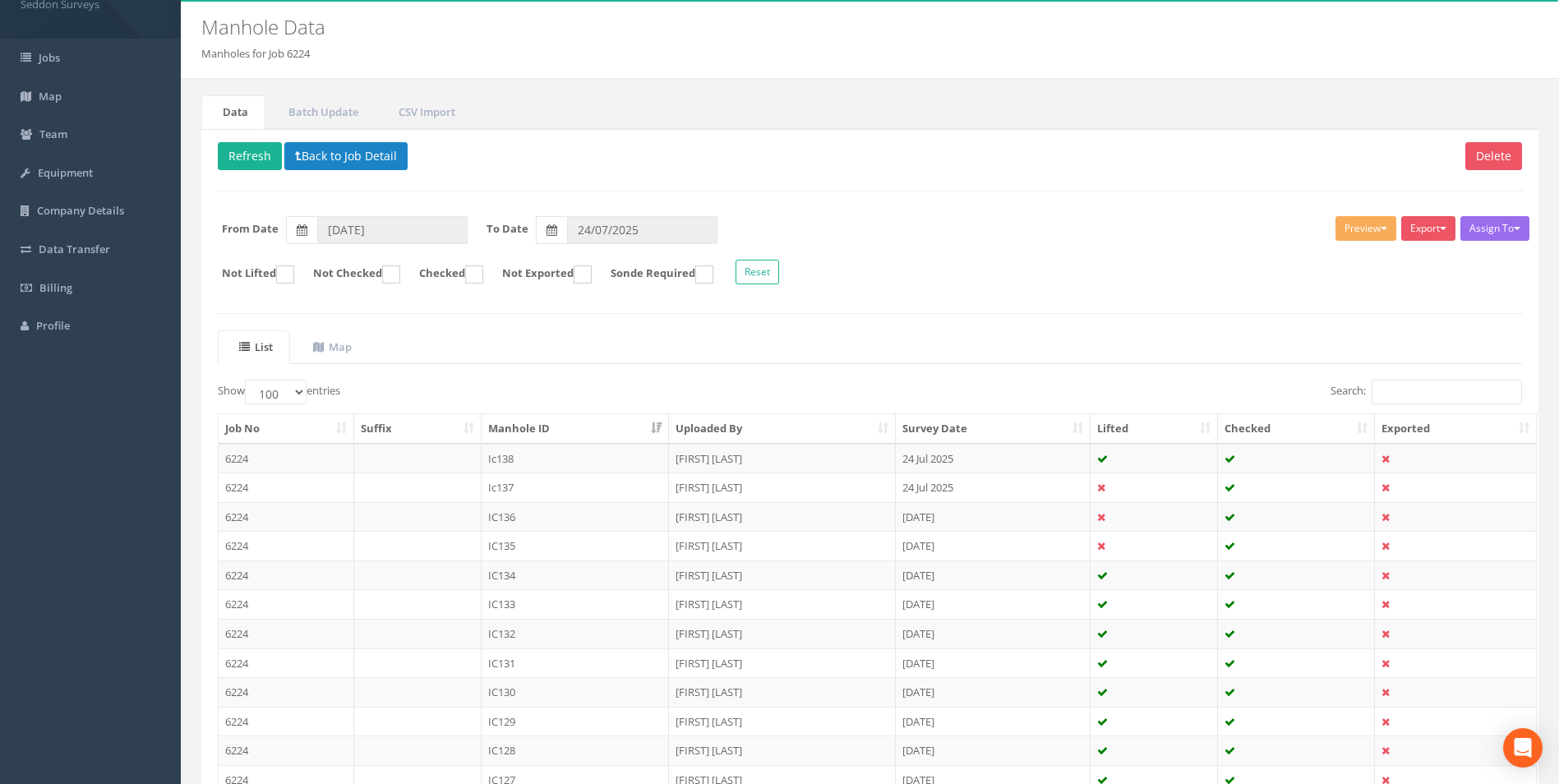 click on "Manhole ID" at bounding box center [575, 429] 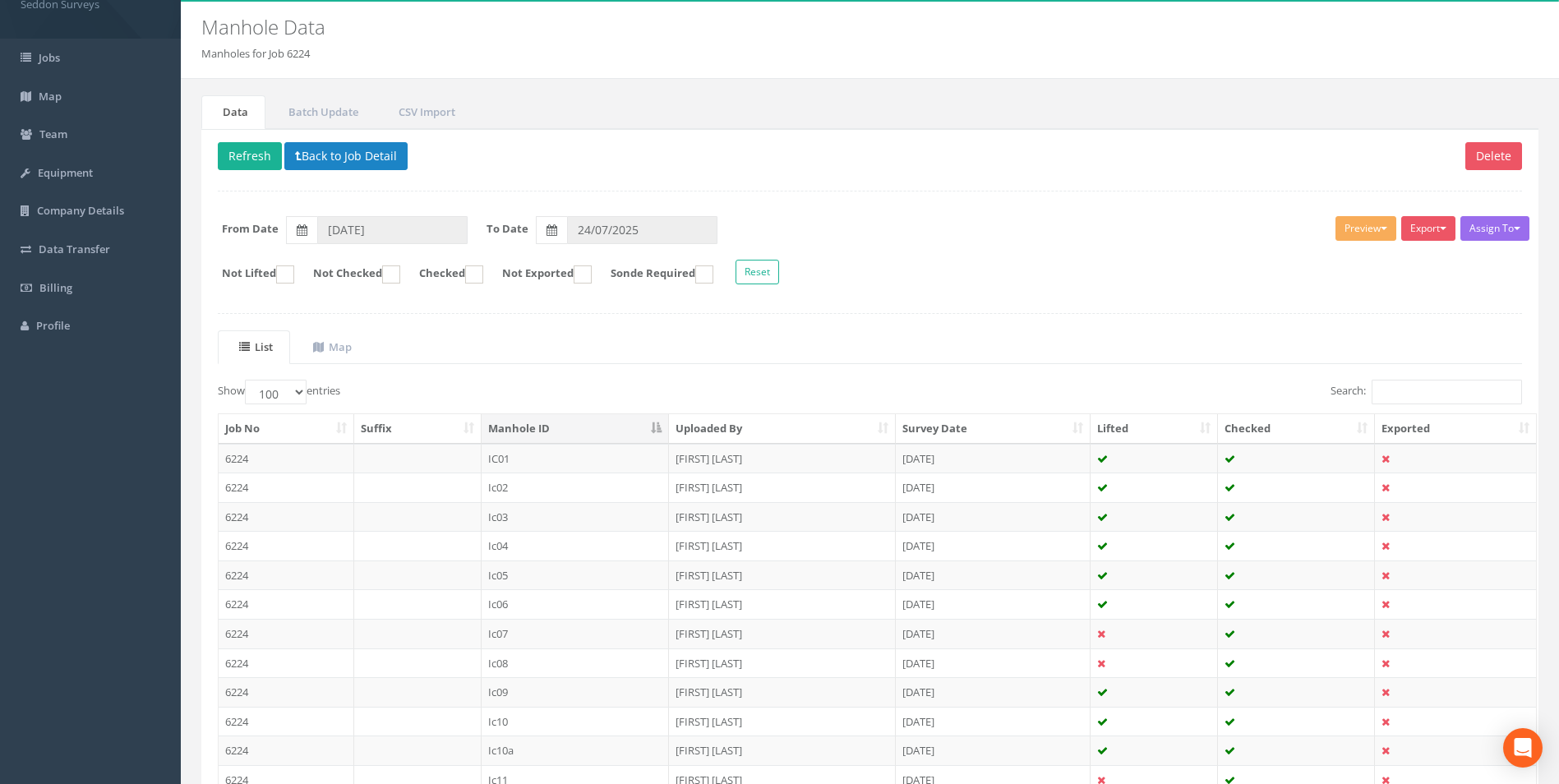 click on "Manhole ID" at bounding box center (575, 429) 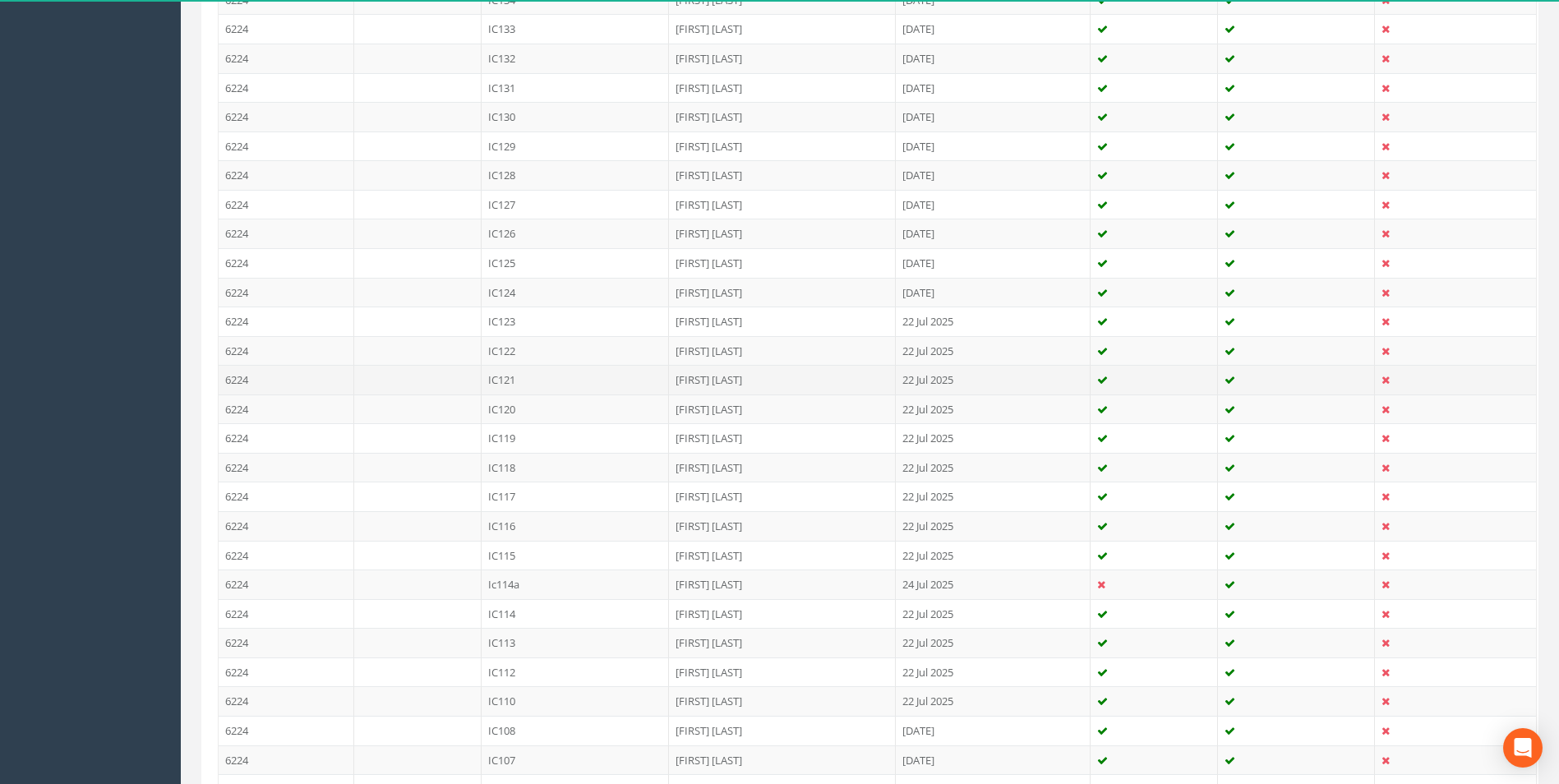 scroll, scrollTop: 708, scrollLeft: 0, axis: vertical 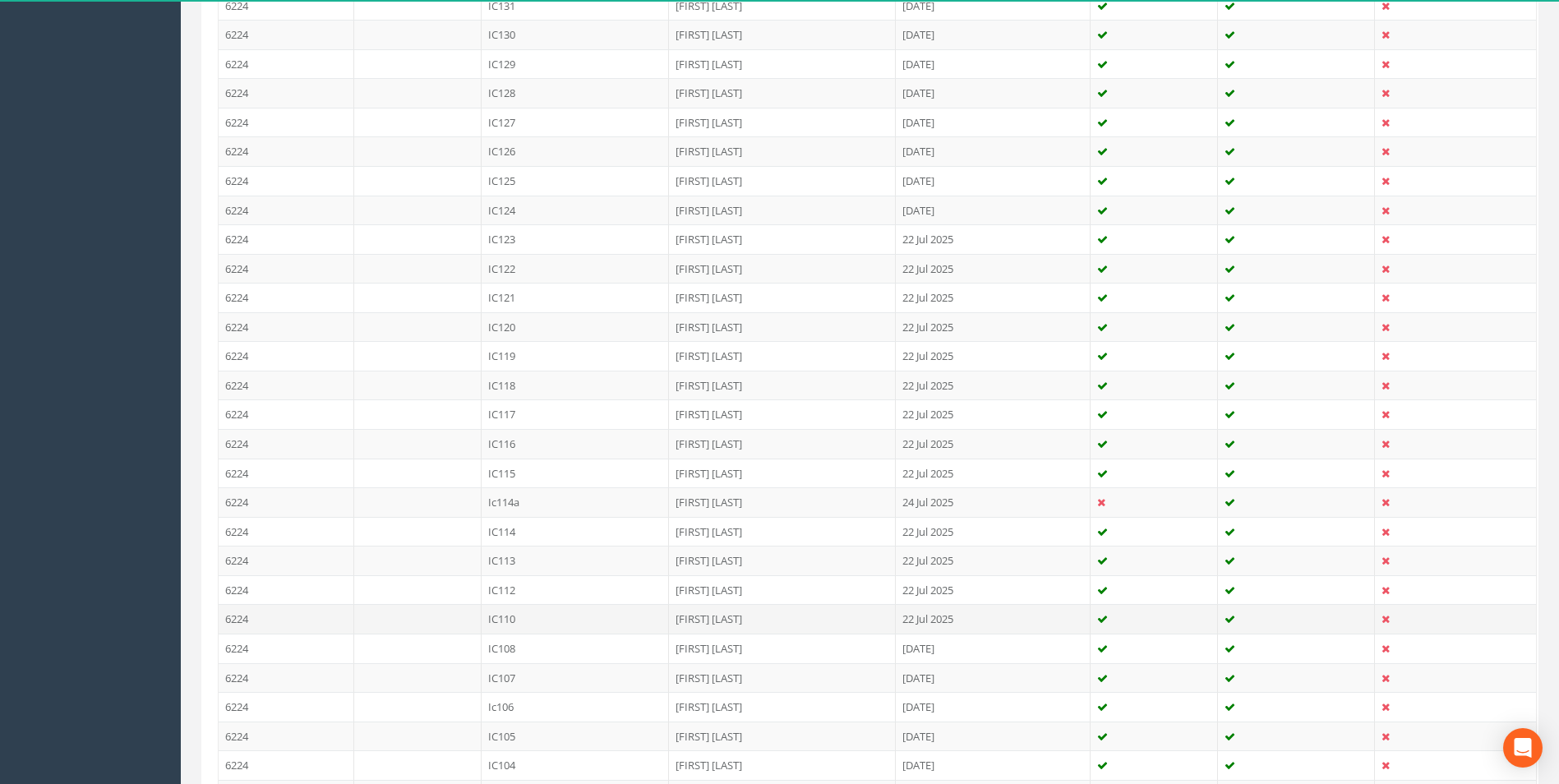 click at bounding box center [417, 619] 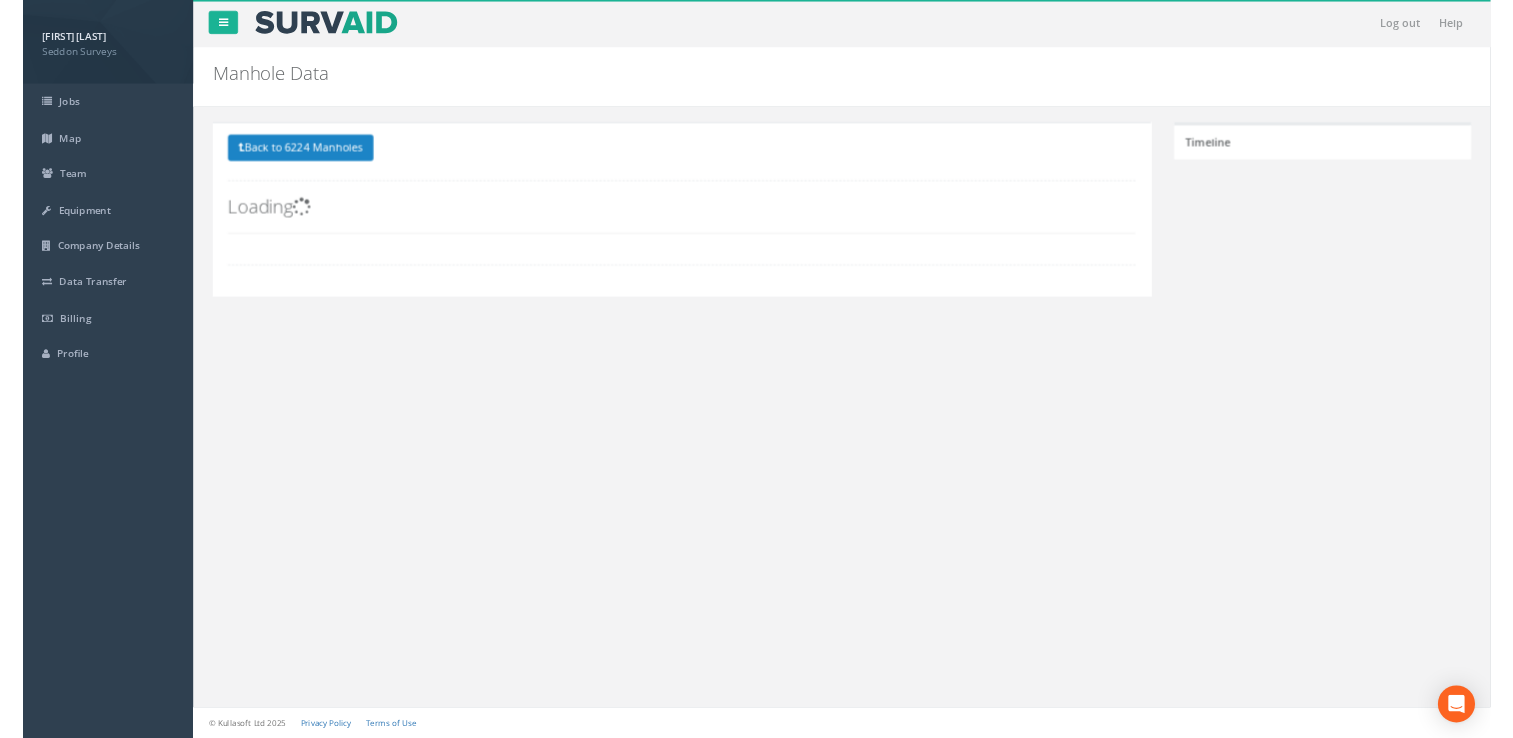 scroll, scrollTop: 0, scrollLeft: 0, axis: both 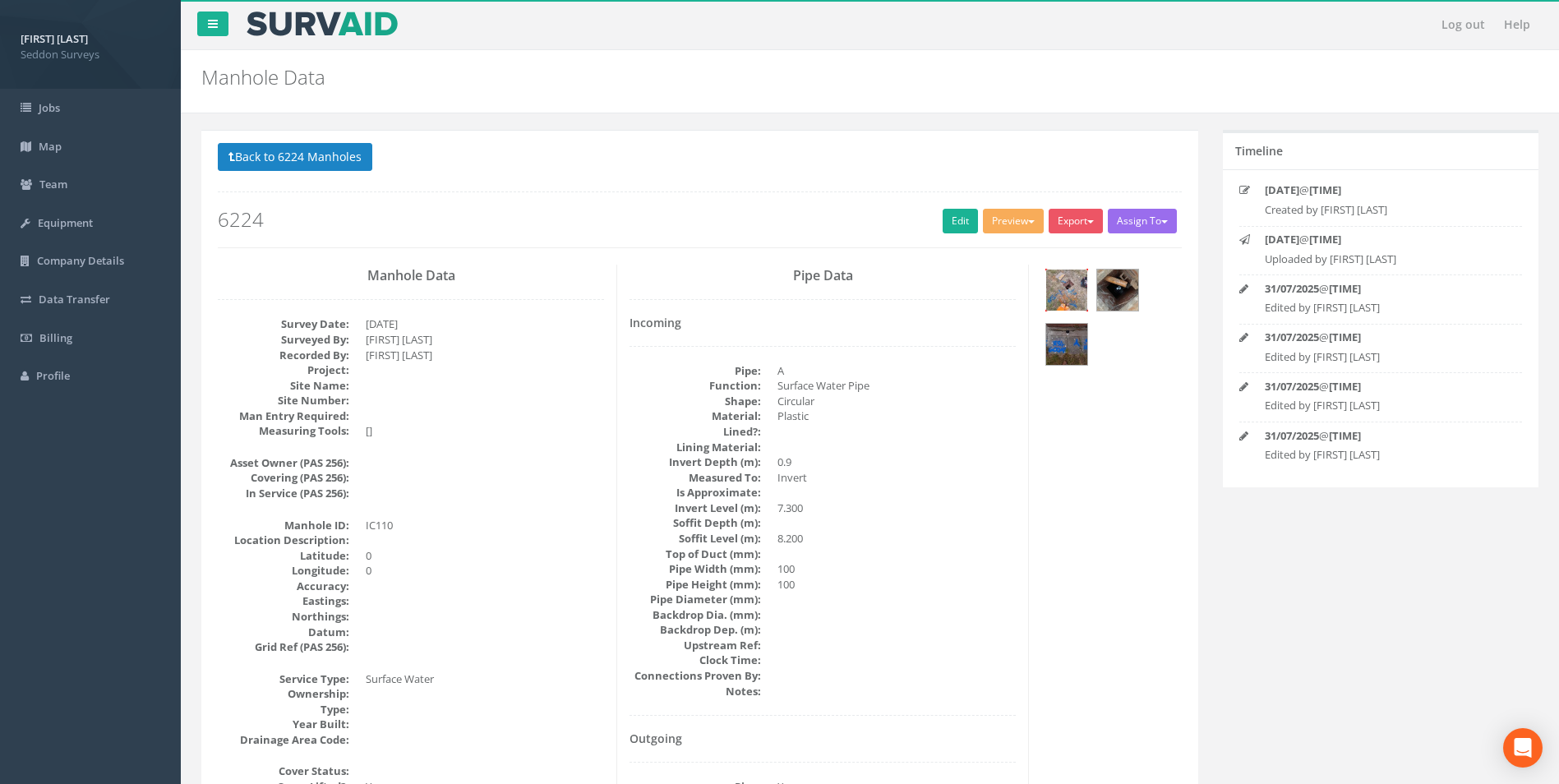 click at bounding box center (1067, 290) 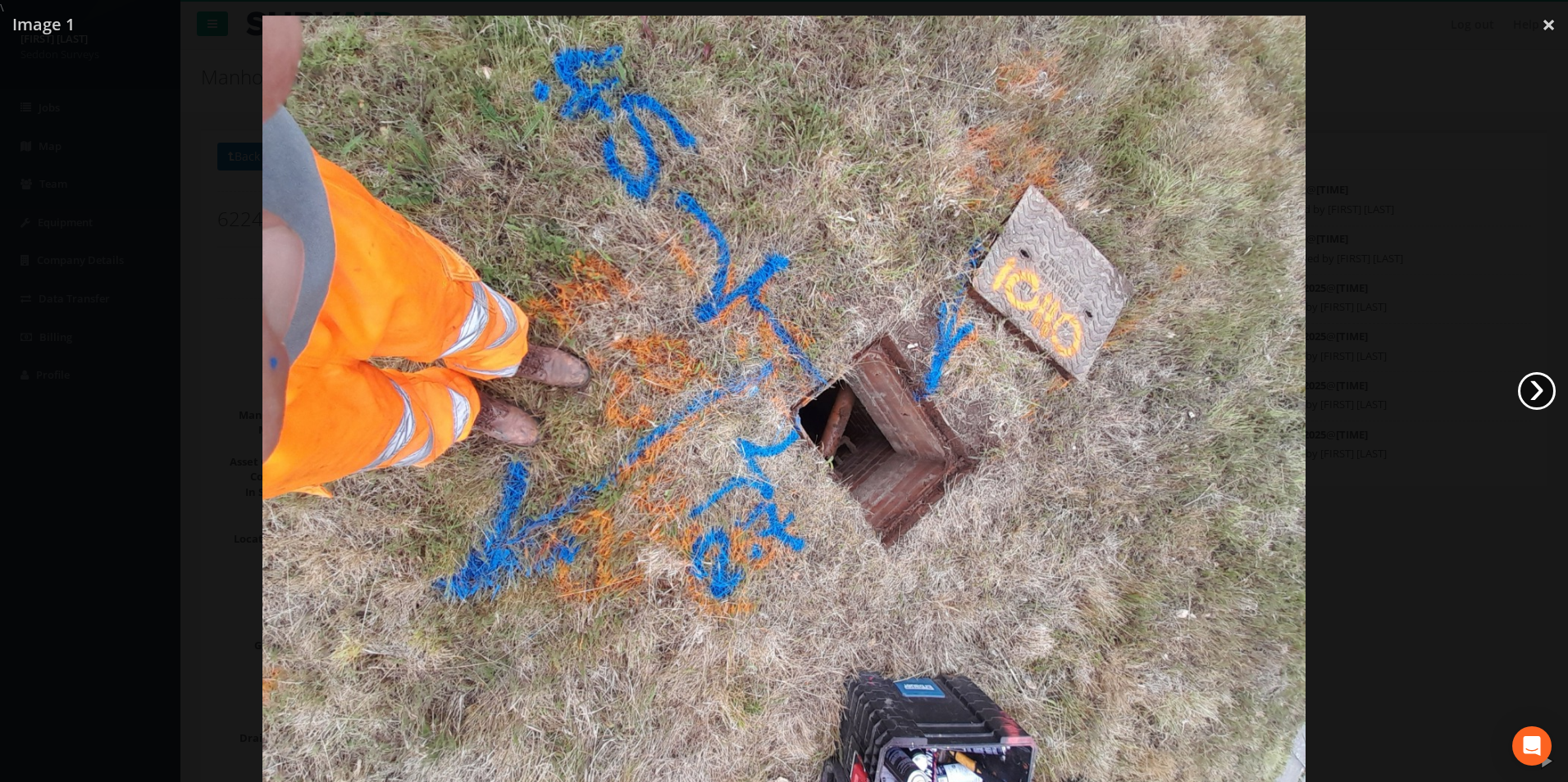 click on "›" at bounding box center (1537, 391) 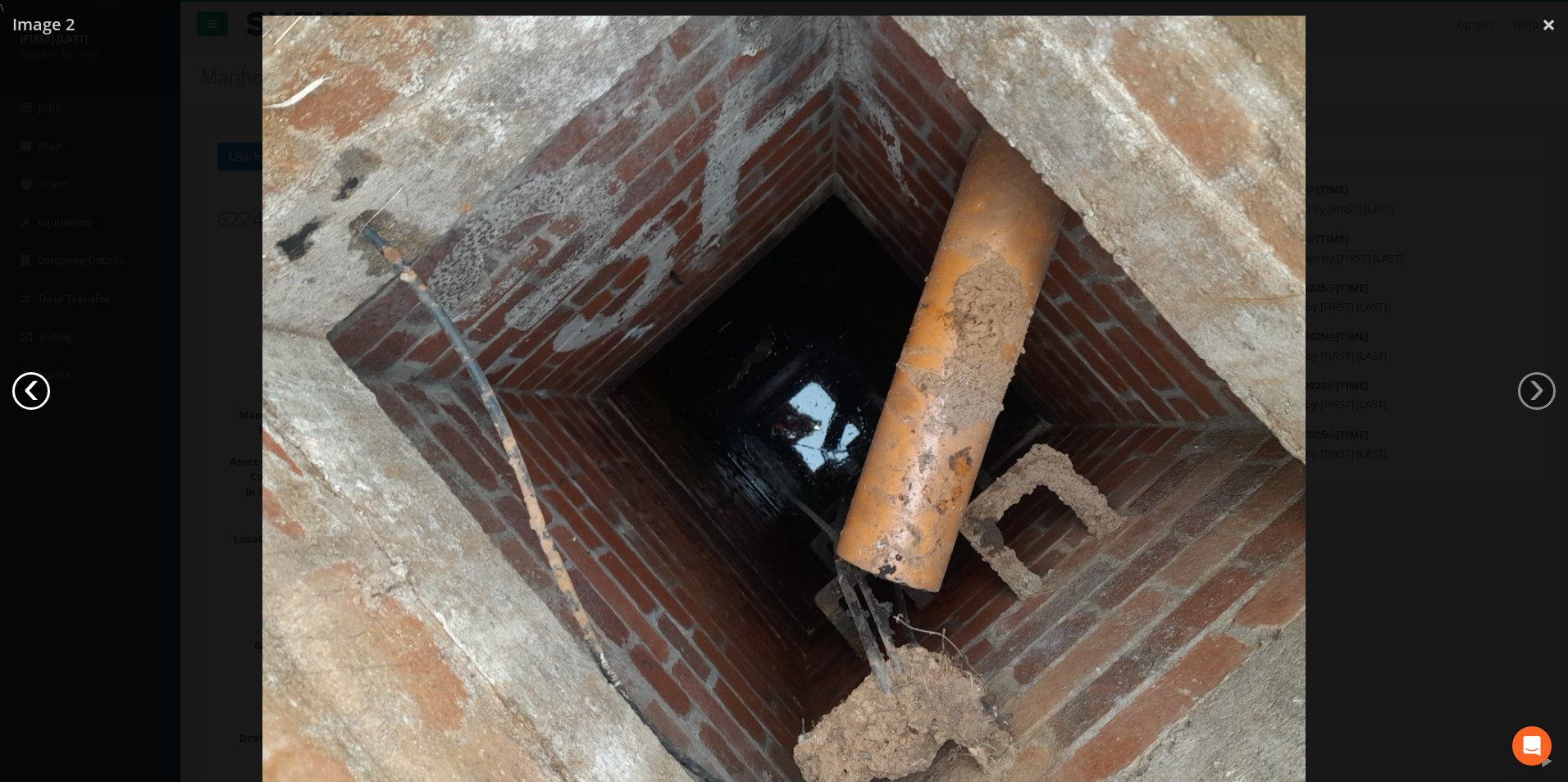 click on "‹" at bounding box center [31, 391] 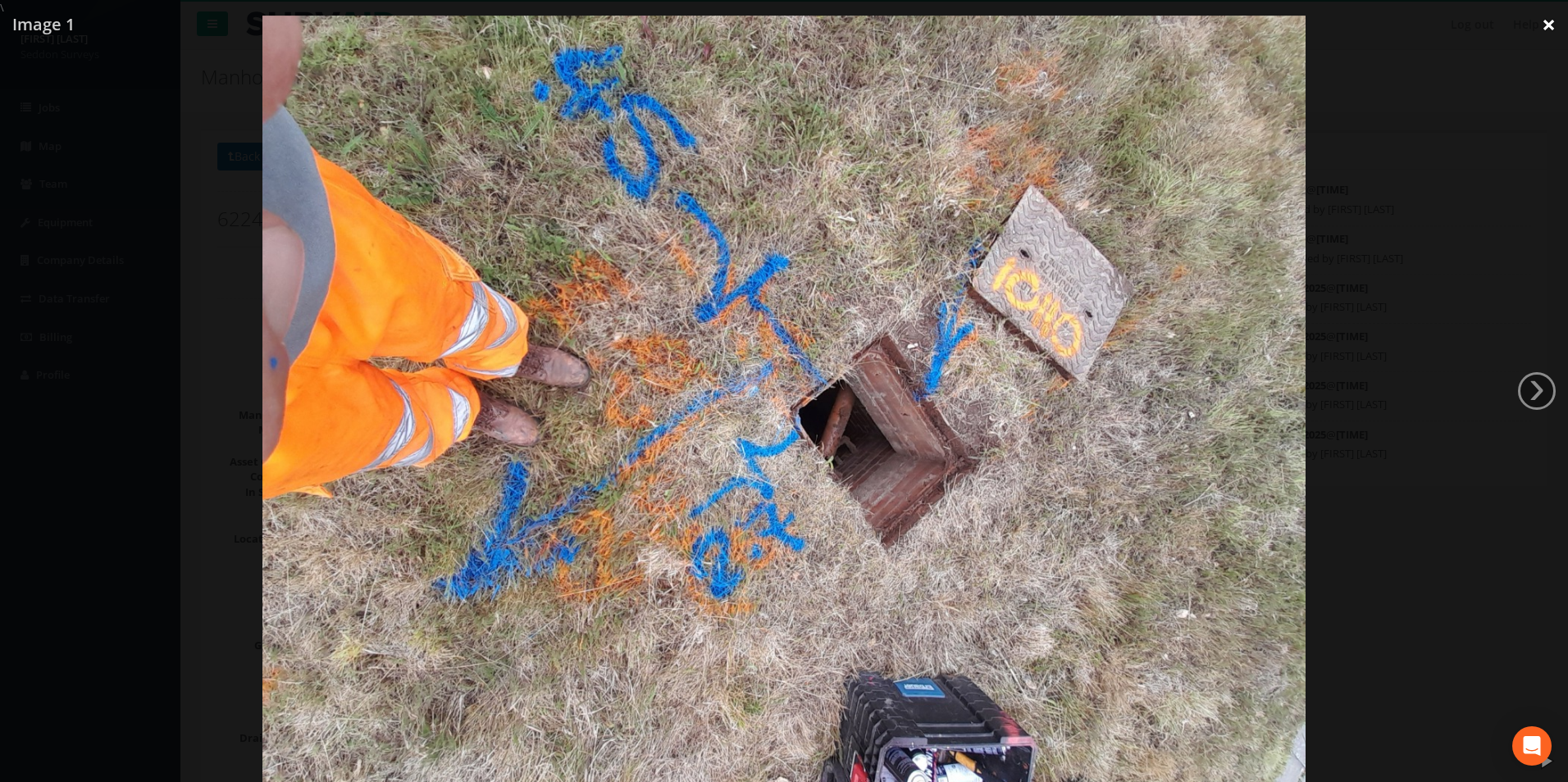 click on "×" at bounding box center (1548, 25) 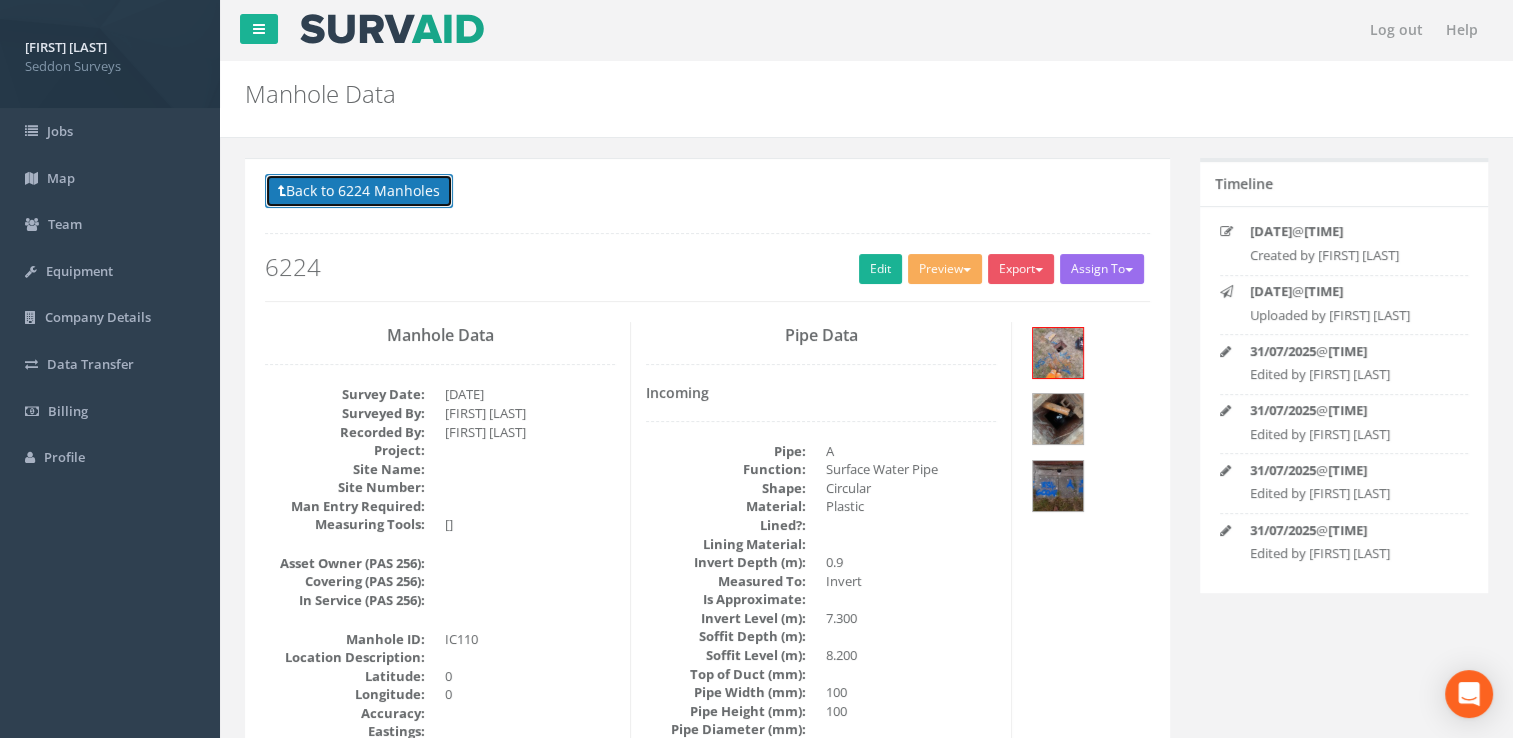 click on "Back to 6224 Manholes" at bounding box center (359, 191) 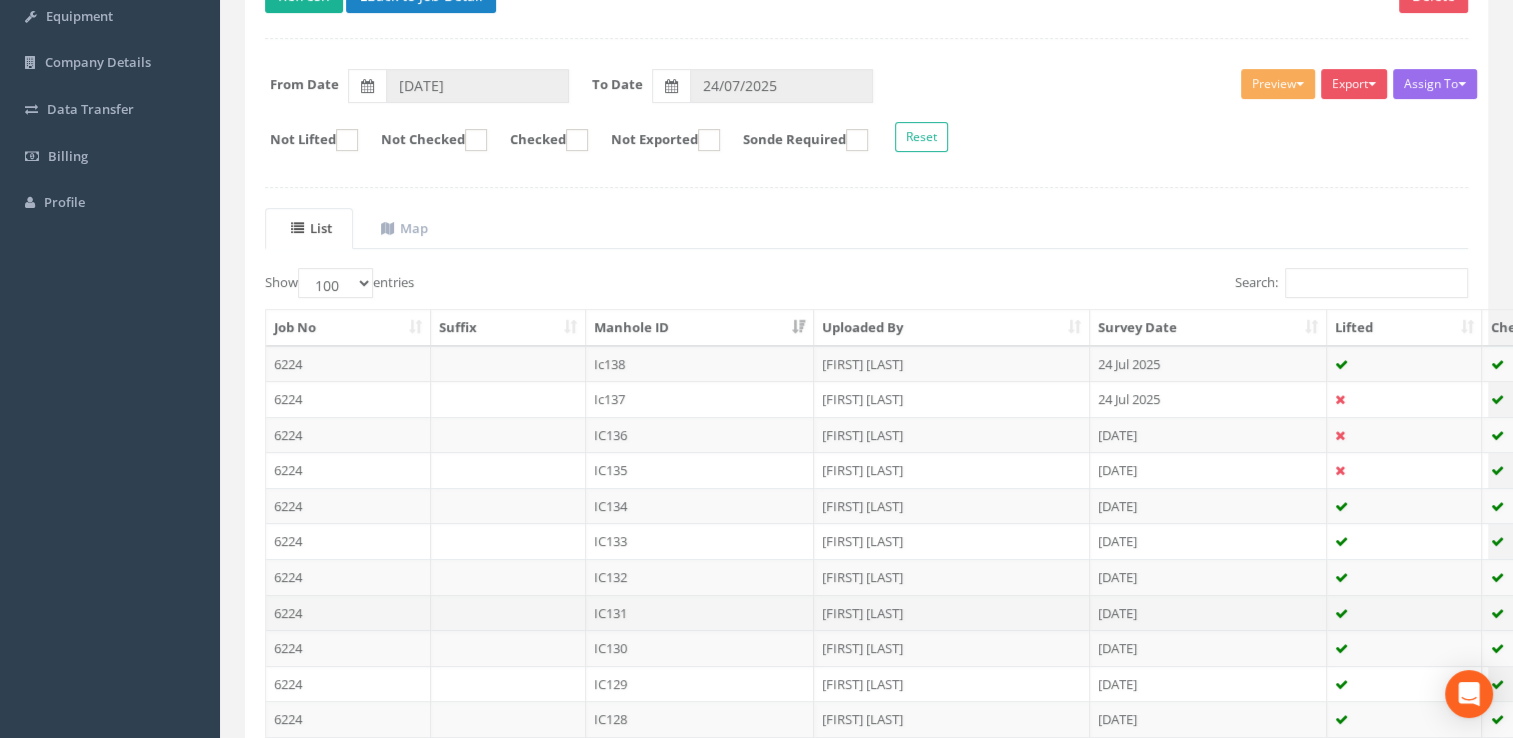 scroll, scrollTop: 300, scrollLeft: 0, axis: vertical 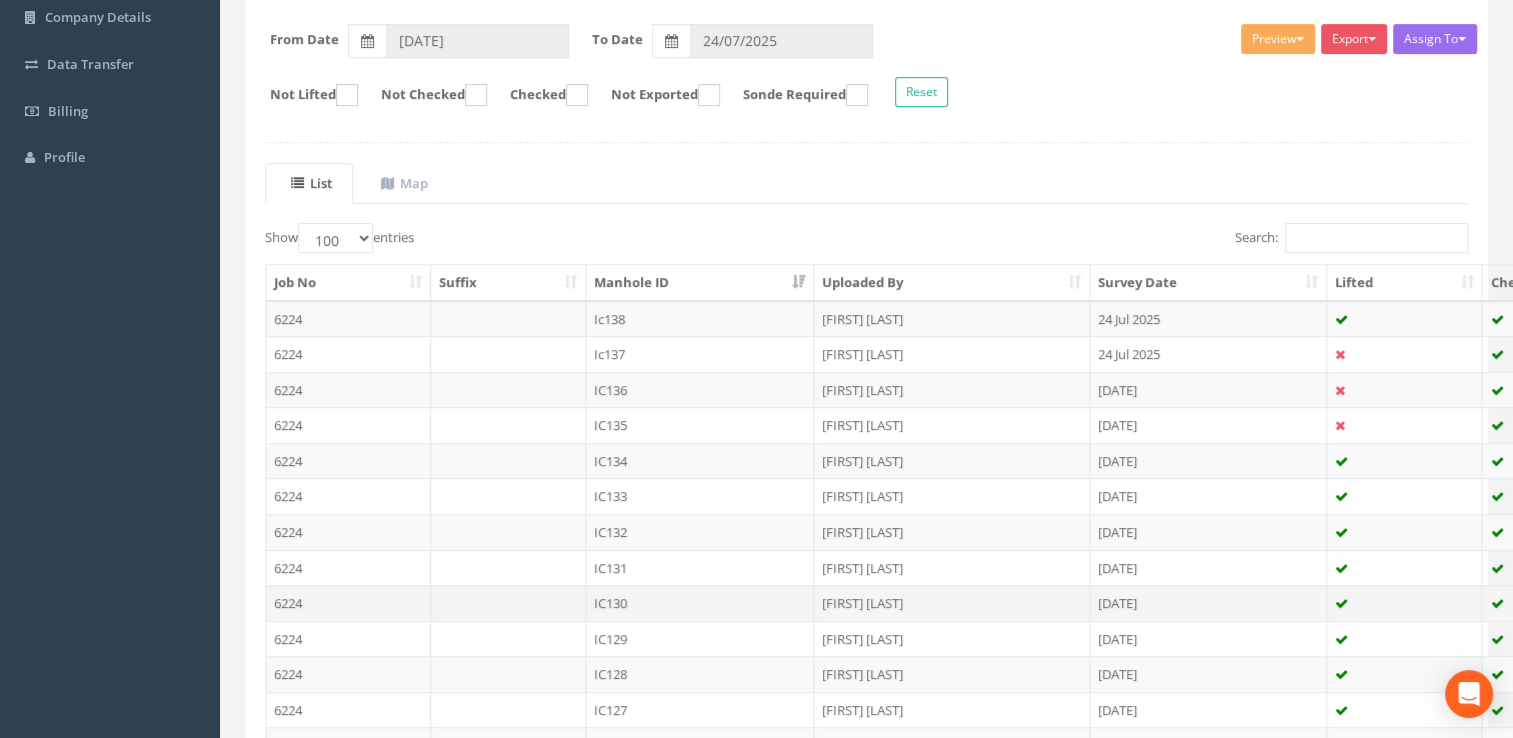 click on "6224" at bounding box center [348, 603] 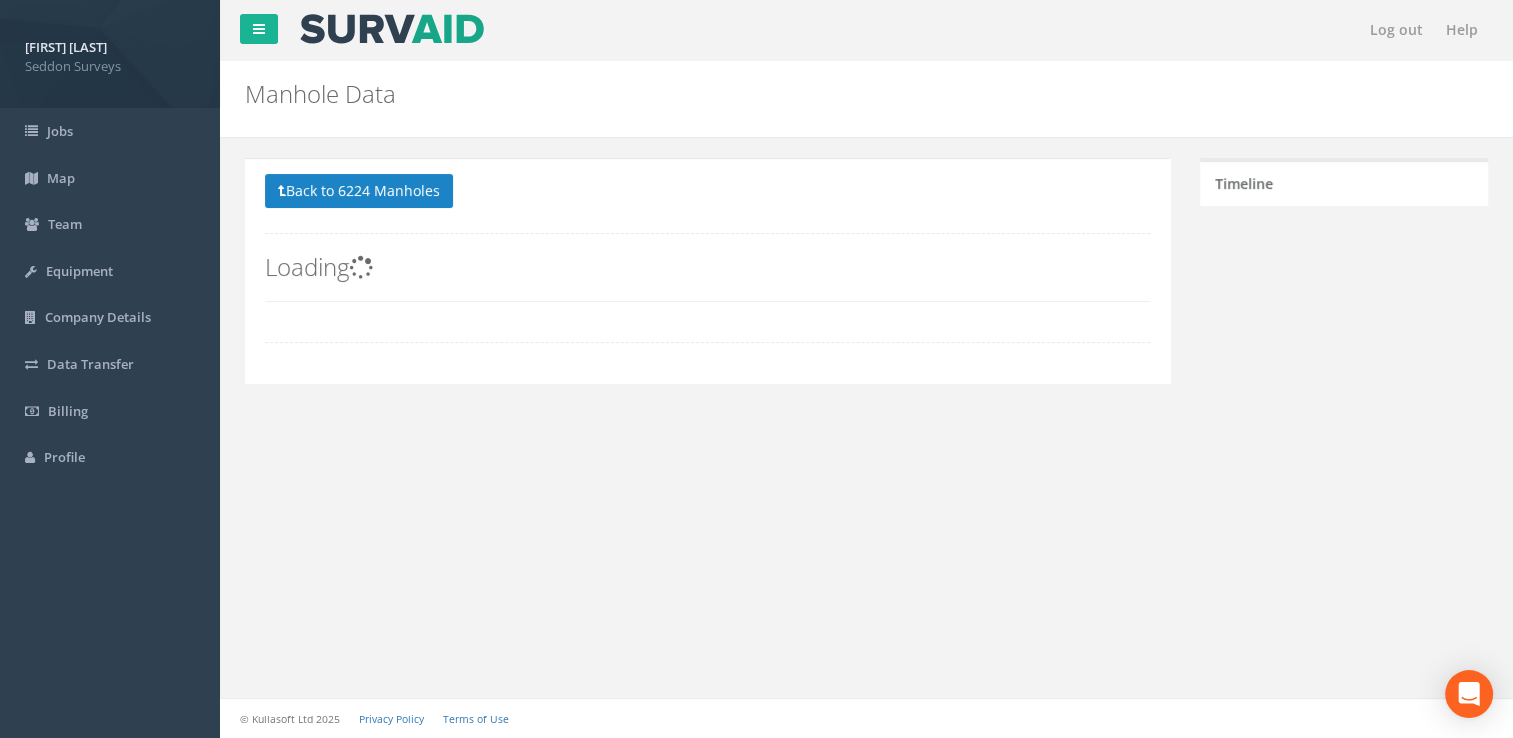 scroll, scrollTop: 0, scrollLeft: 0, axis: both 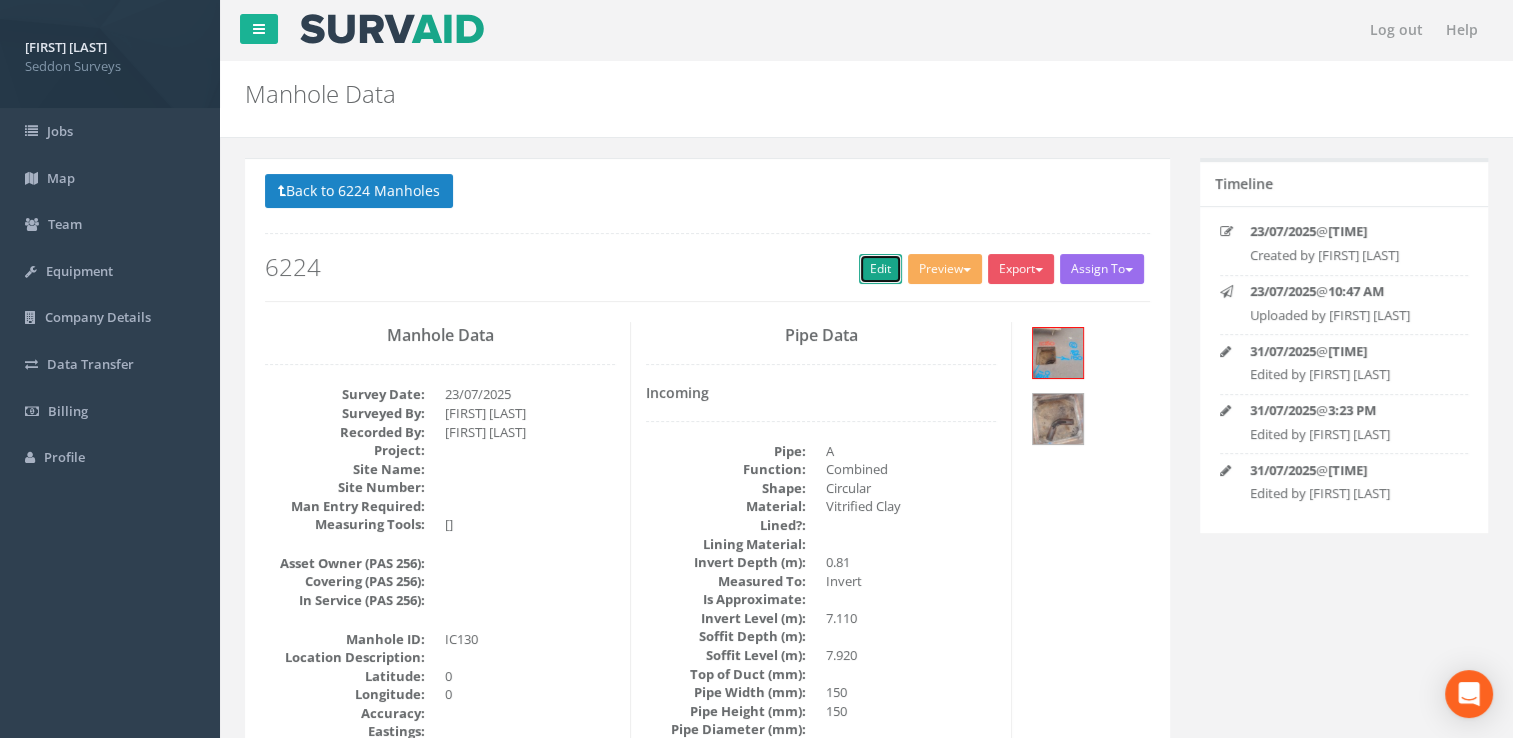 click on "Edit" at bounding box center [880, 269] 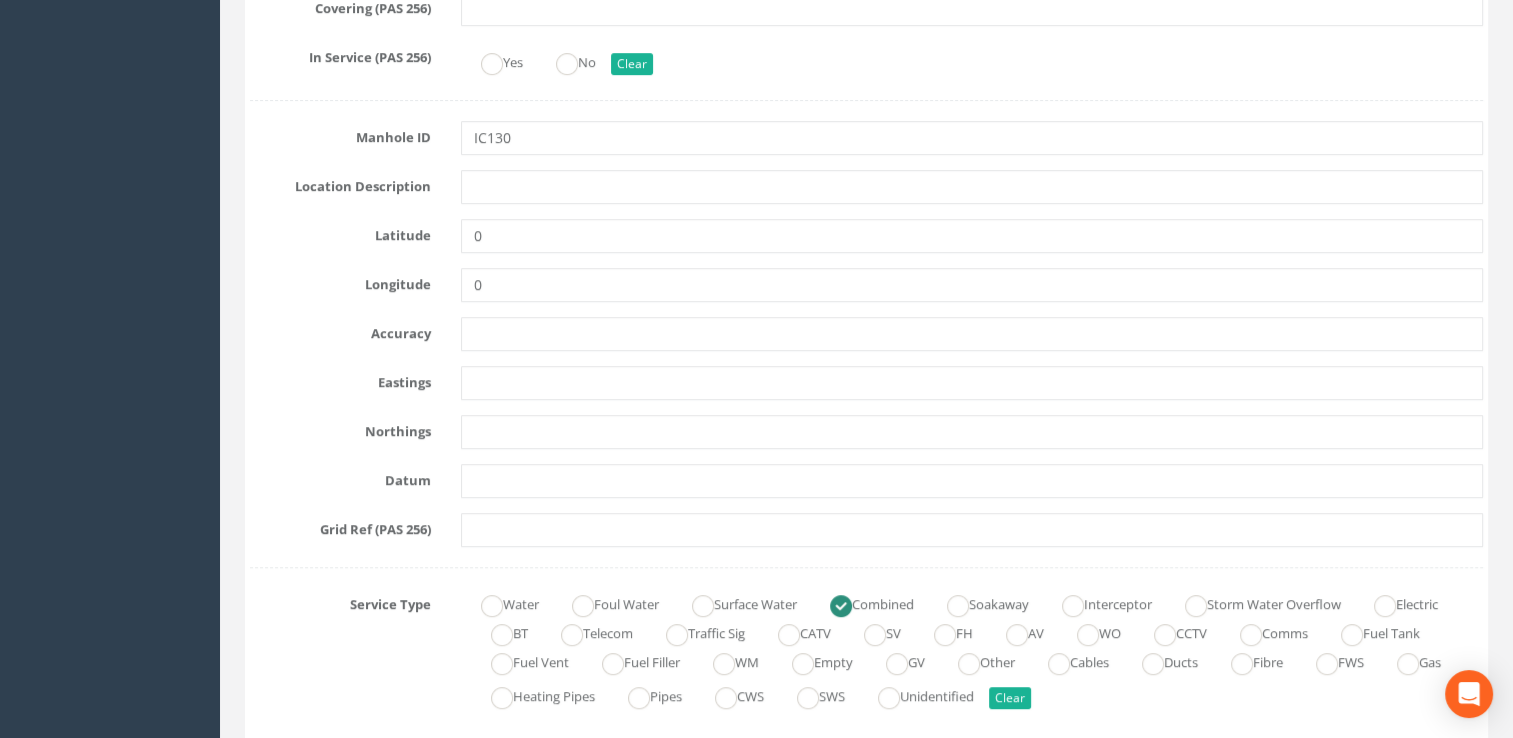 scroll, scrollTop: 900, scrollLeft: 0, axis: vertical 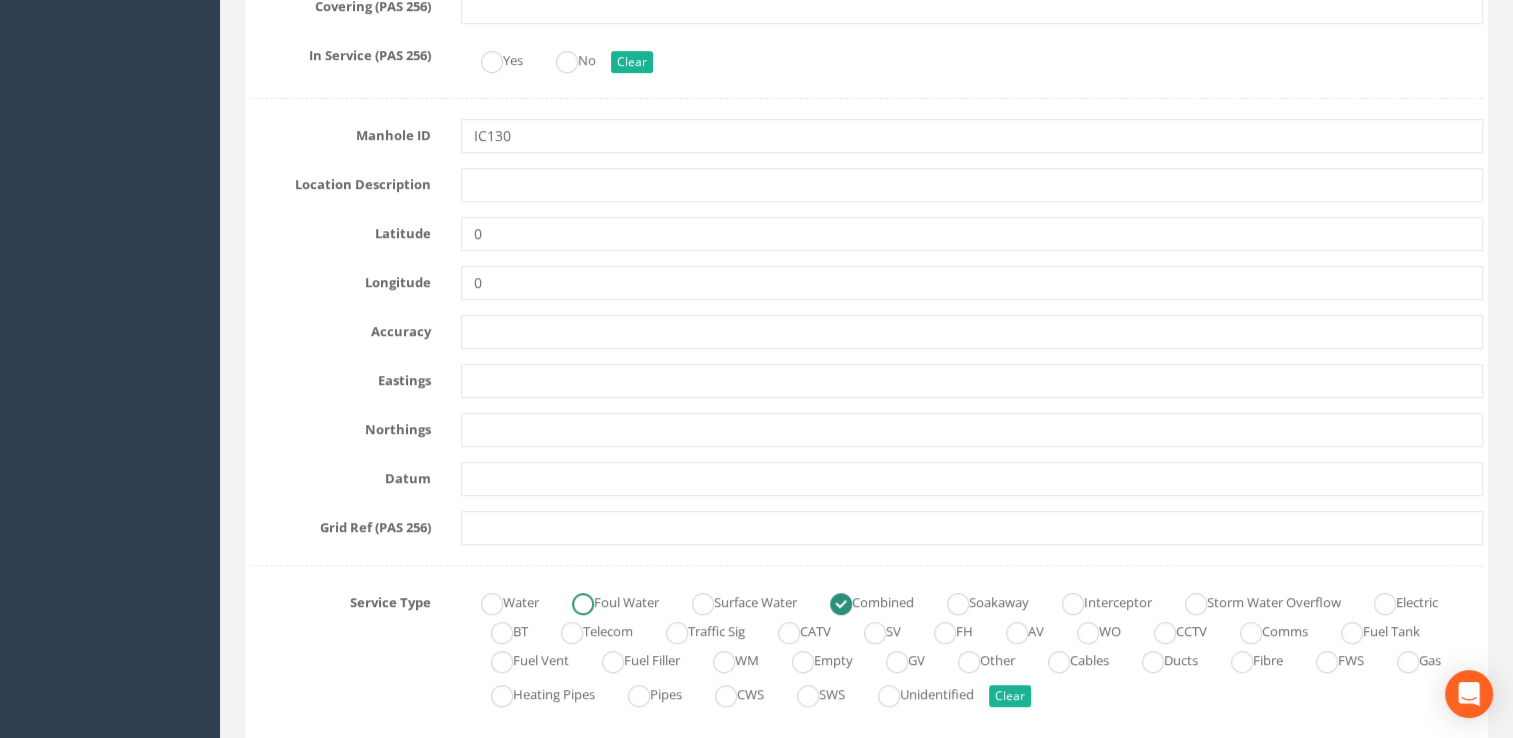 click at bounding box center [583, 604] 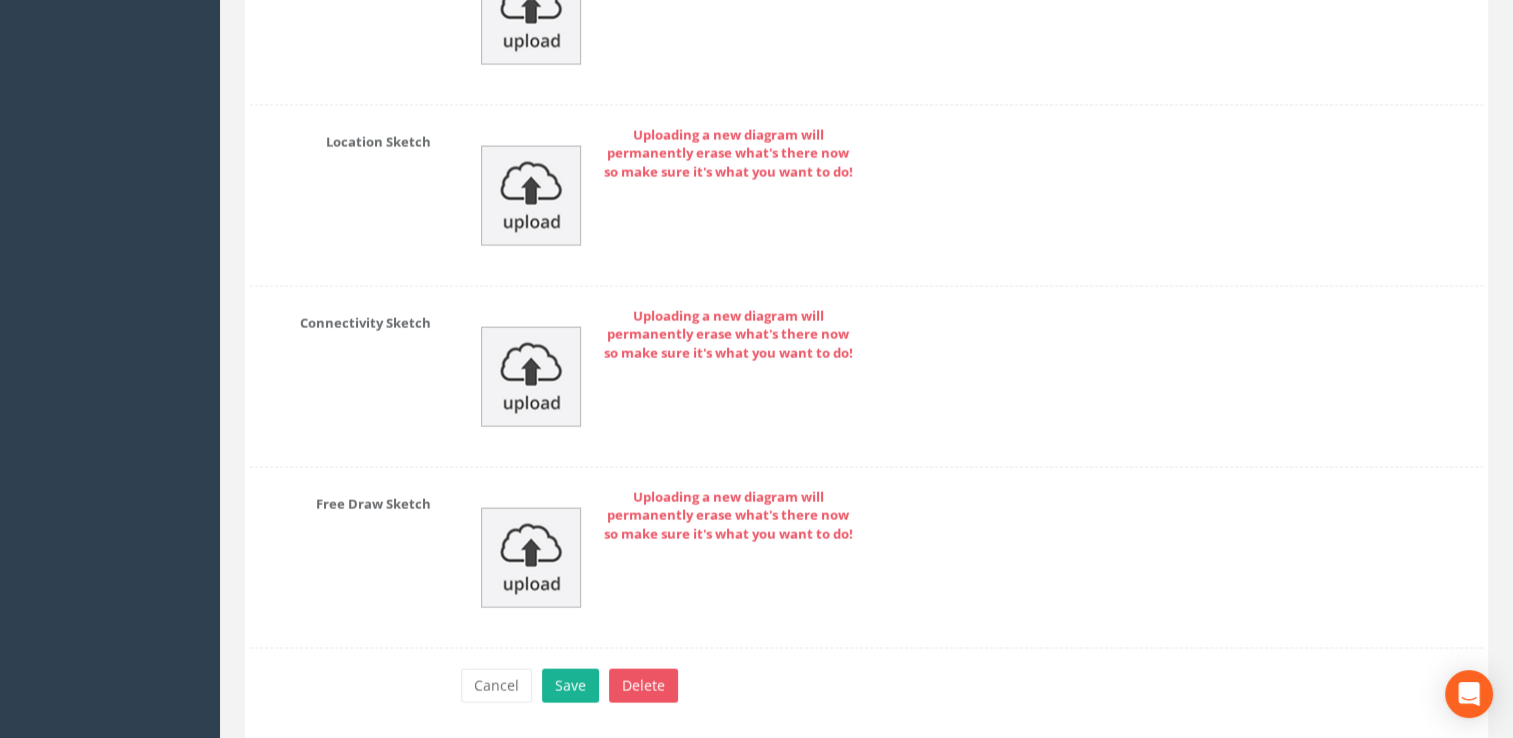 scroll, scrollTop: 4276, scrollLeft: 0, axis: vertical 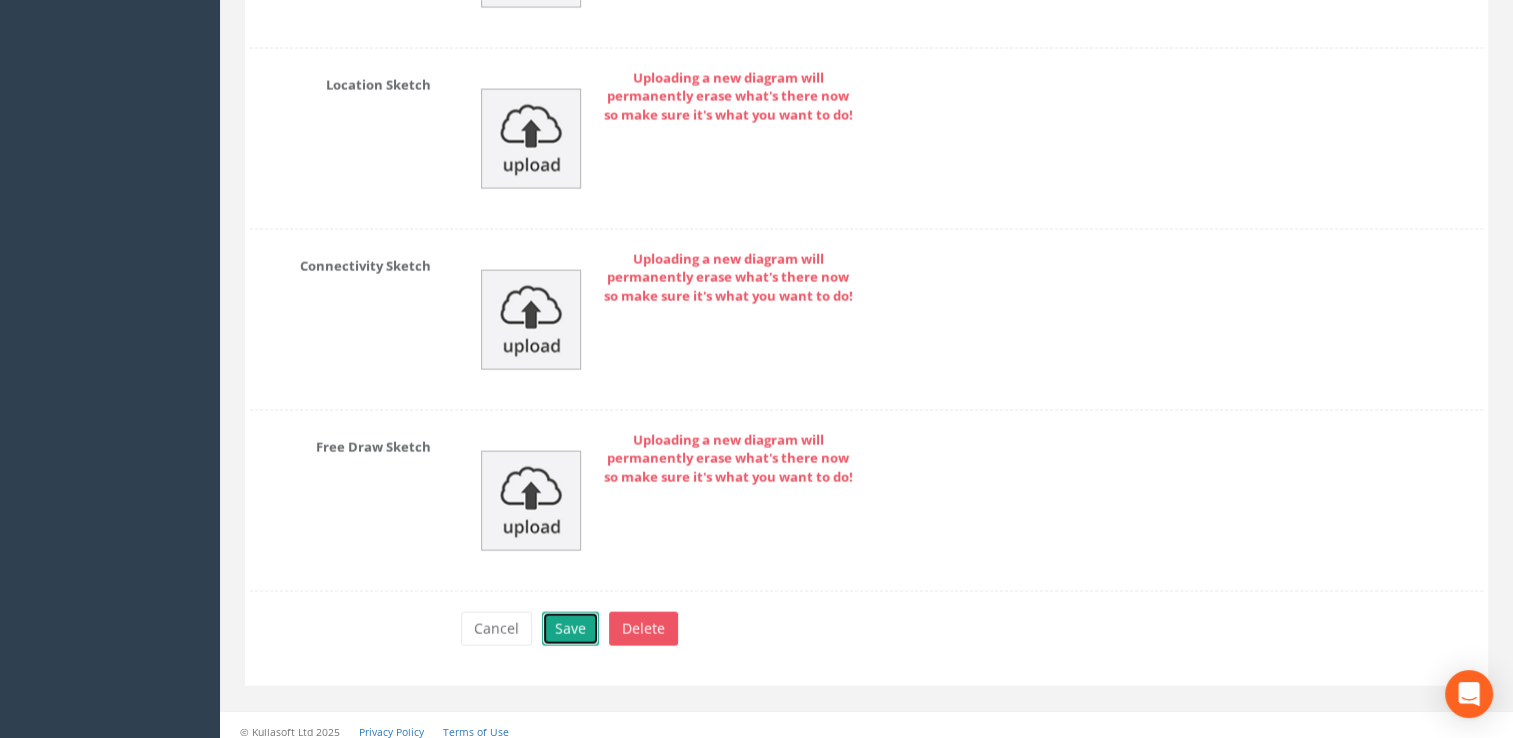 click on "Save" at bounding box center (570, 629) 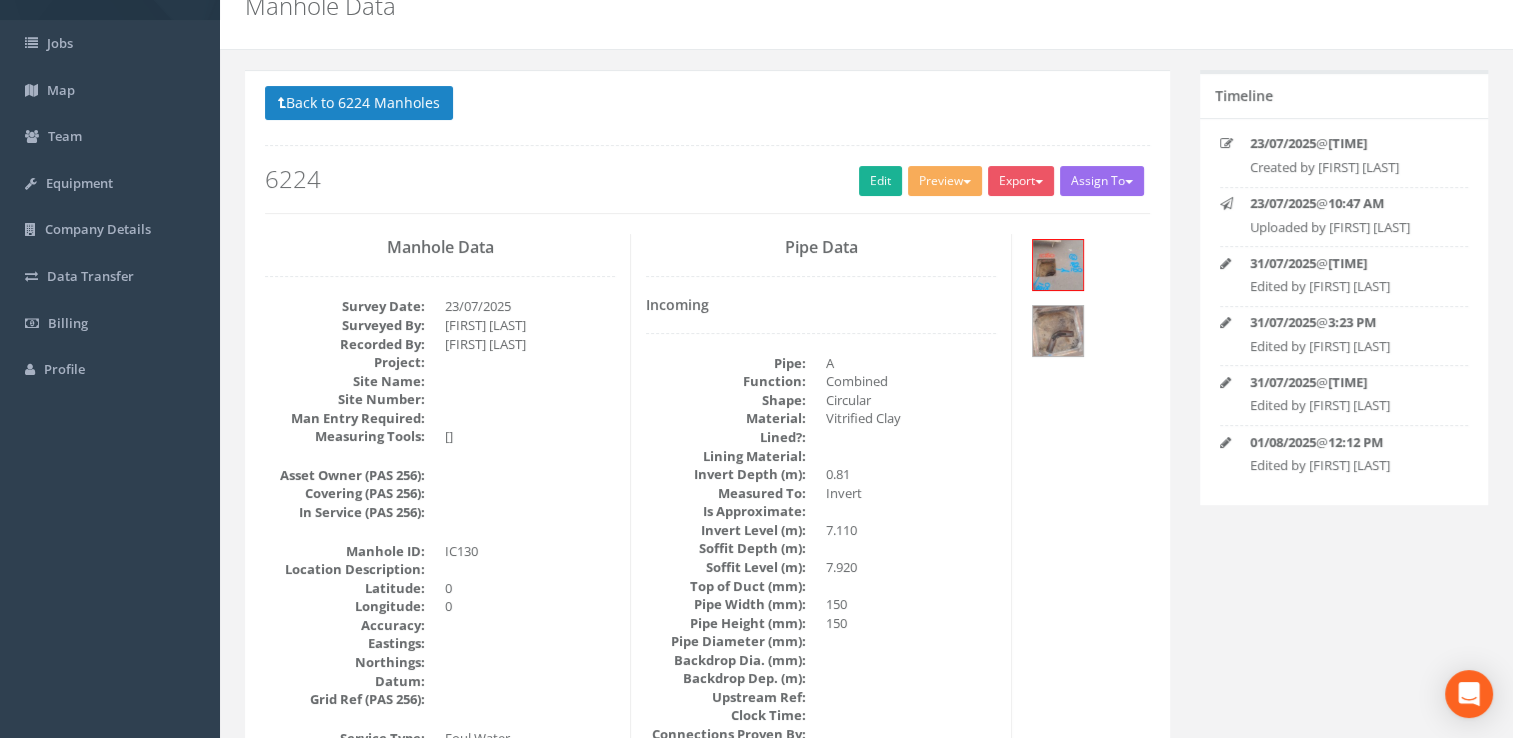 scroll, scrollTop: 0, scrollLeft: 0, axis: both 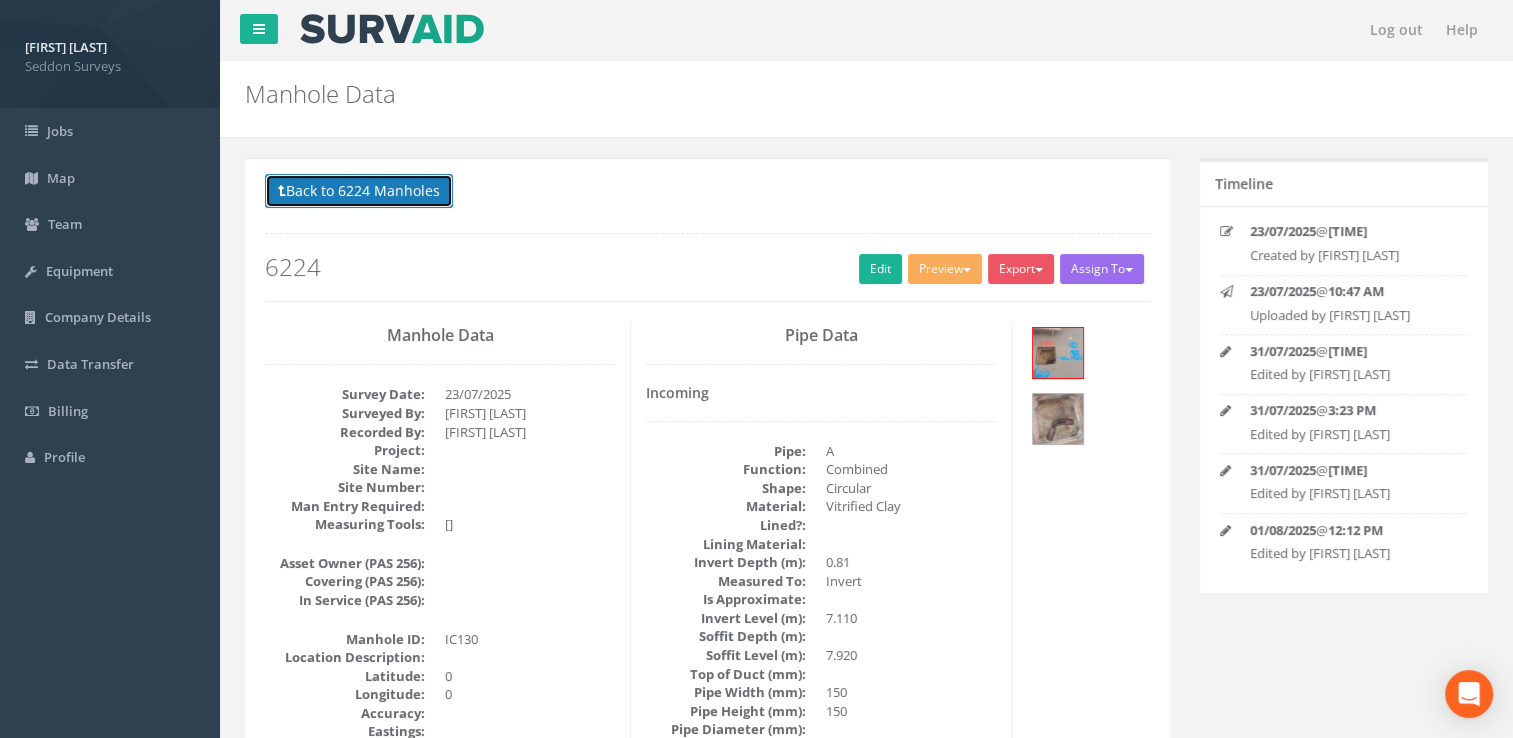 click on "Back to 6224 Manholes" at bounding box center [359, 191] 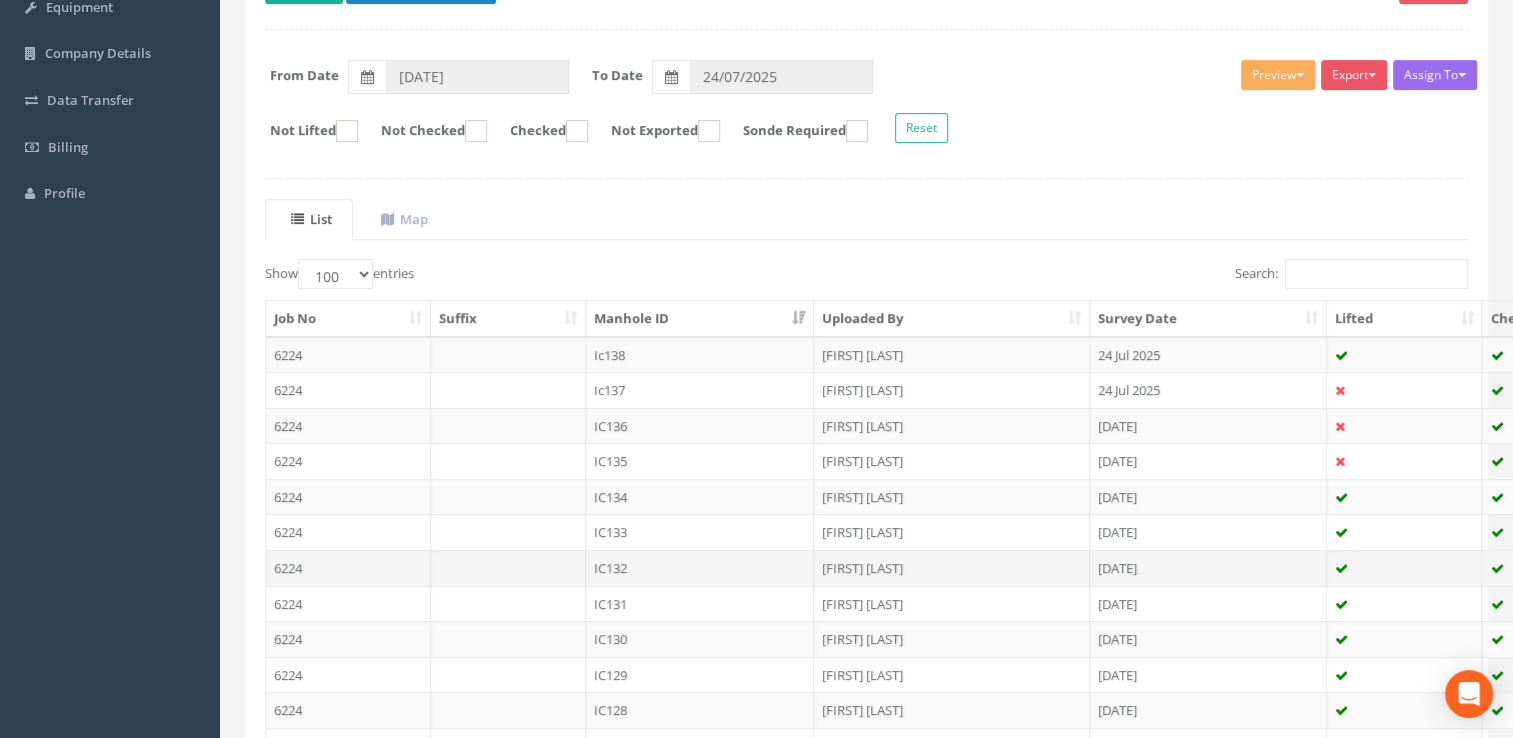 scroll, scrollTop: 300, scrollLeft: 0, axis: vertical 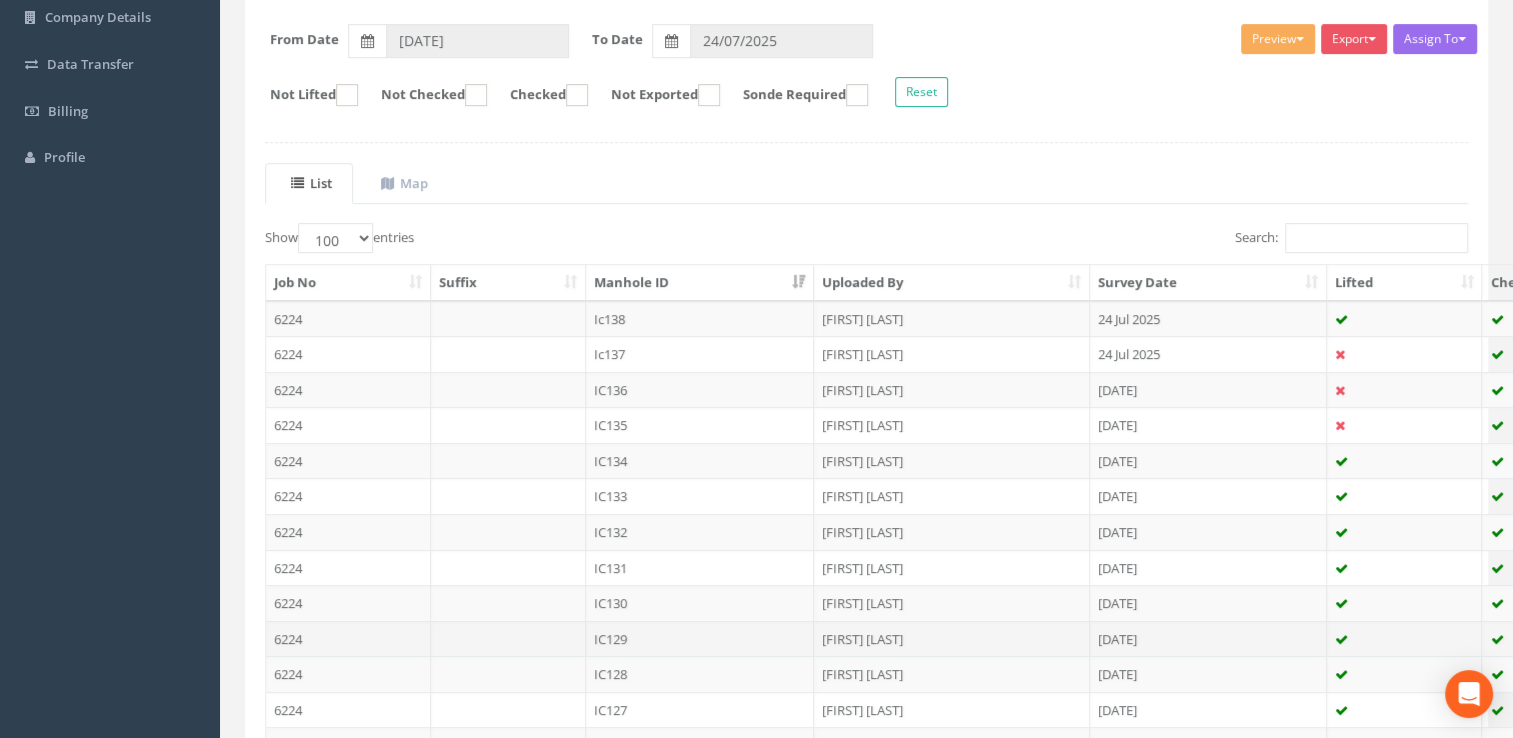 click on "6224" at bounding box center (348, 639) 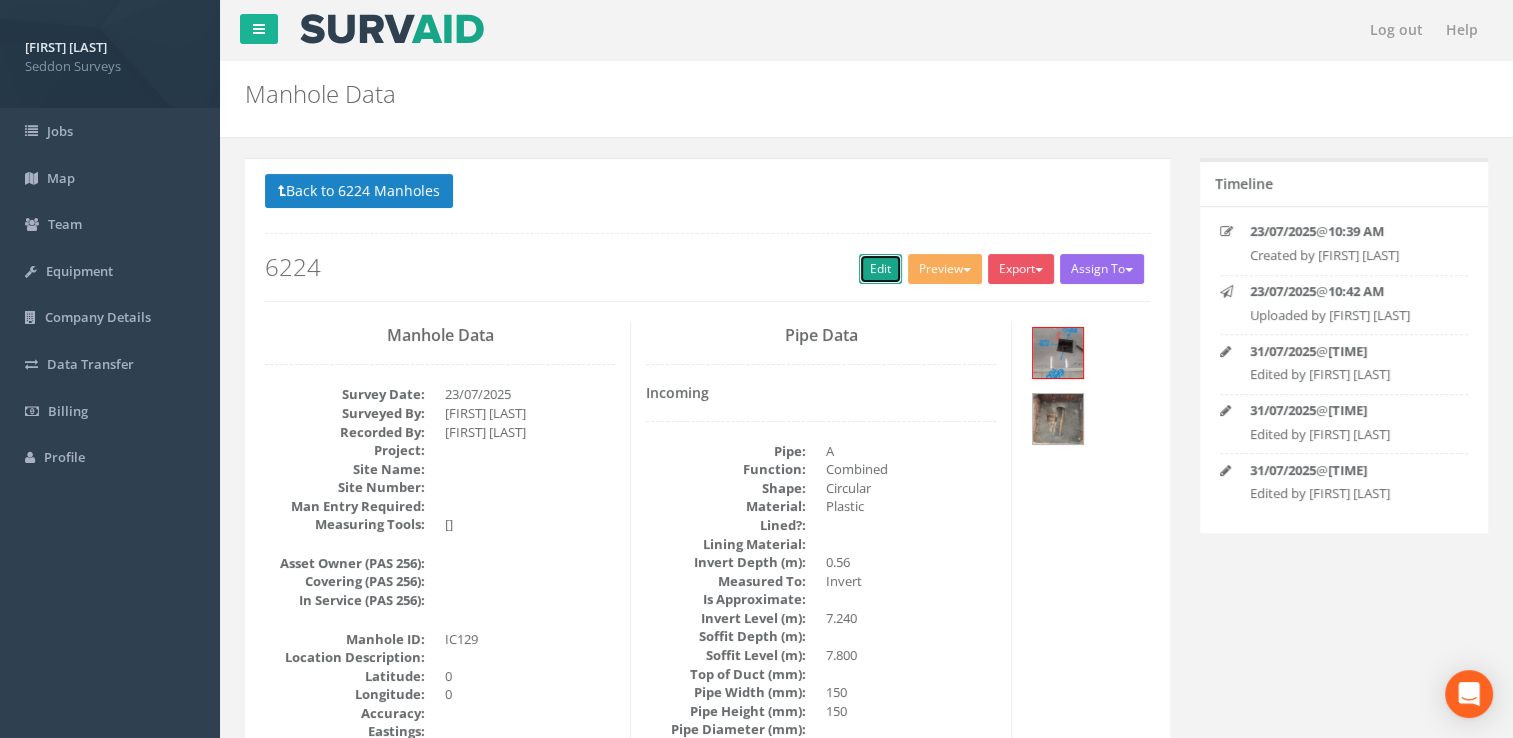 click on "Edit" at bounding box center (880, 269) 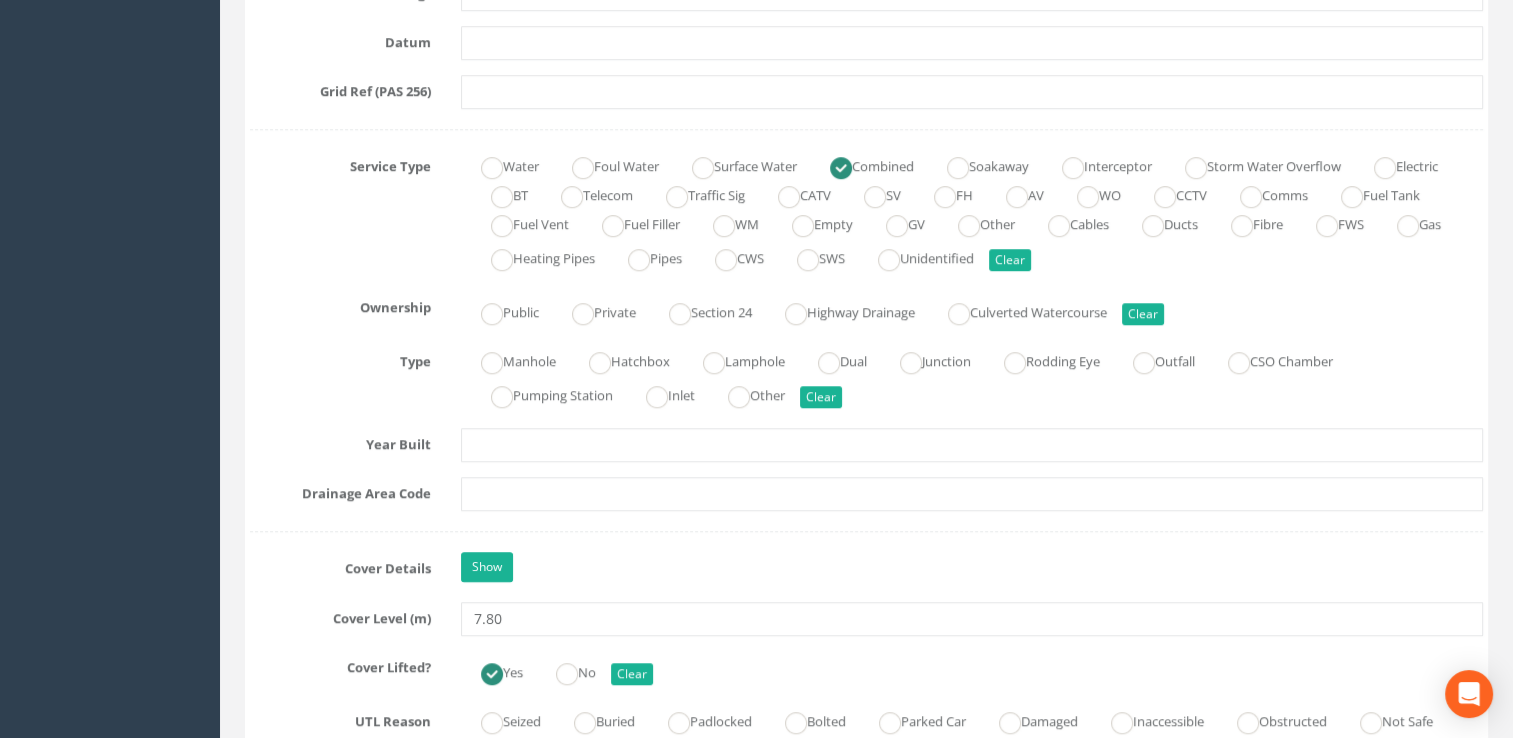 scroll, scrollTop: 1200, scrollLeft: 0, axis: vertical 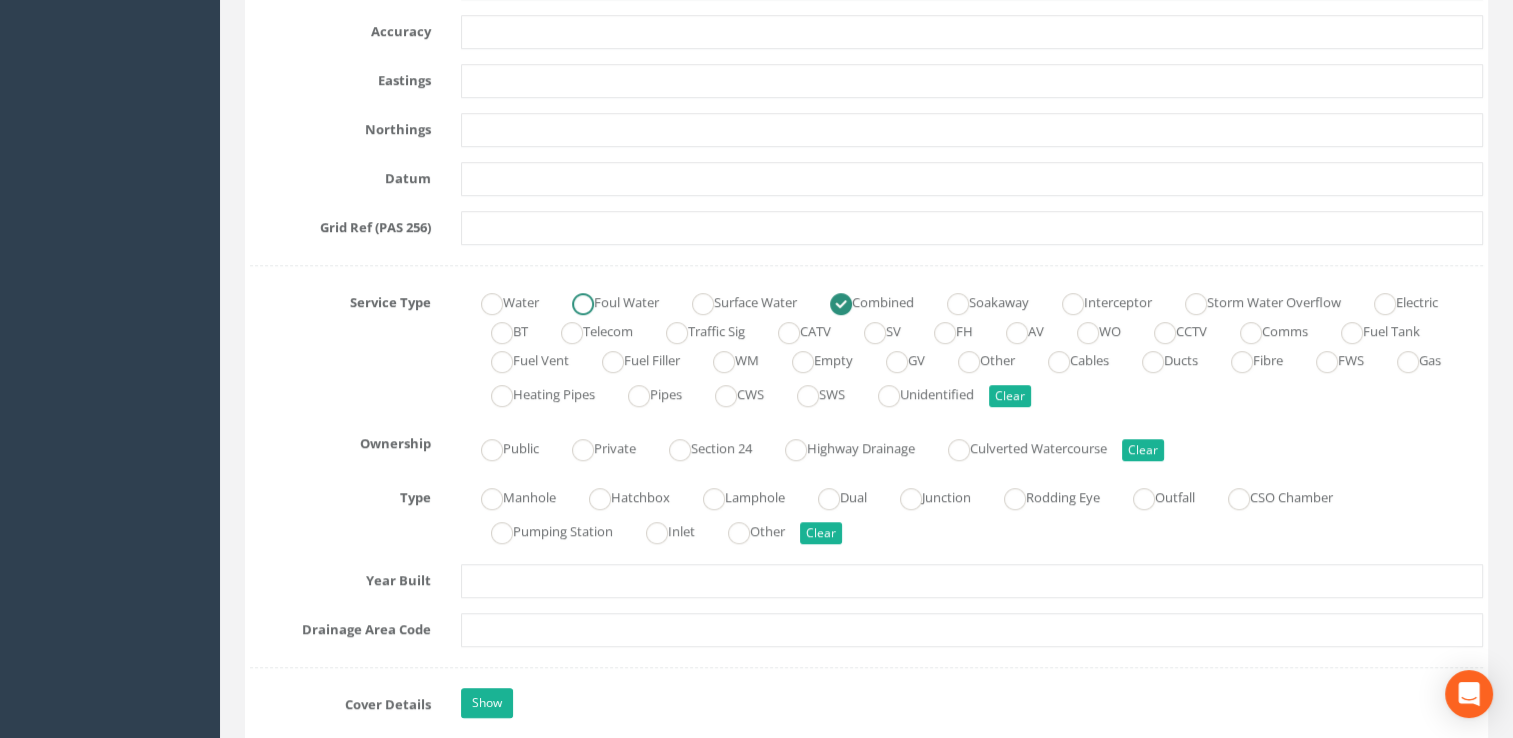 click at bounding box center [583, 304] 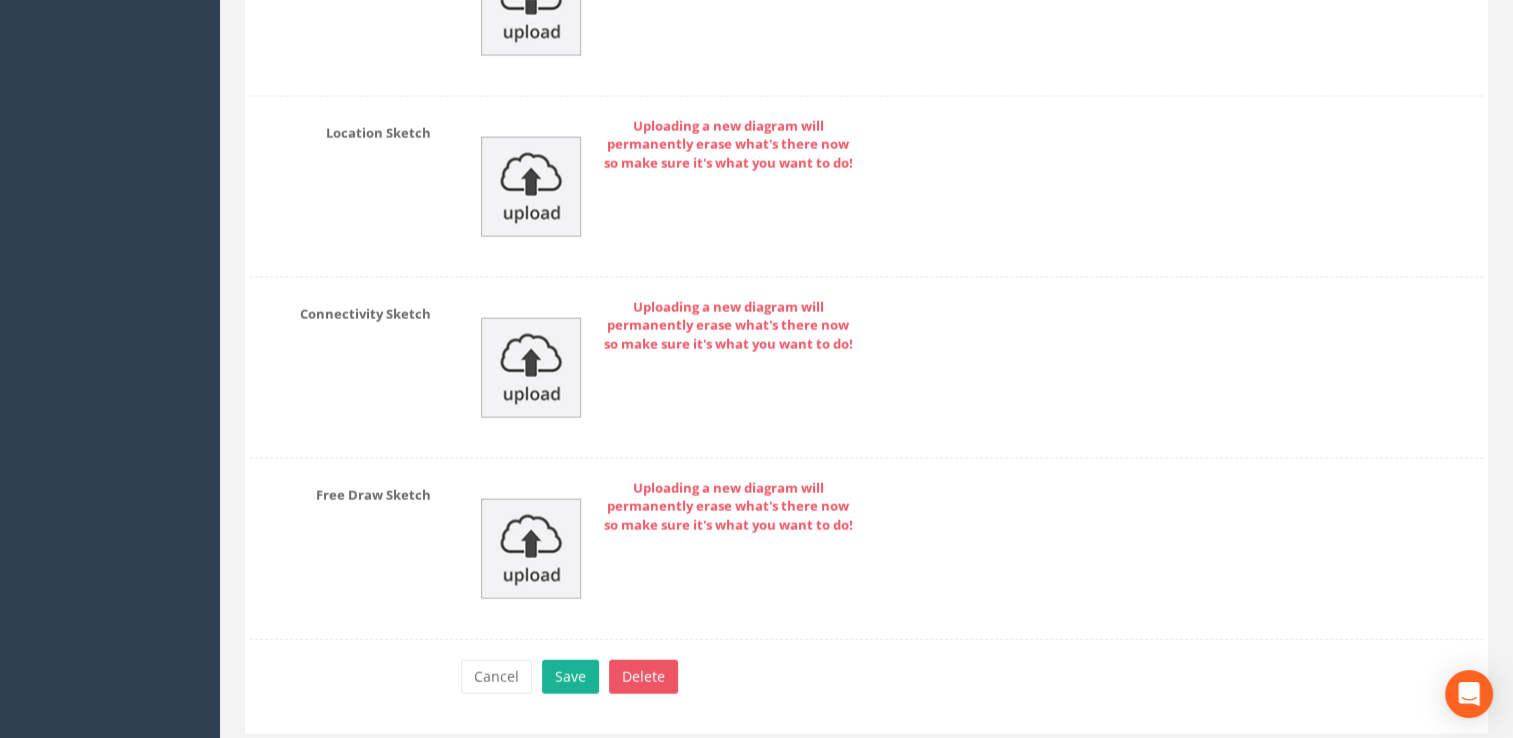 scroll, scrollTop: 4351, scrollLeft: 0, axis: vertical 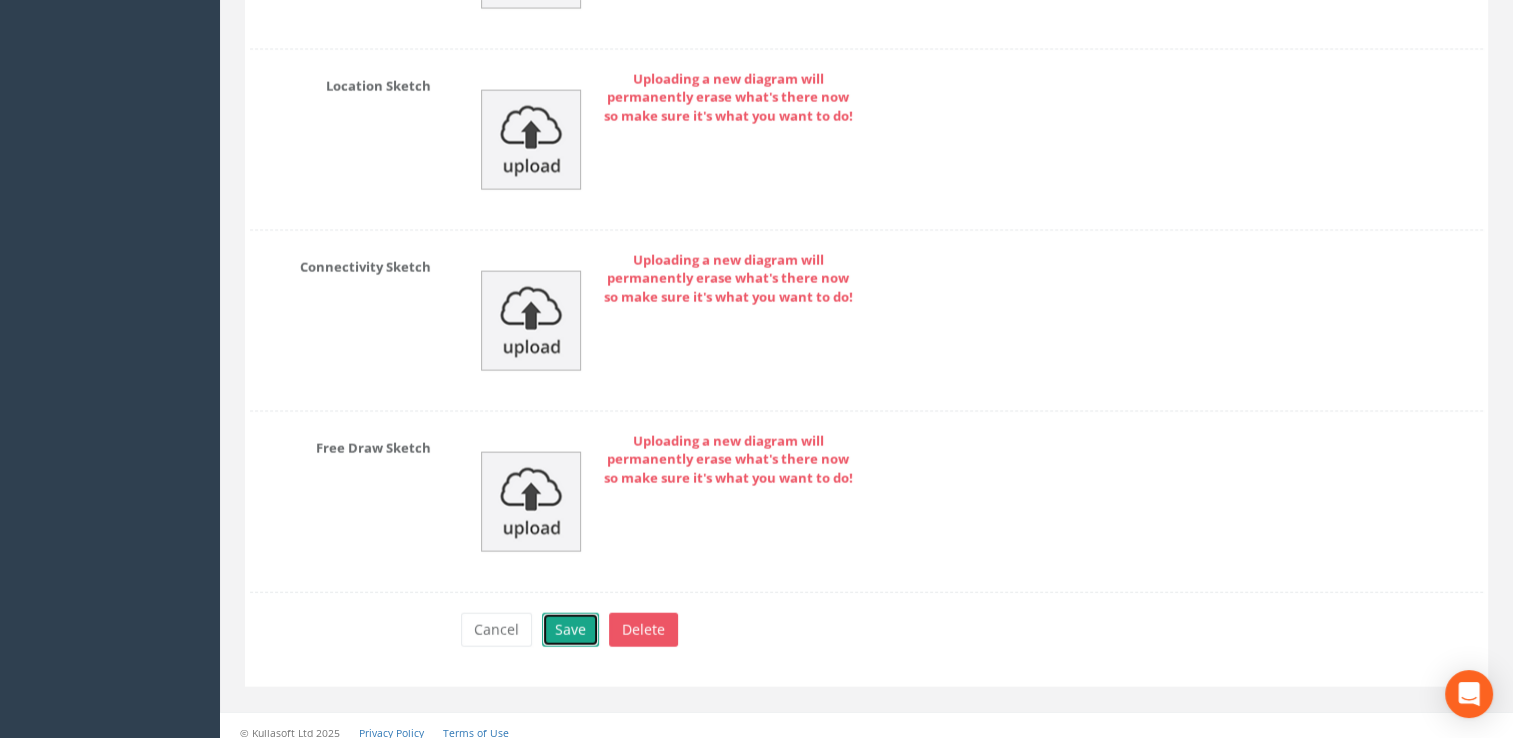 click on "Save" at bounding box center [570, 630] 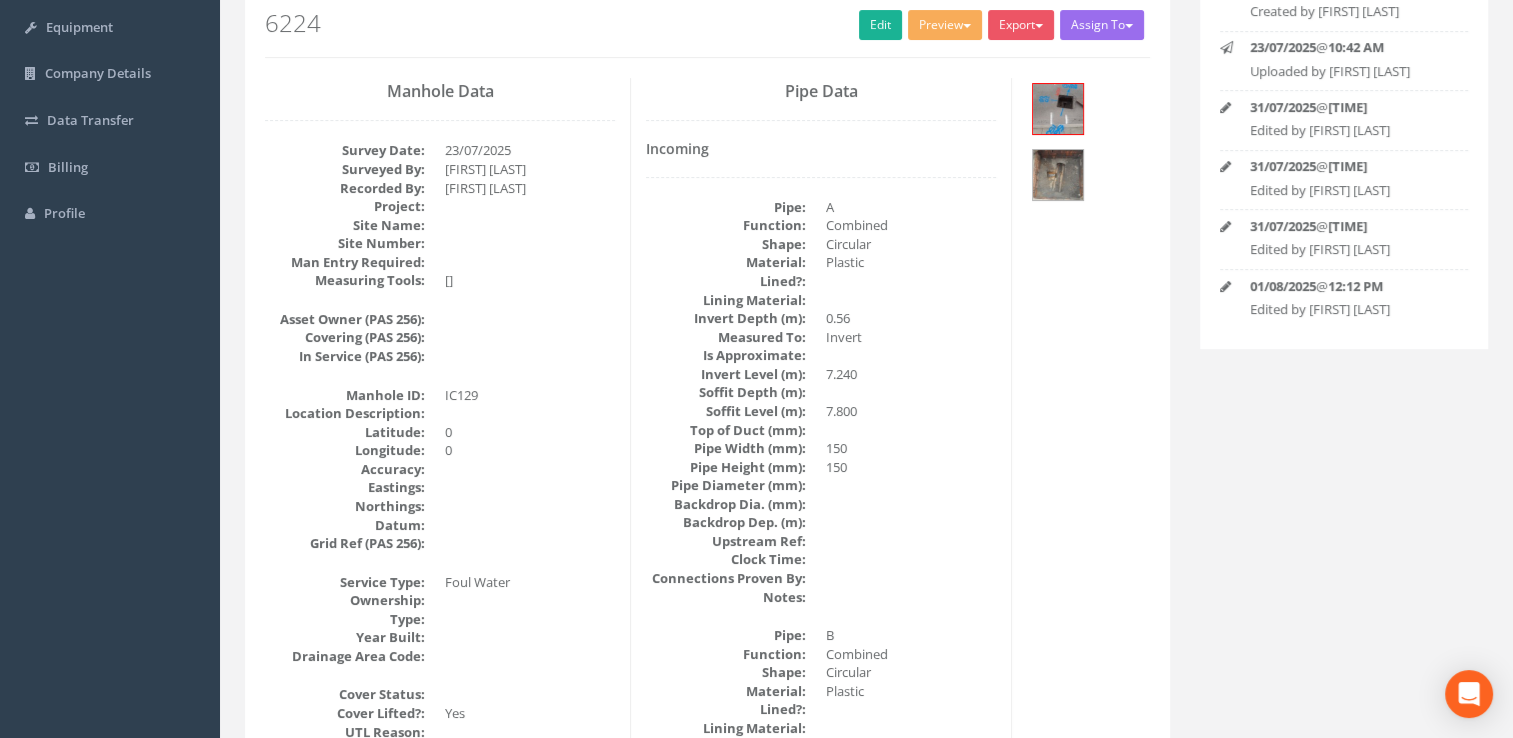 scroll, scrollTop: 0, scrollLeft: 0, axis: both 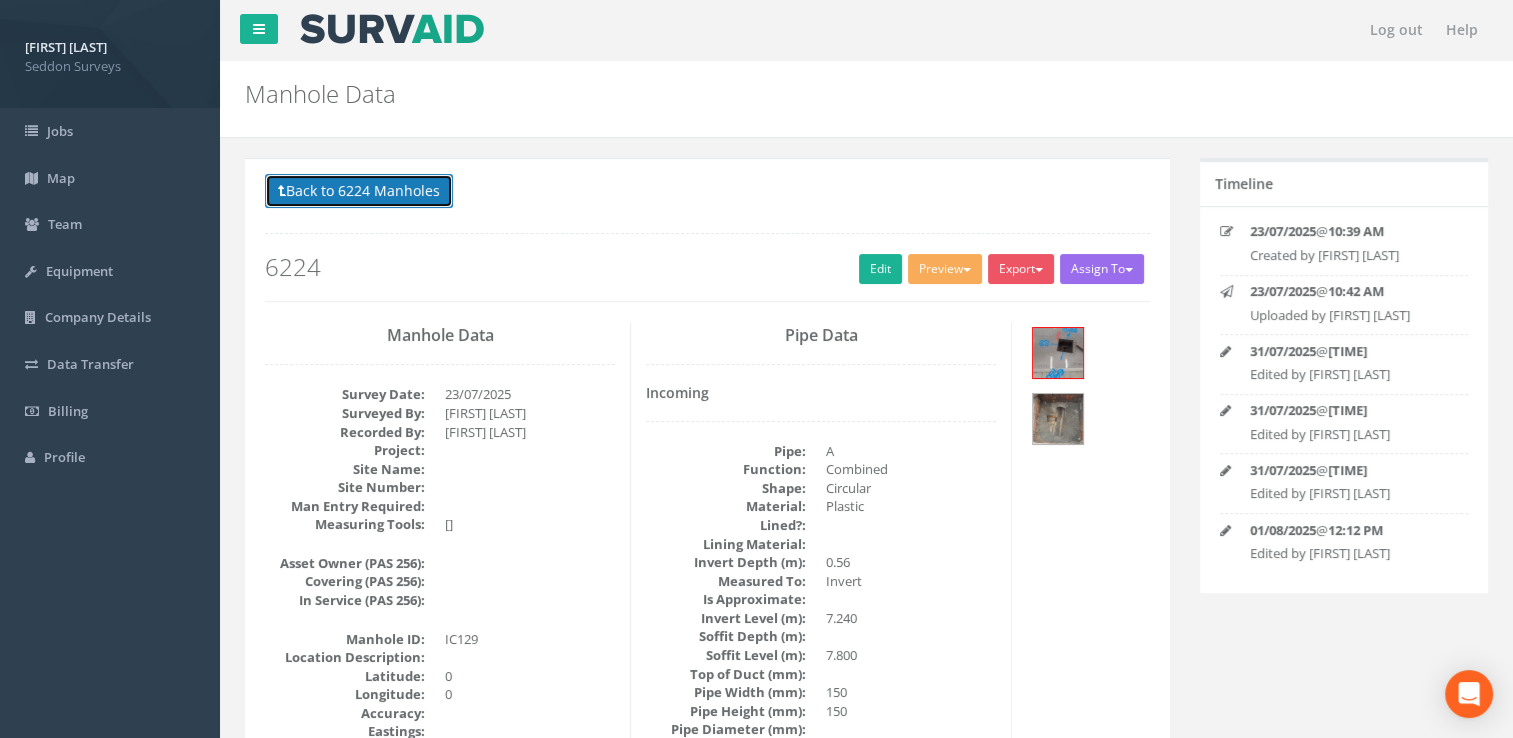 click on "Back to 6224 Manholes" at bounding box center [359, 191] 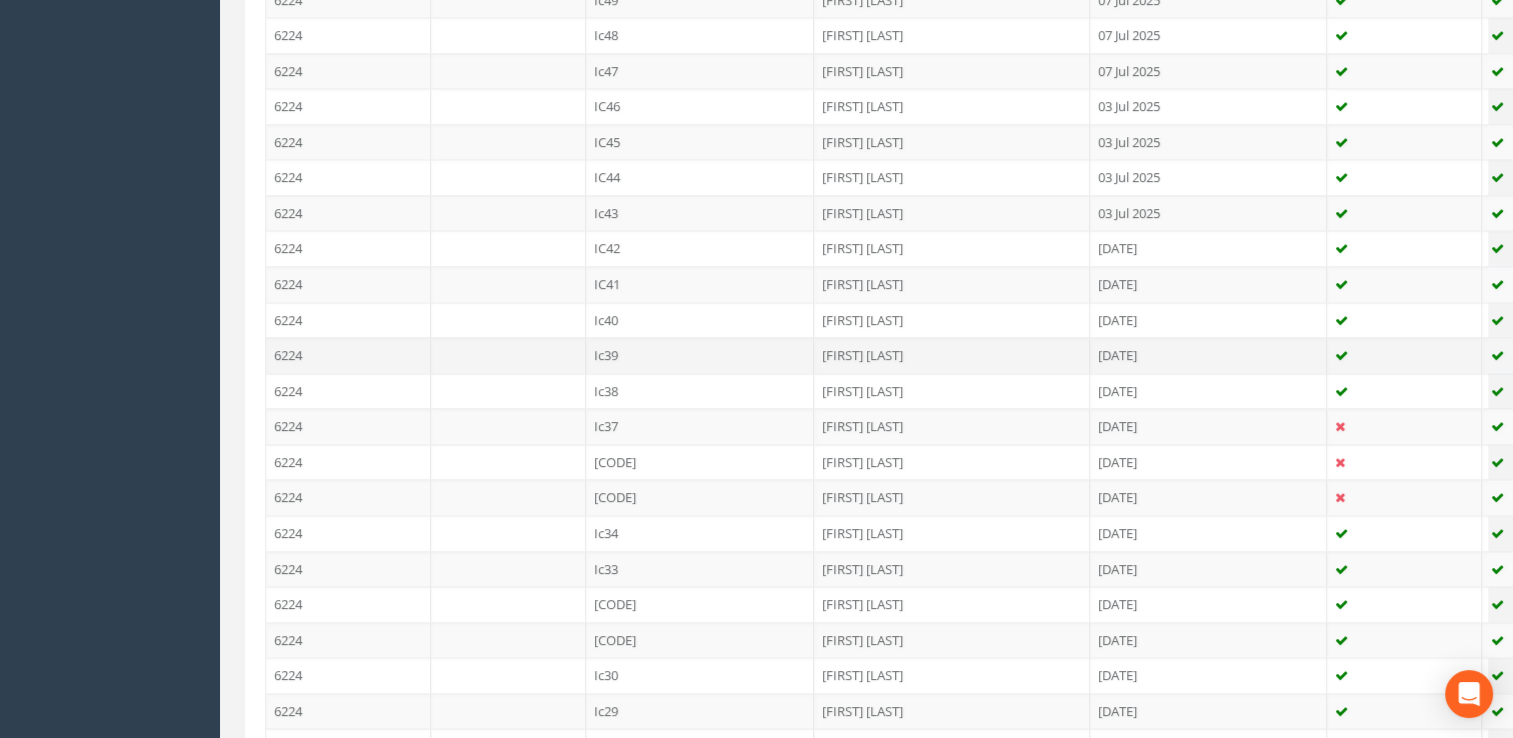 scroll, scrollTop: 3100, scrollLeft: 0, axis: vertical 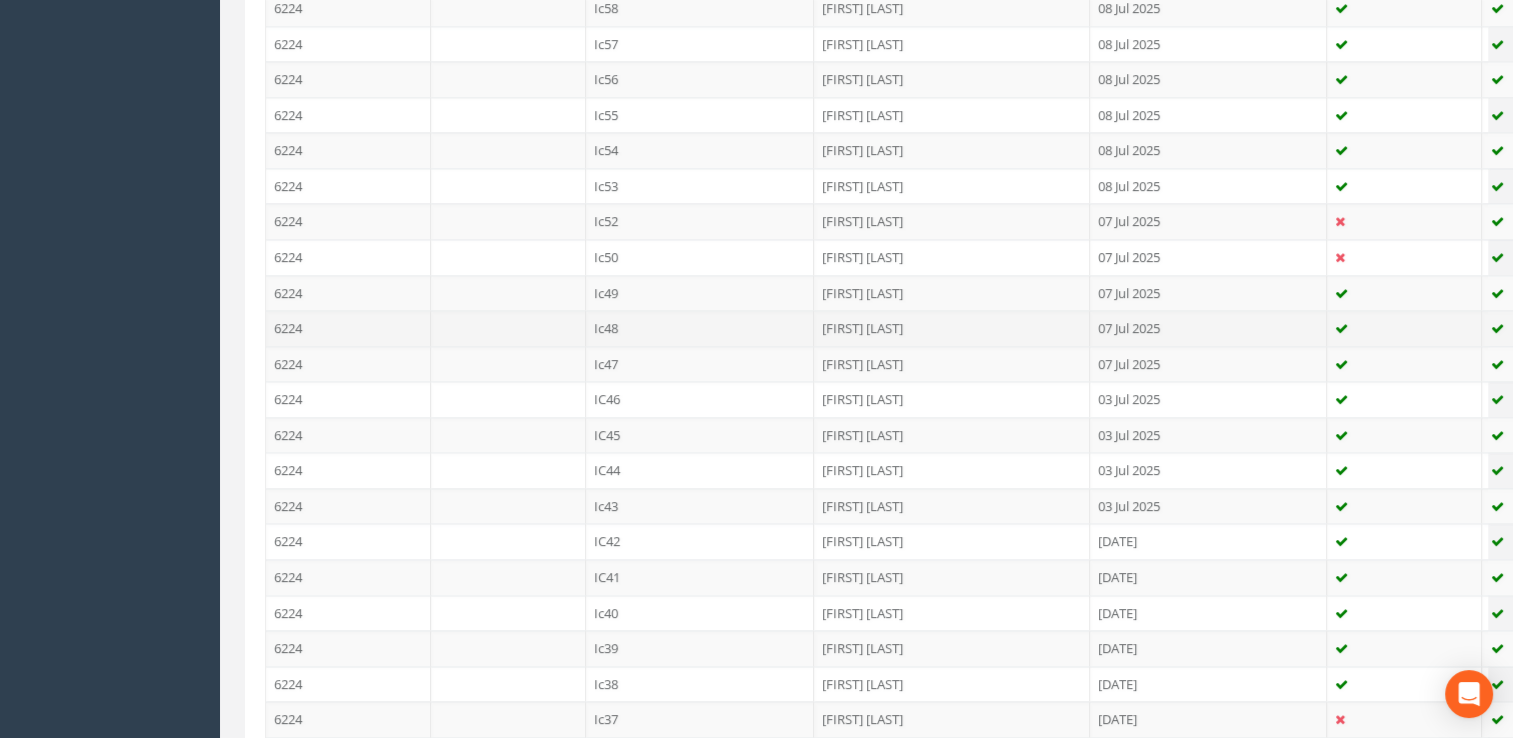 click at bounding box center (508, 328) 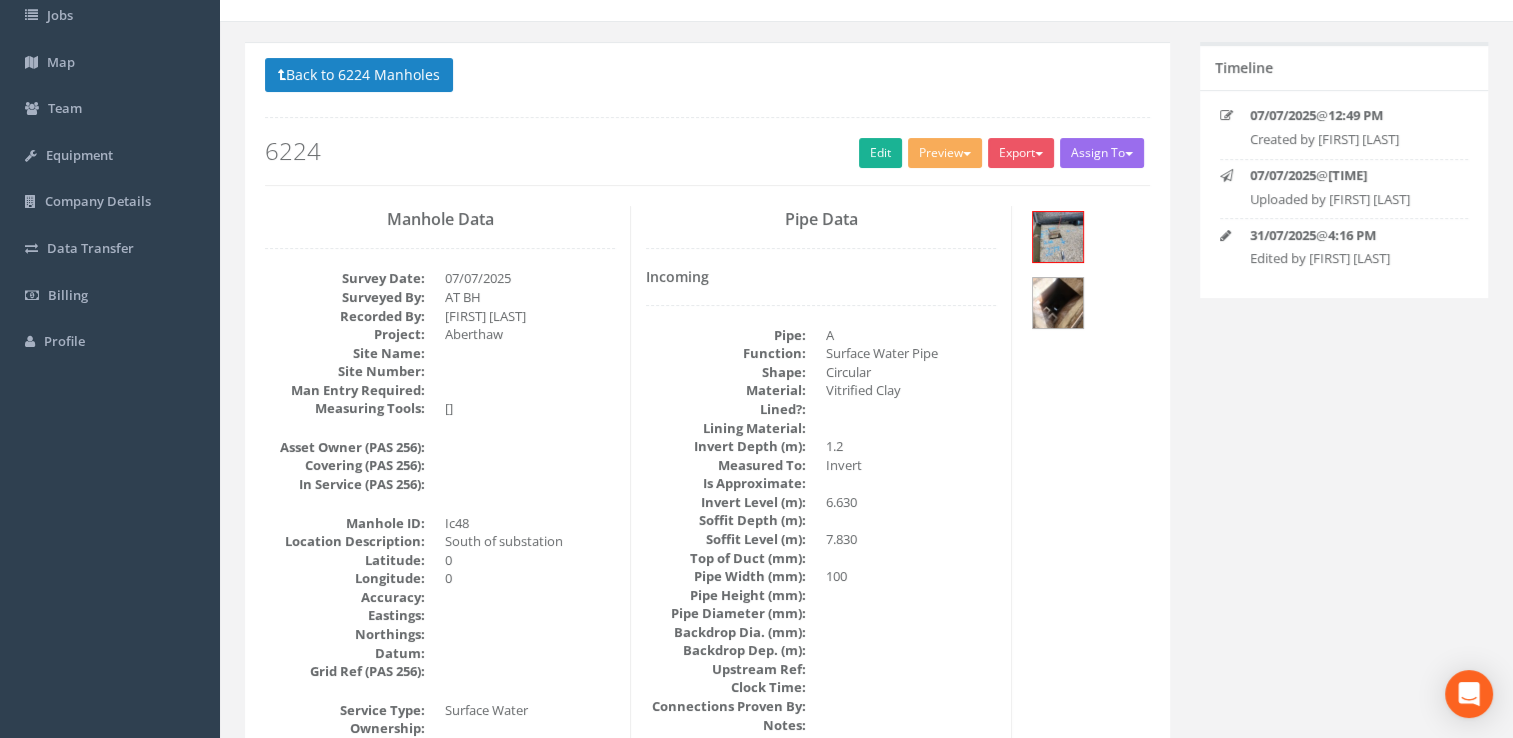 scroll, scrollTop: 0, scrollLeft: 0, axis: both 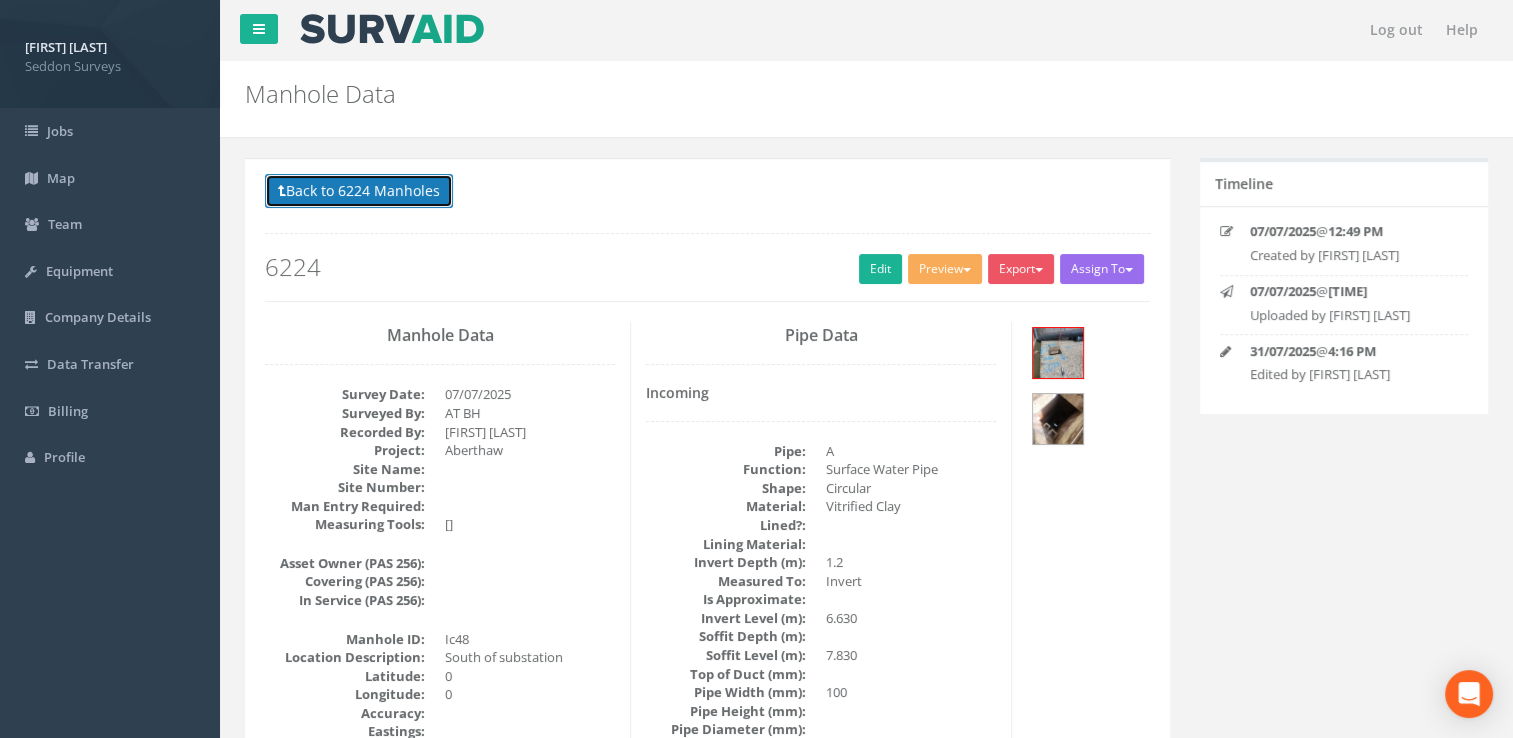 click on "Back to 6224 Manholes" at bounding box center [359, 191] 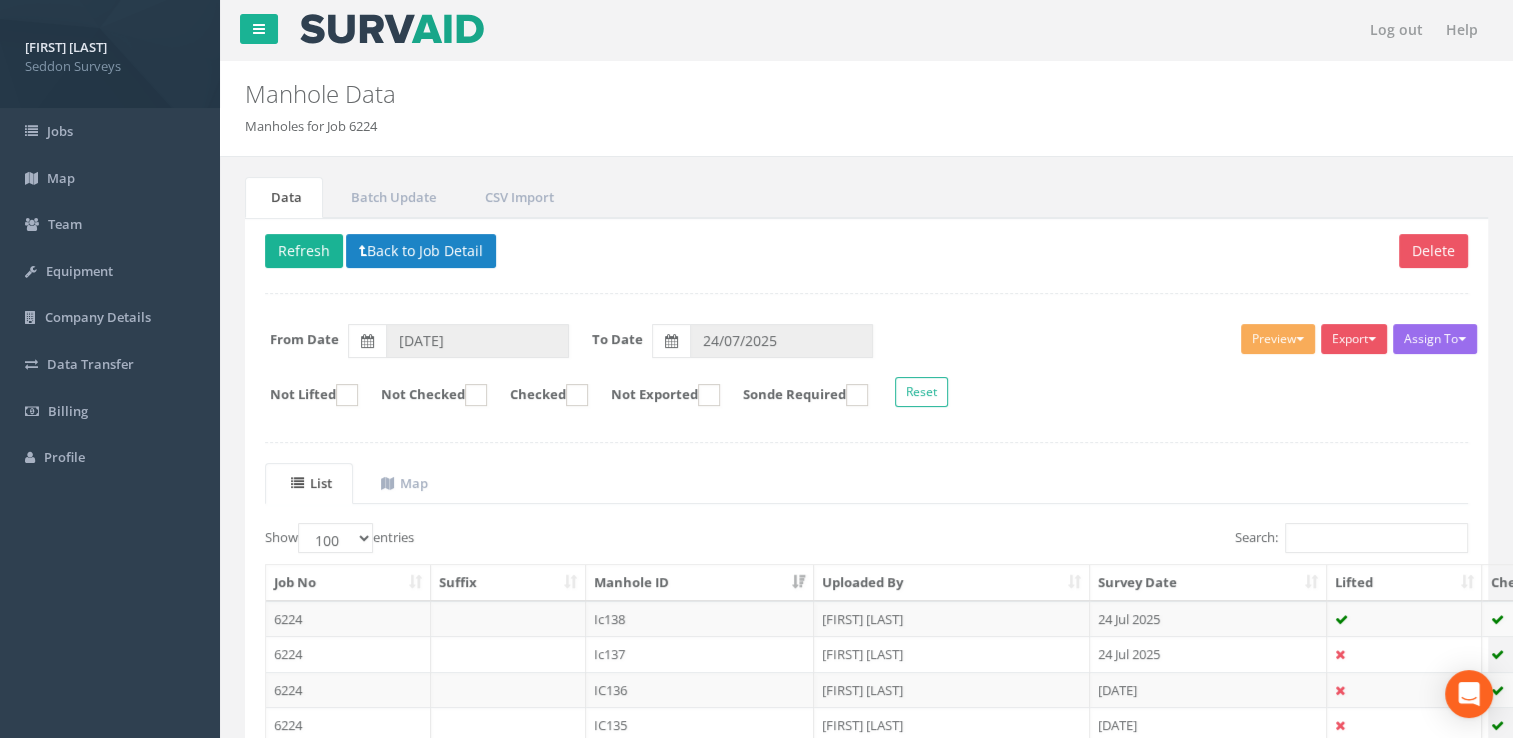 click on "Manhole ID" at bounding box center [700, 583] 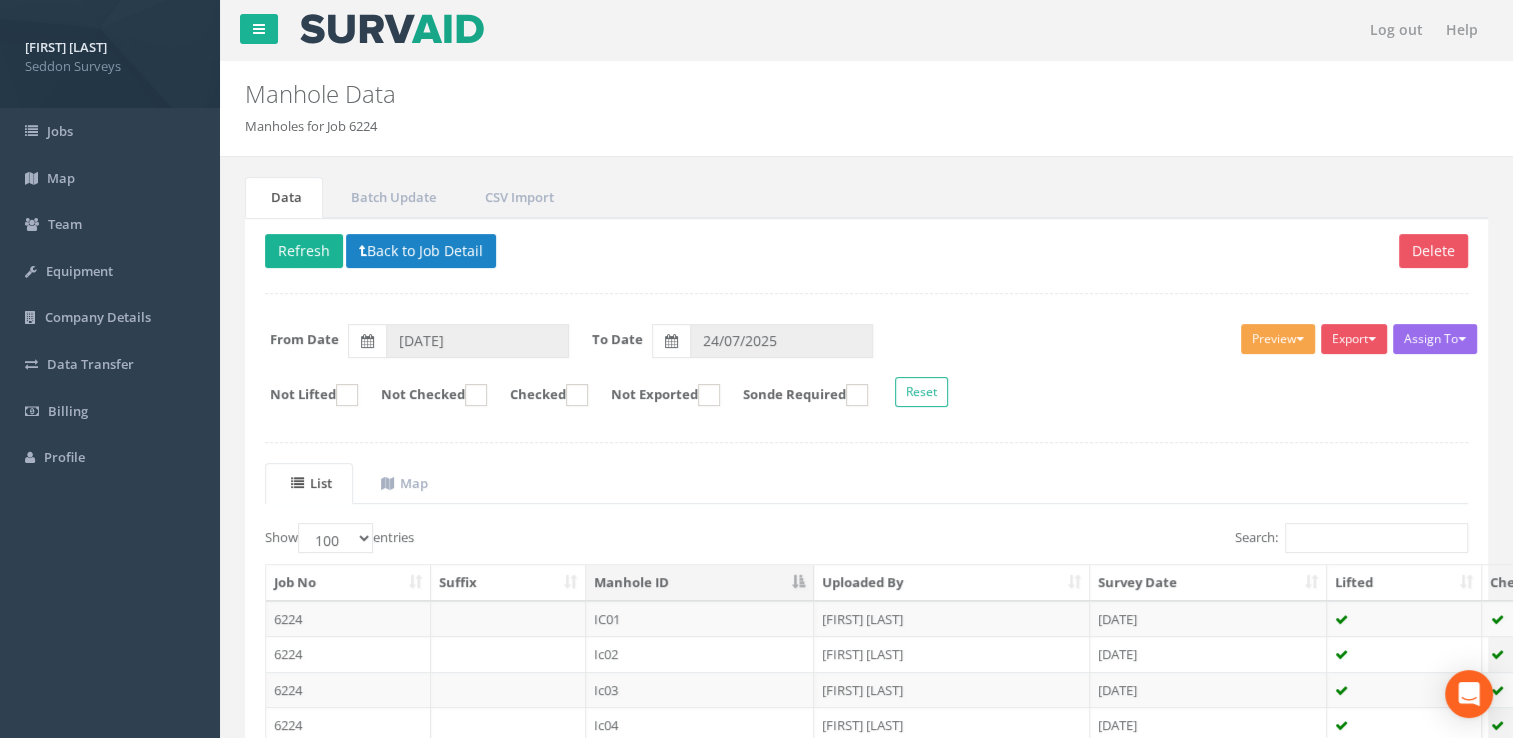 click on "Preview" at bounding box center [1278, 339] 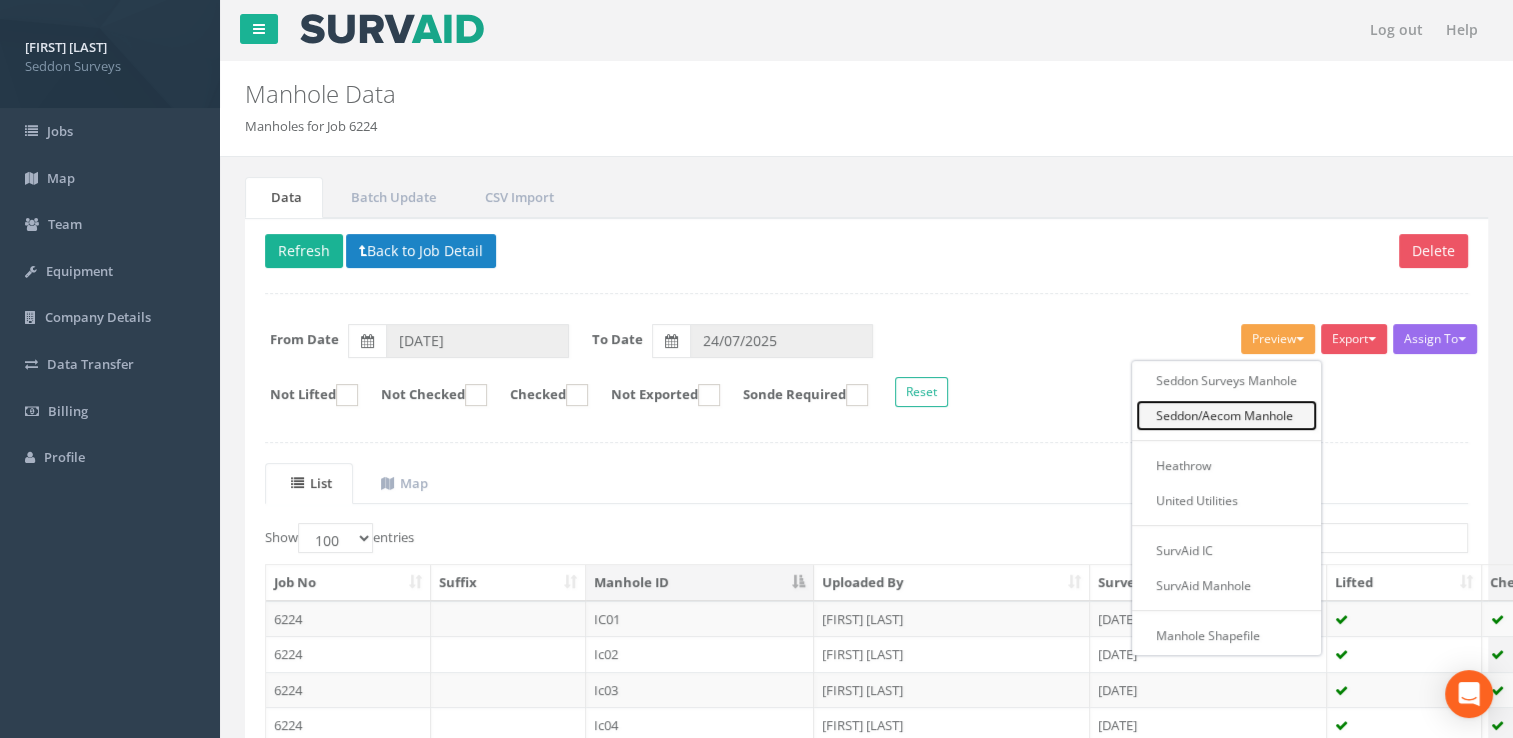 click on "Seddon/Aecom Manhole" at bounding box center (1226, 415) 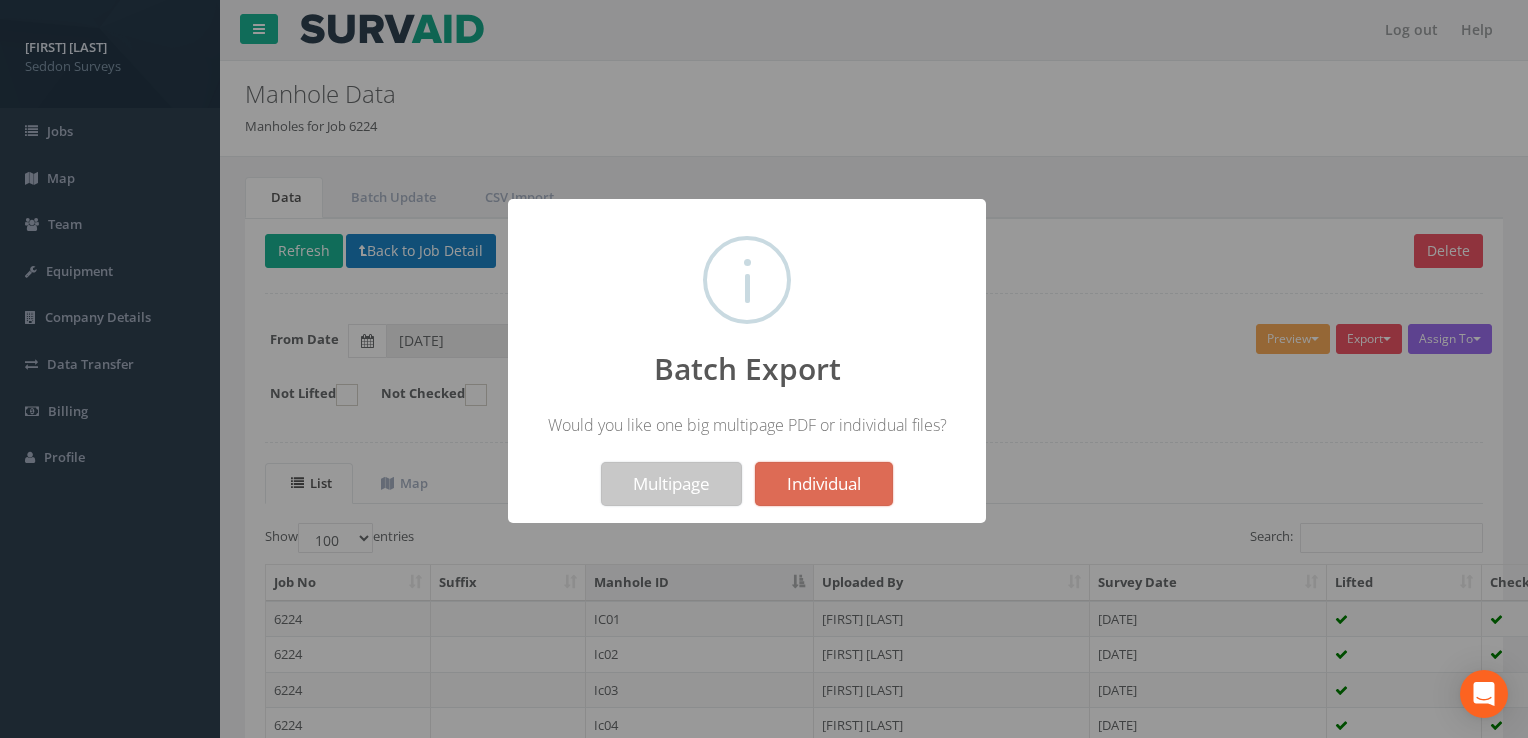 click on "Multipage" at bounding box center (671, 484) 